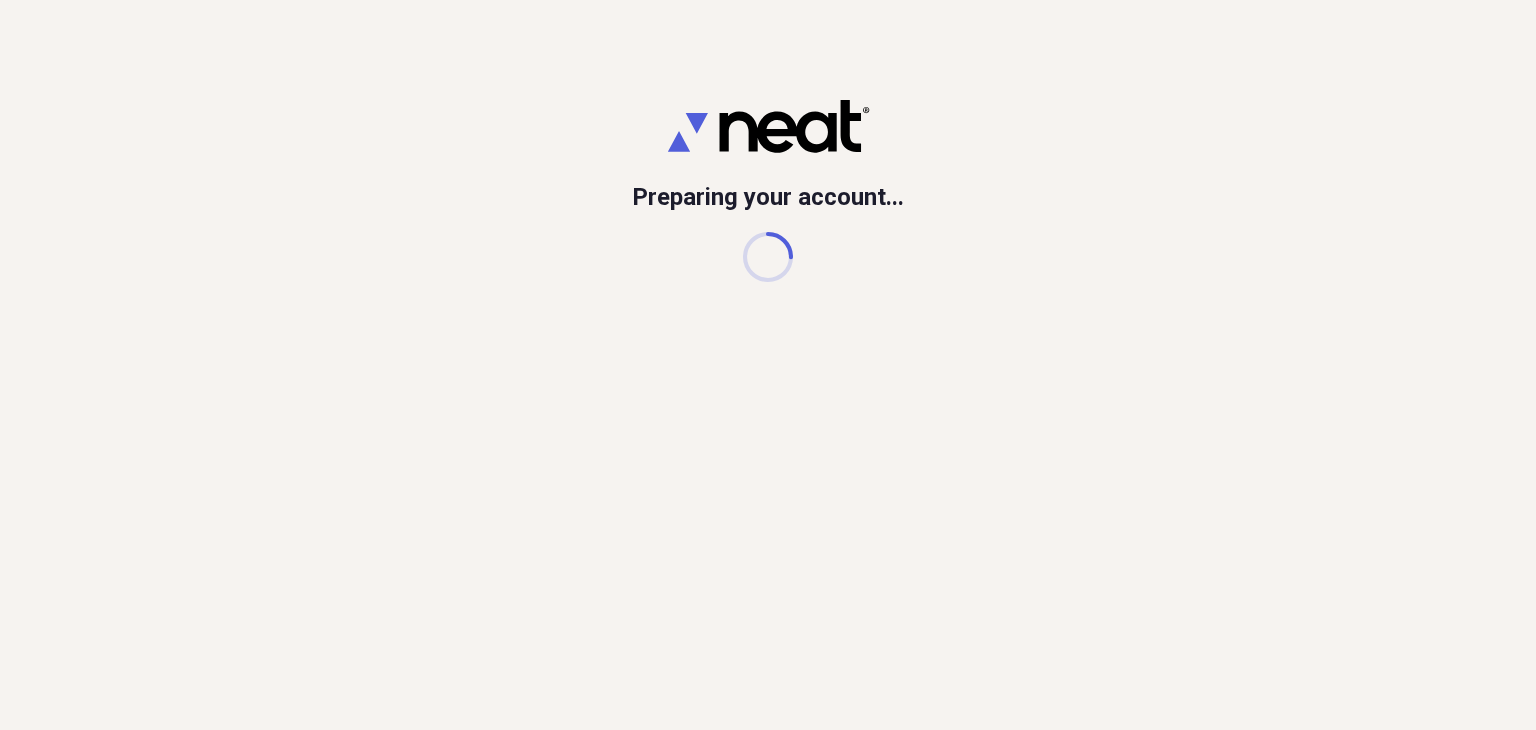 scroll, scrollTop: 0, scrollLeft: 0, axis: both 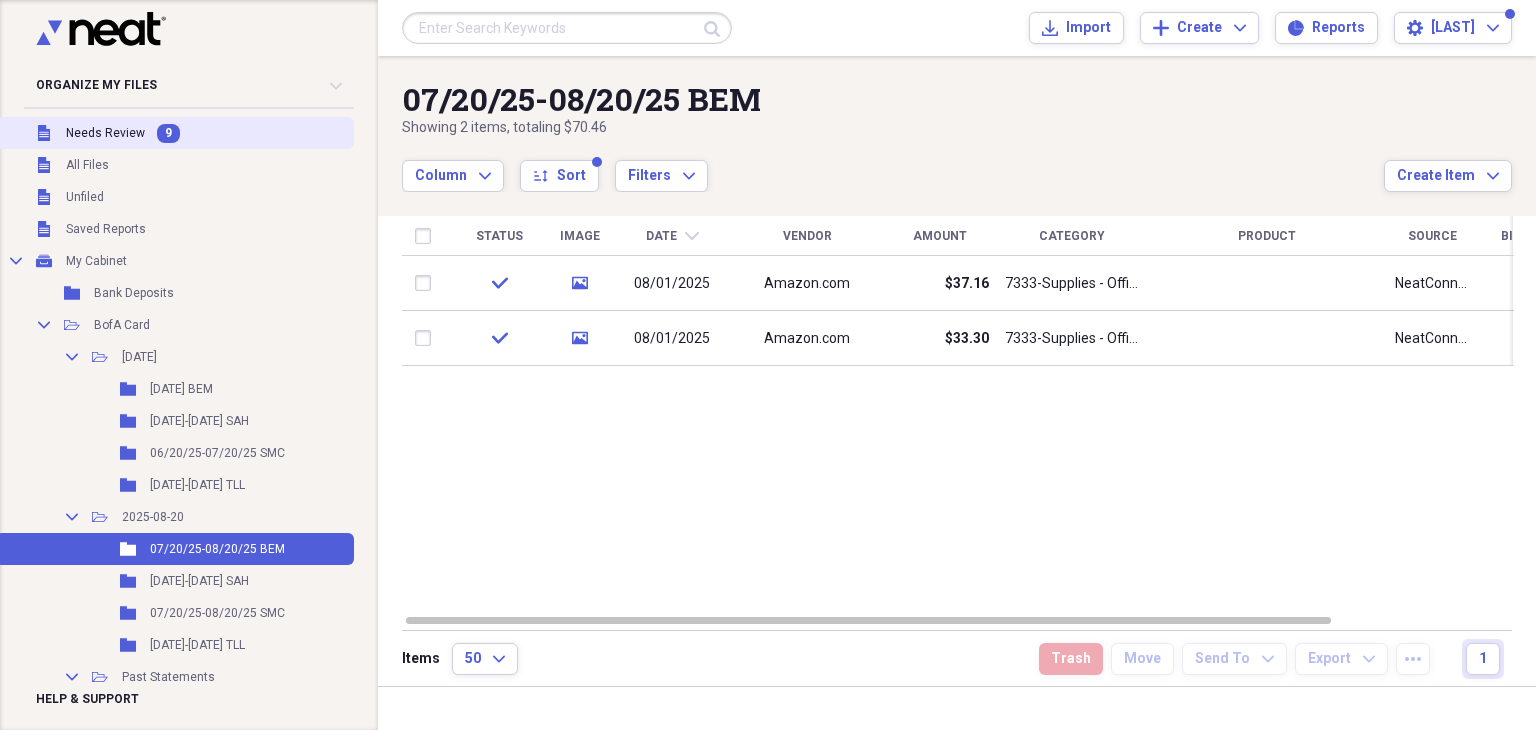 click on "Needs Review" at bounding box center [105, 133] 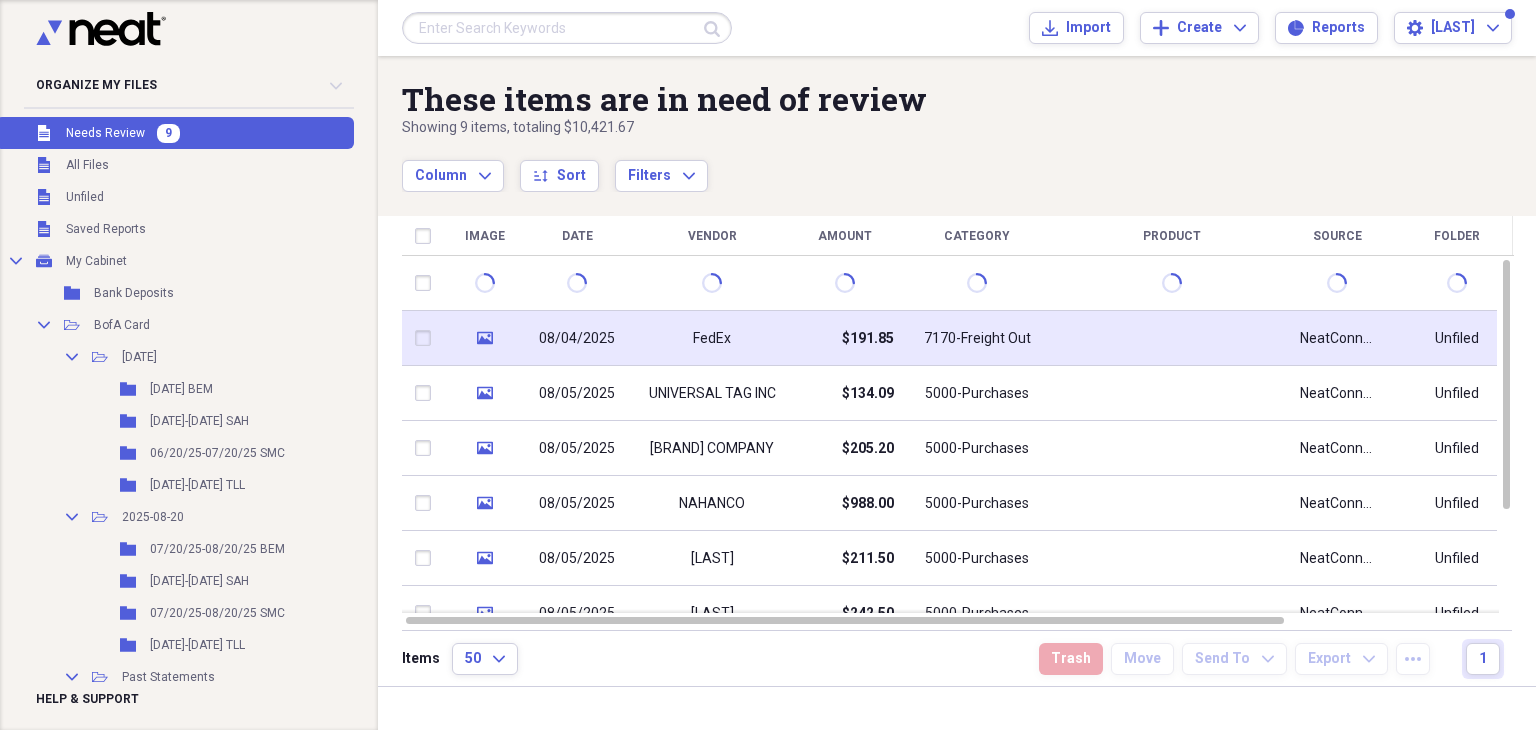 click on "08/04/2025" at bounding box center (577, 339) 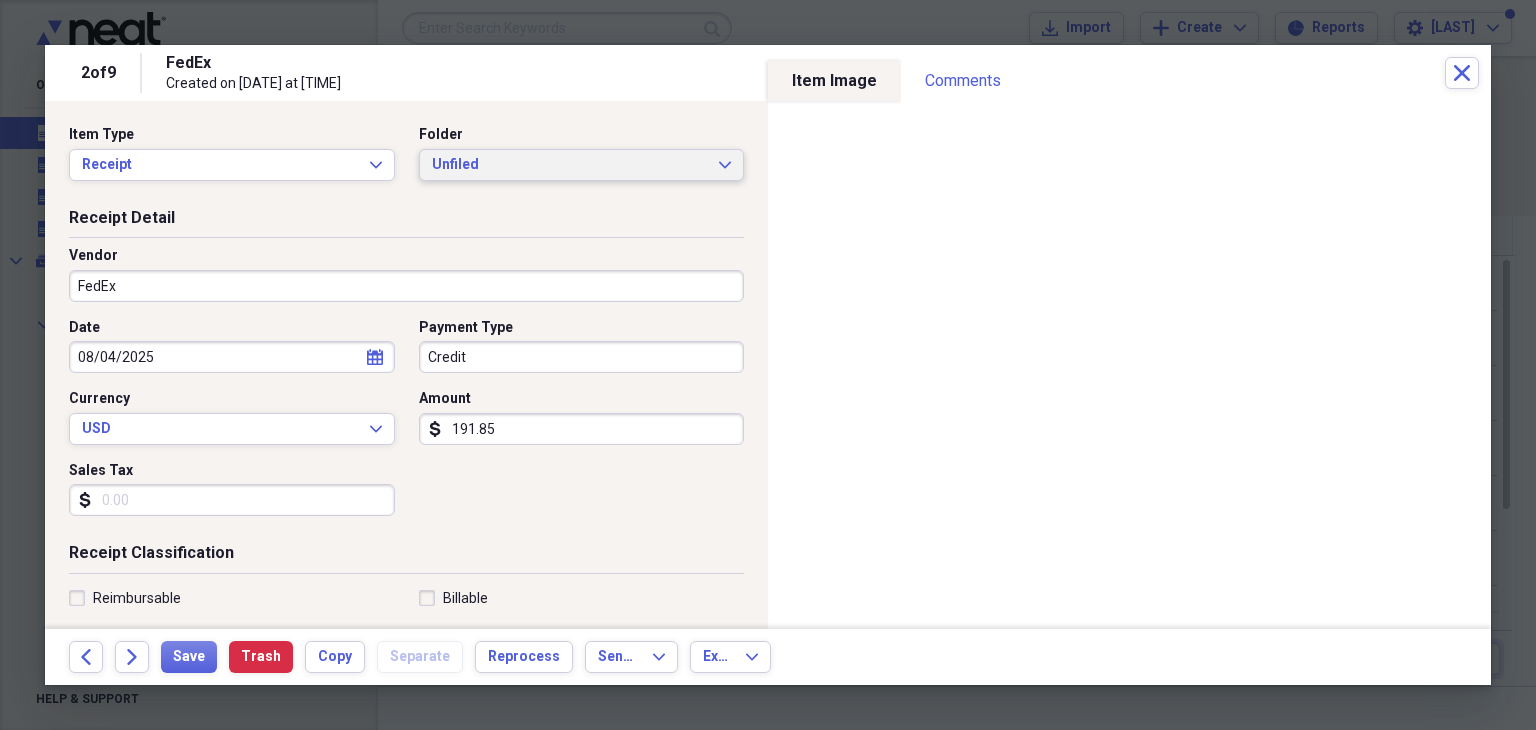 click on "Unfiled" at bounding box center [570, 165] 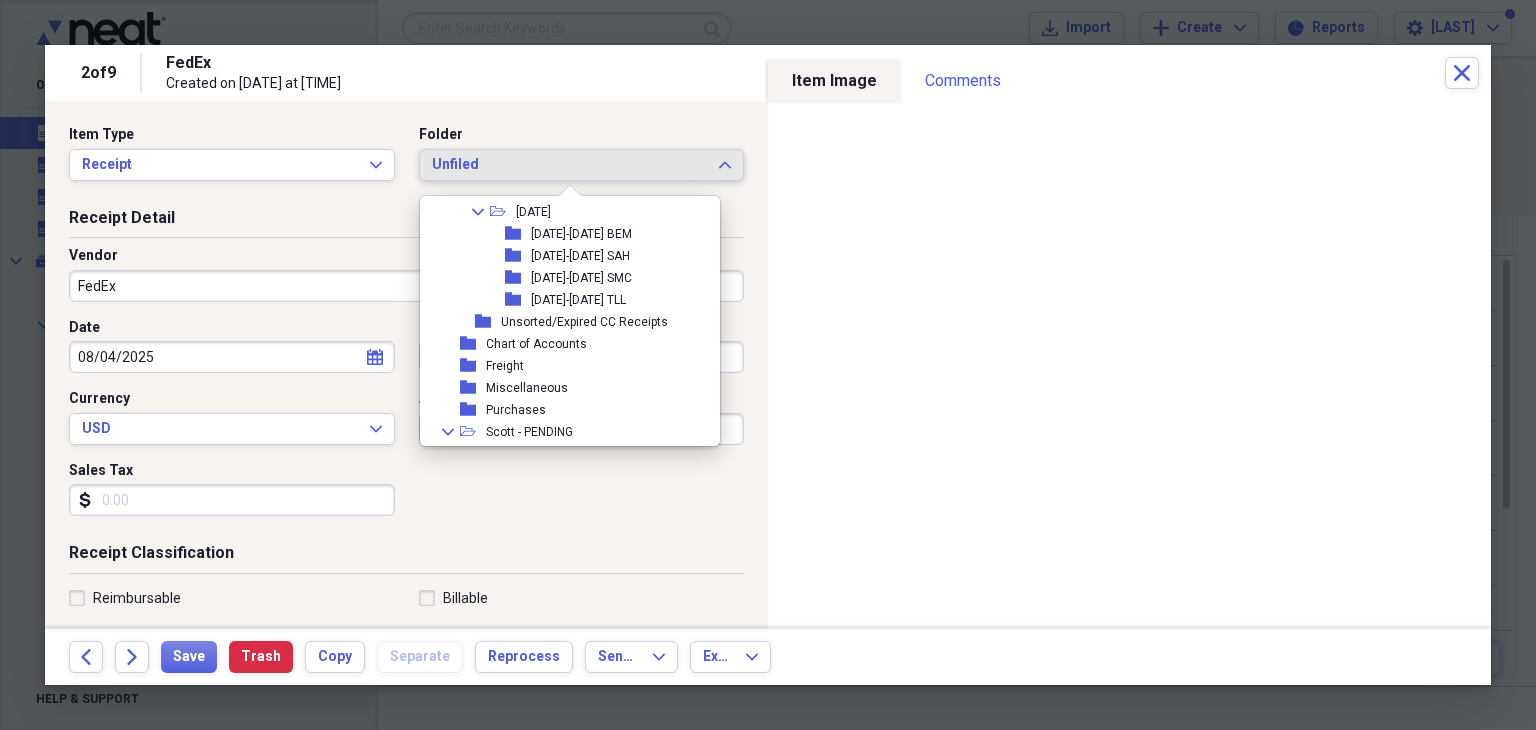 scroll, scrollTop: 1062, scrollLeft: 0, axis: vertical 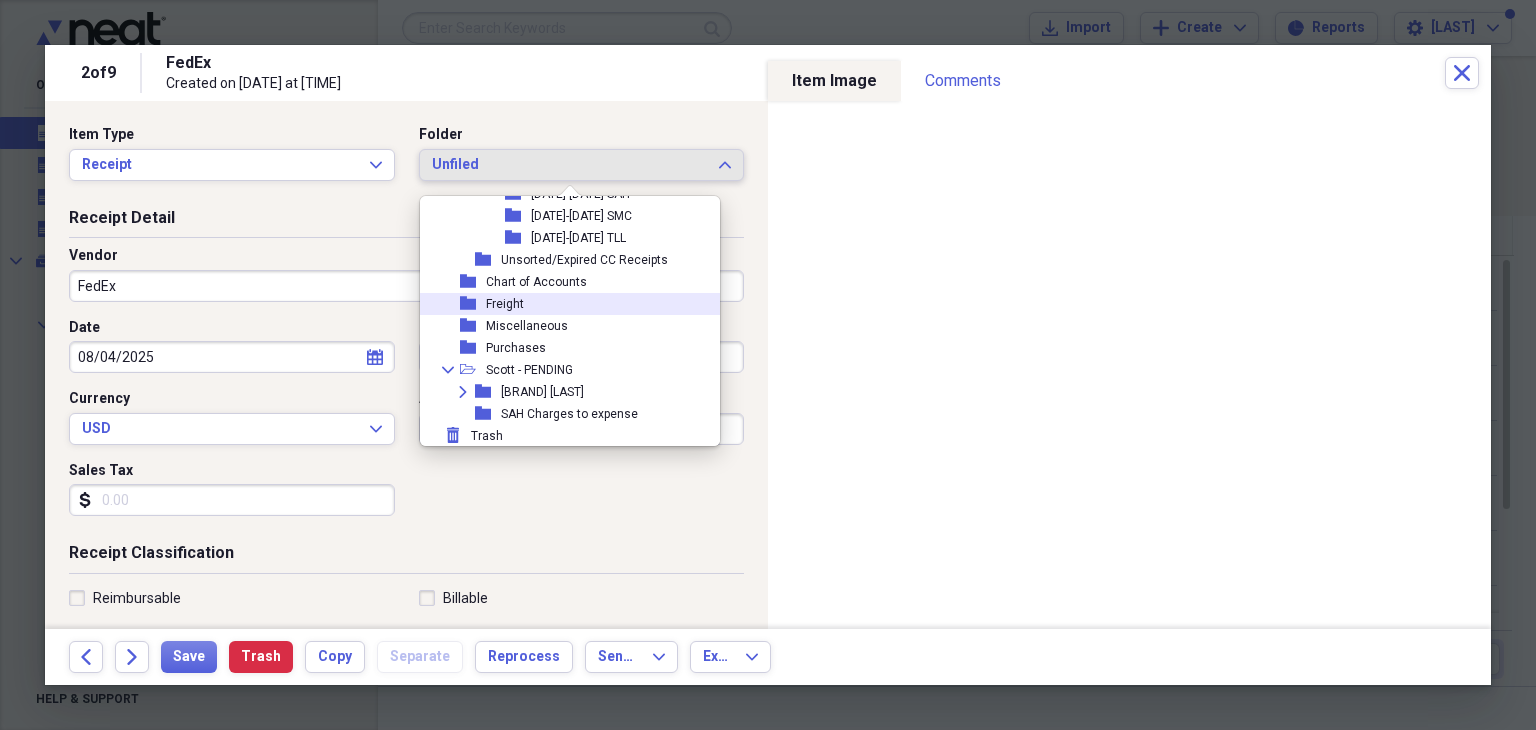 click on "Freight" at bounding box center (505, 304) 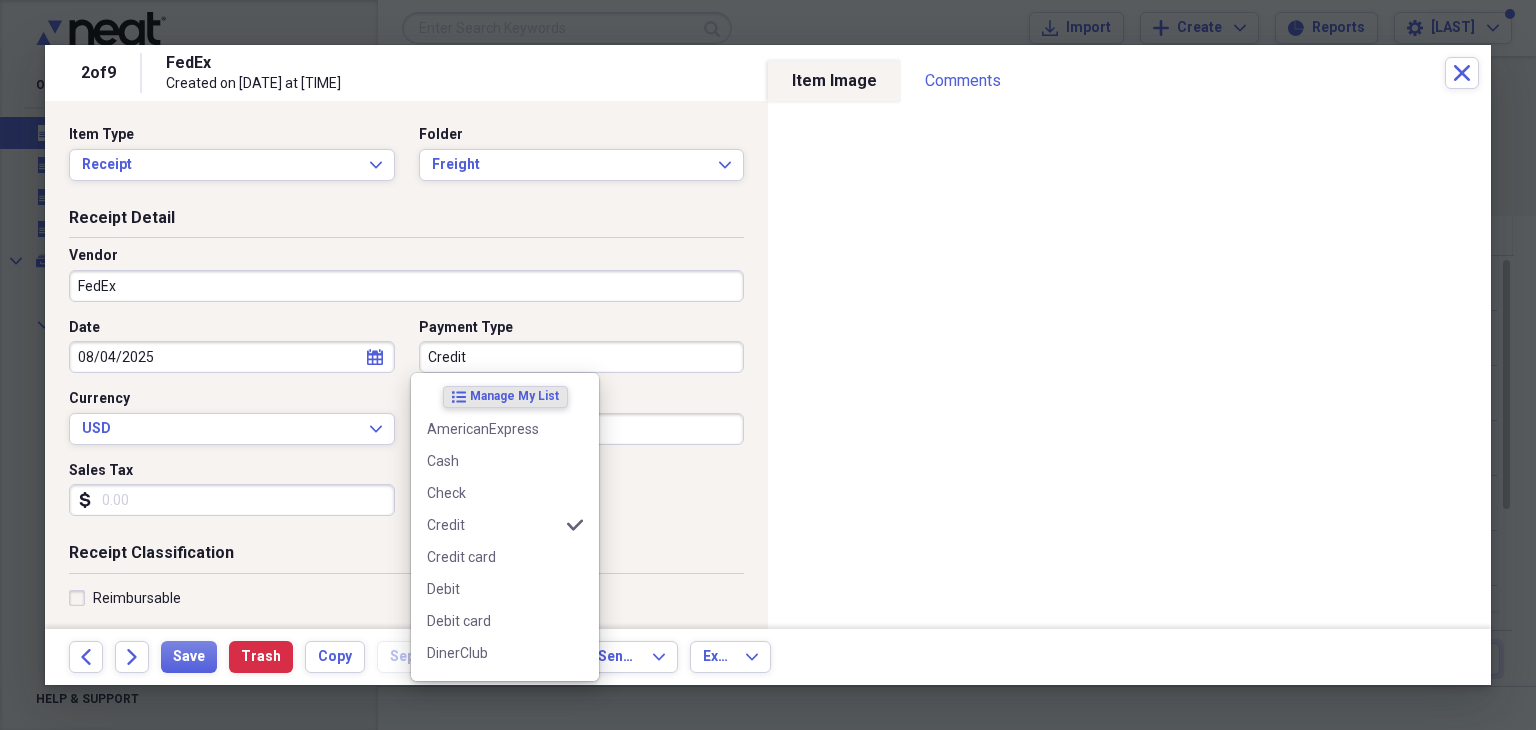 click on "Credit" at bounding box center [582, 357] 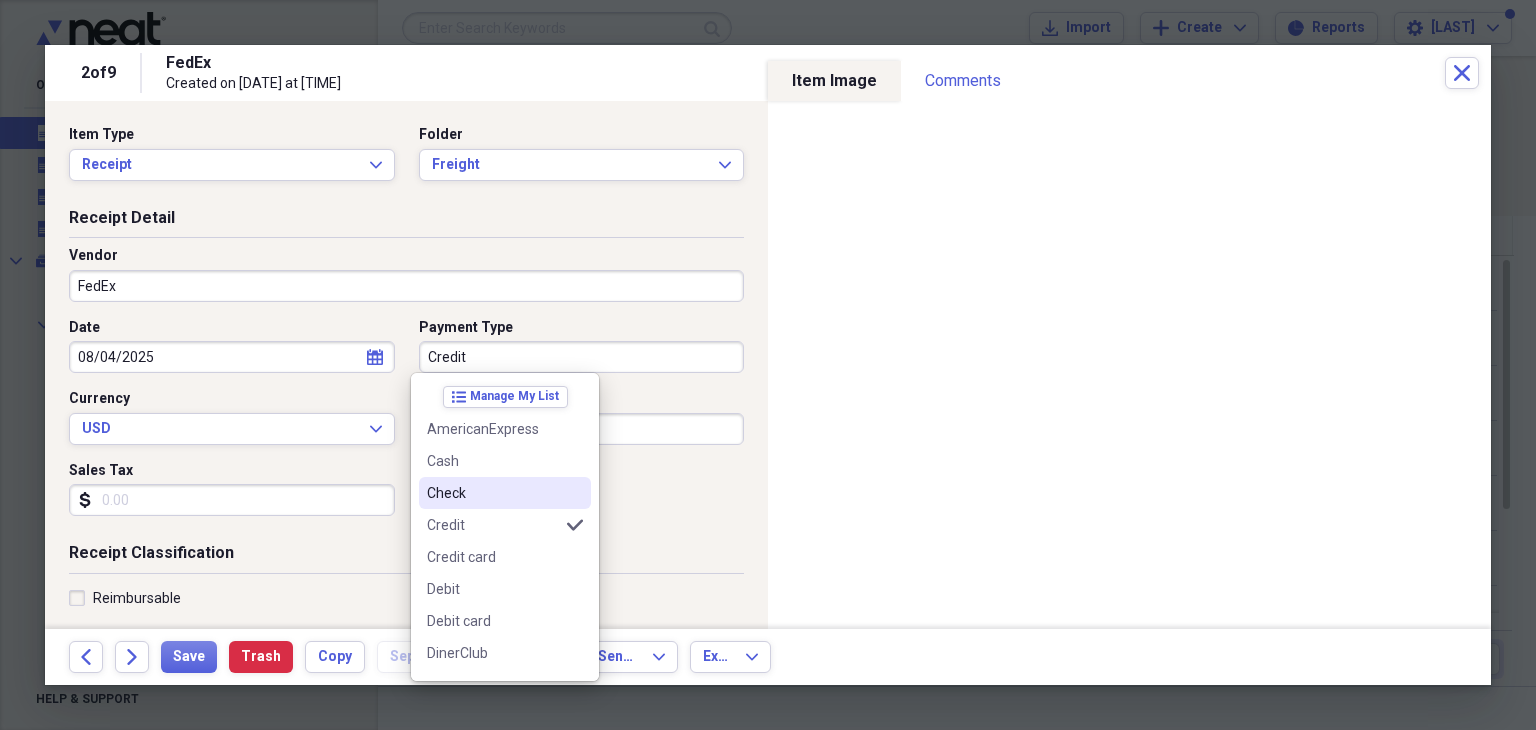 click on "Check" at bounding box center (493, 493) 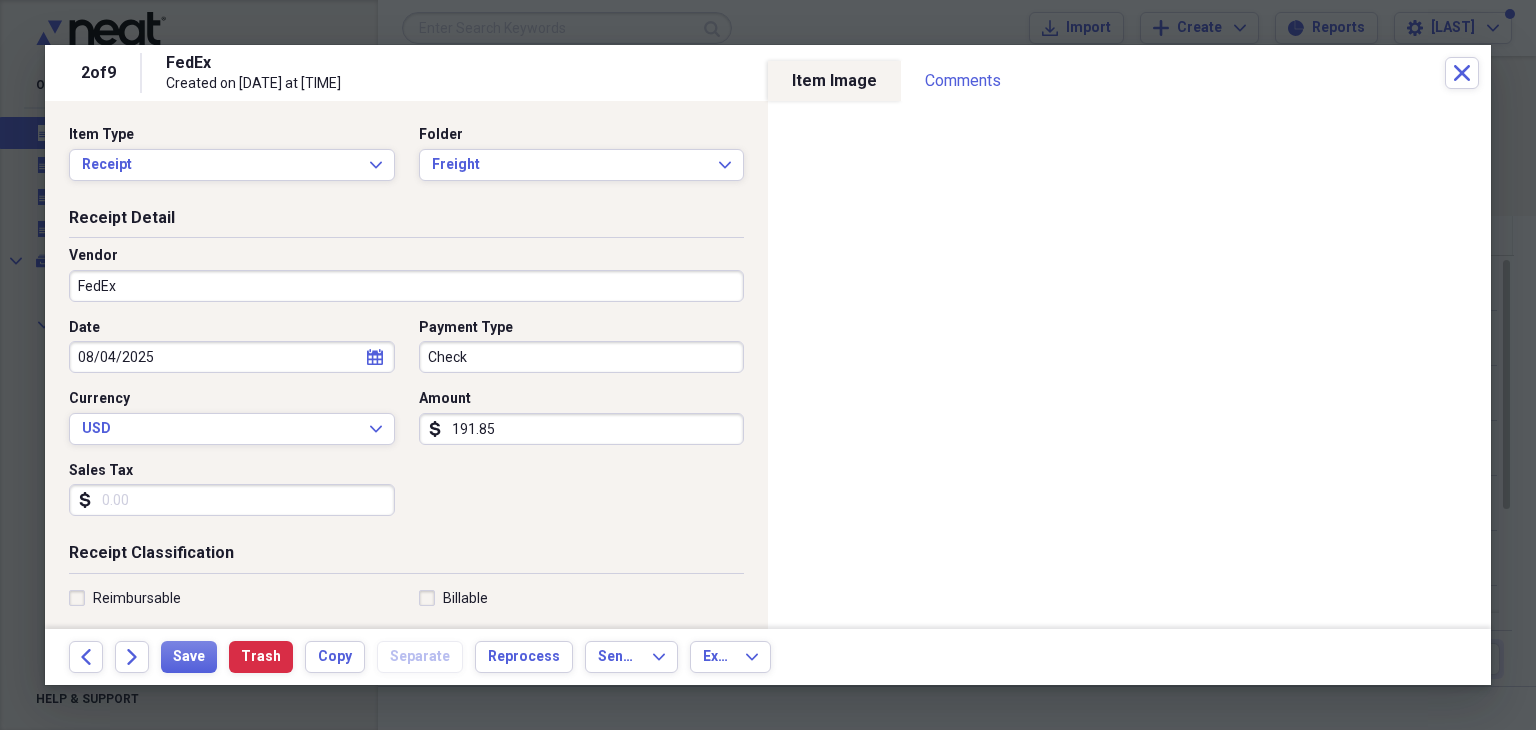 click on "191.85" at bounding box center (582, 429) 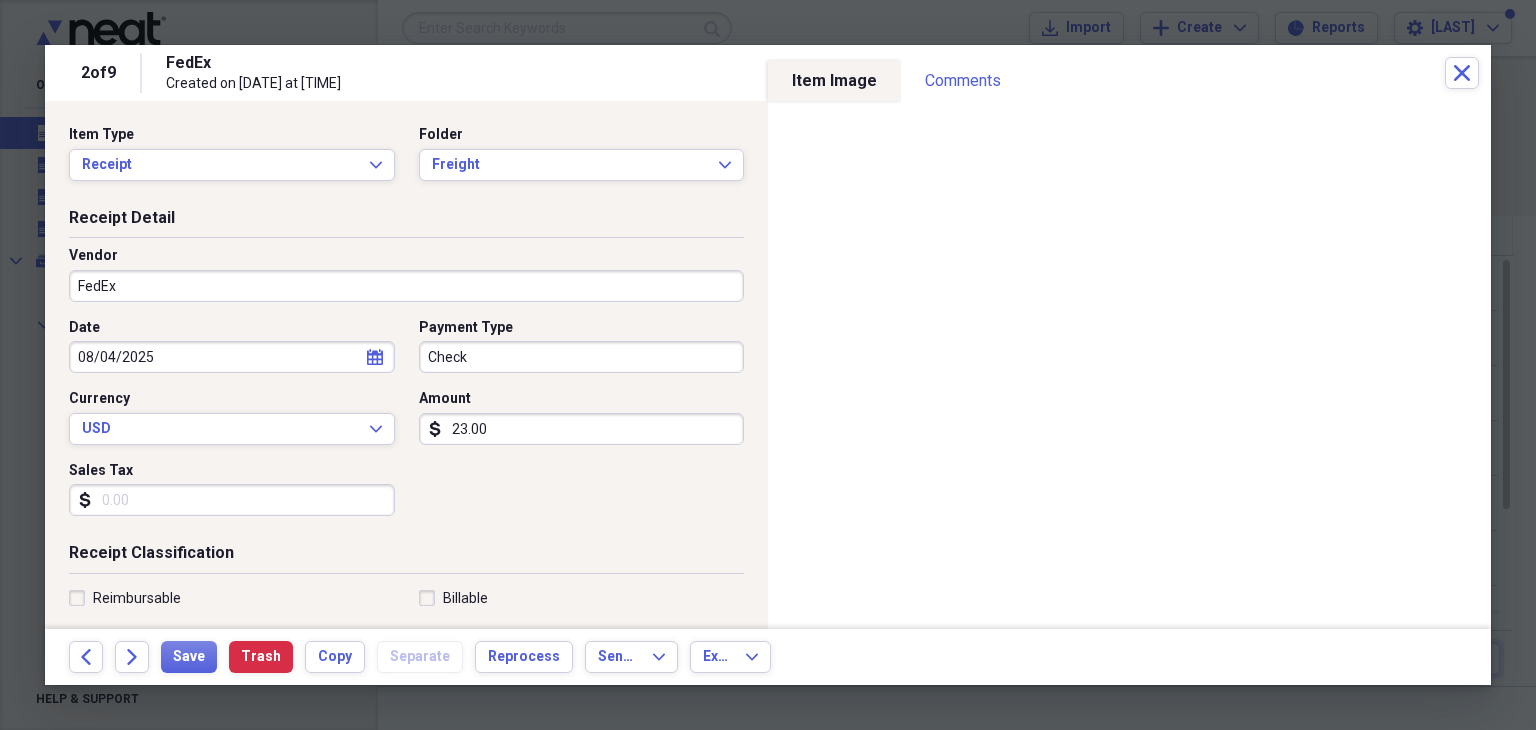 scroll, scrollTop: 100, scrollLeft: 0, axis: vertical 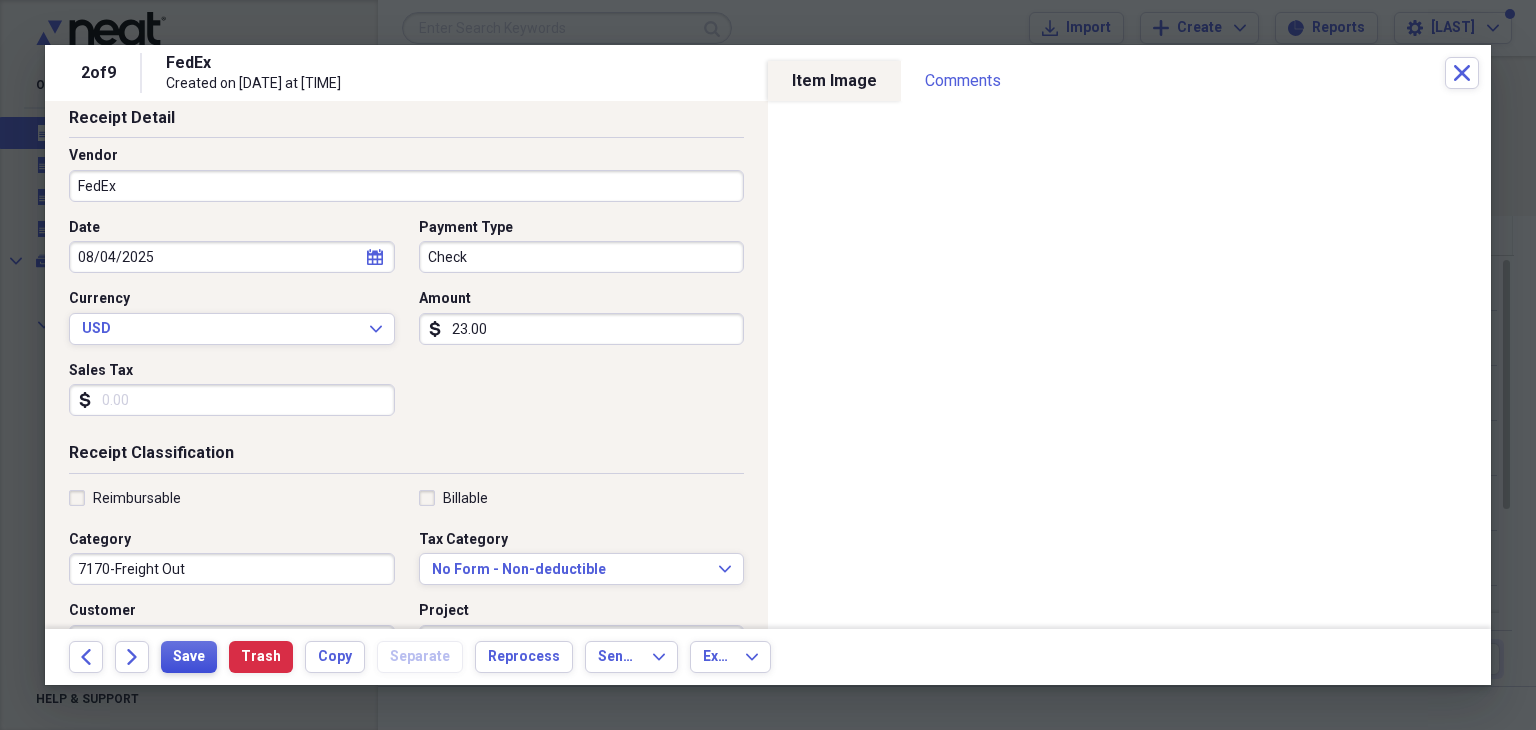 type on "23.00" 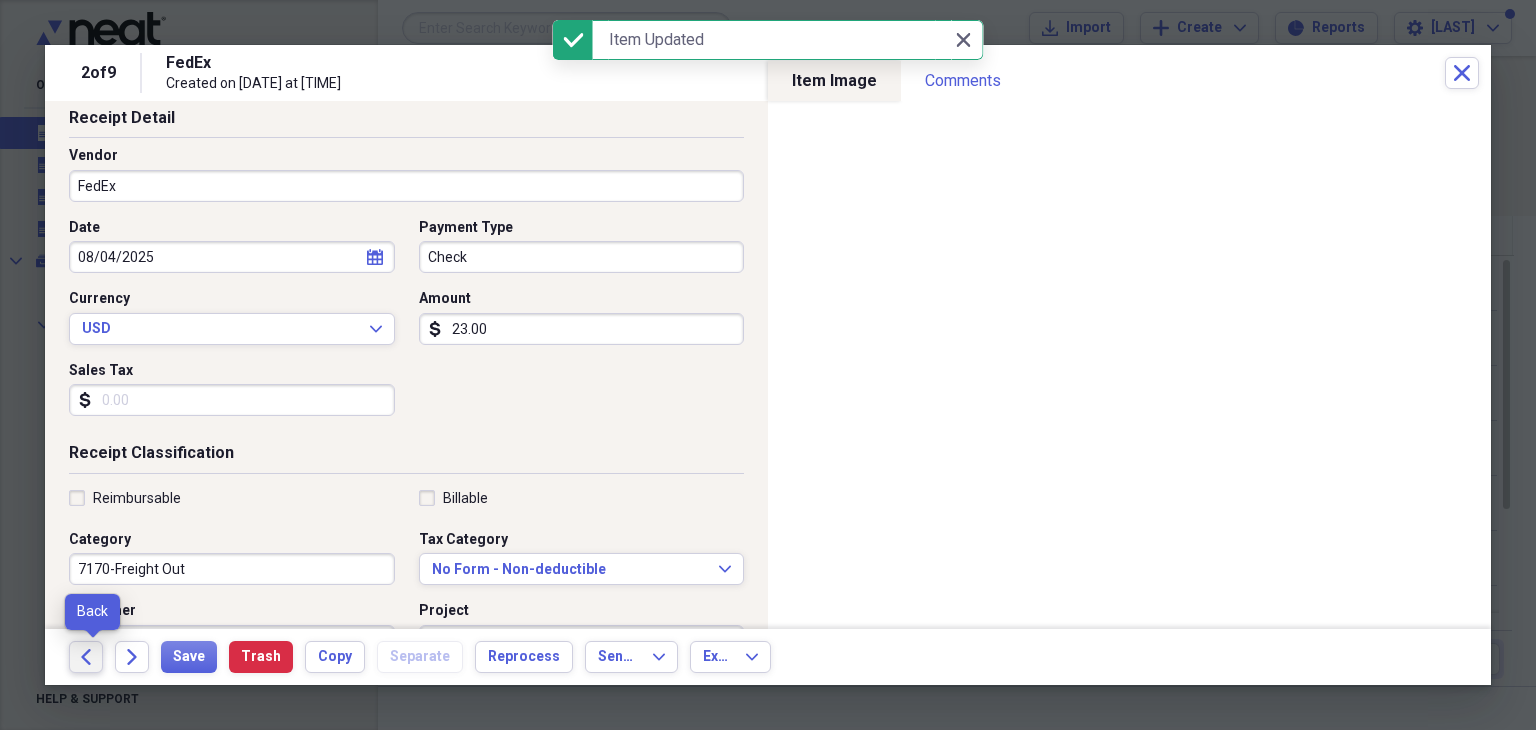 click on "Back" 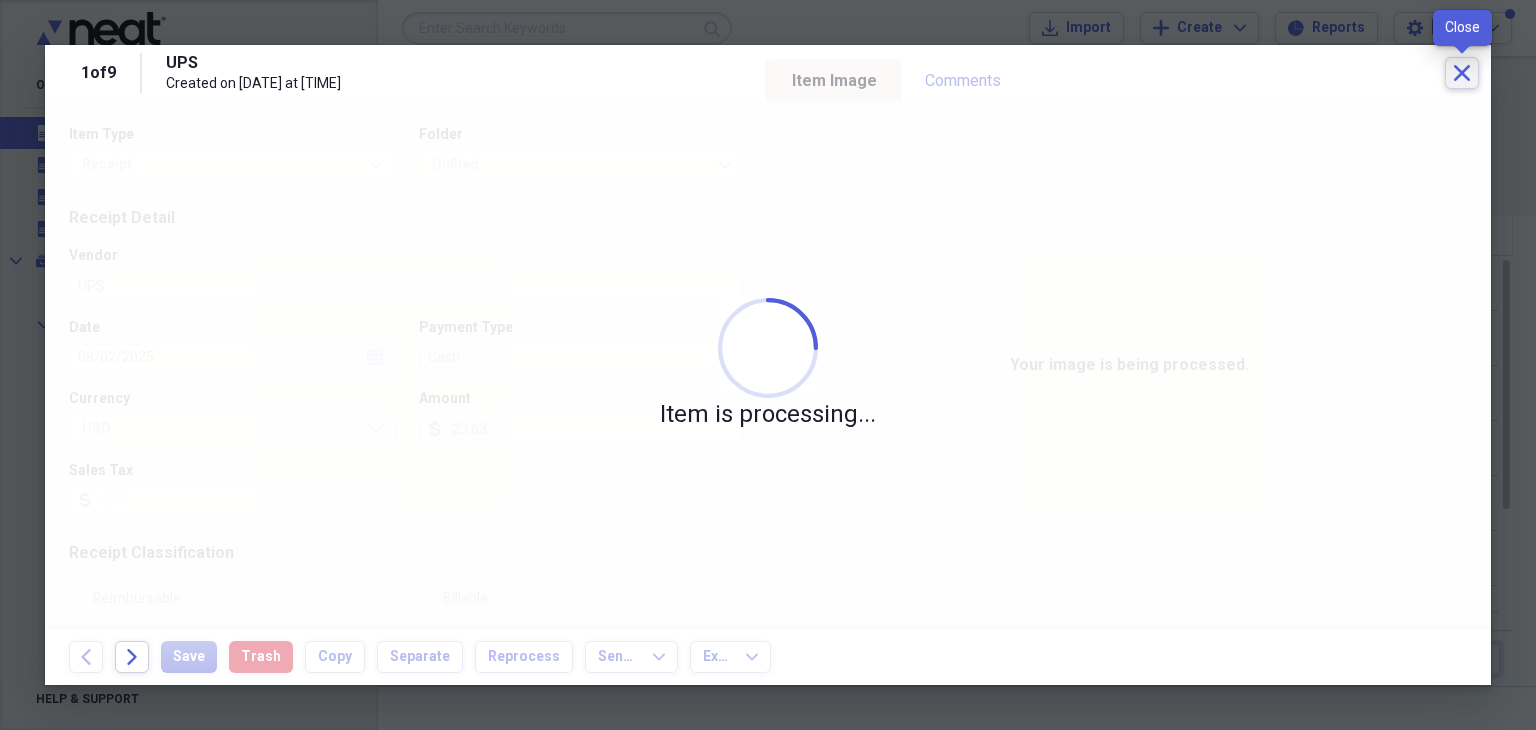 click 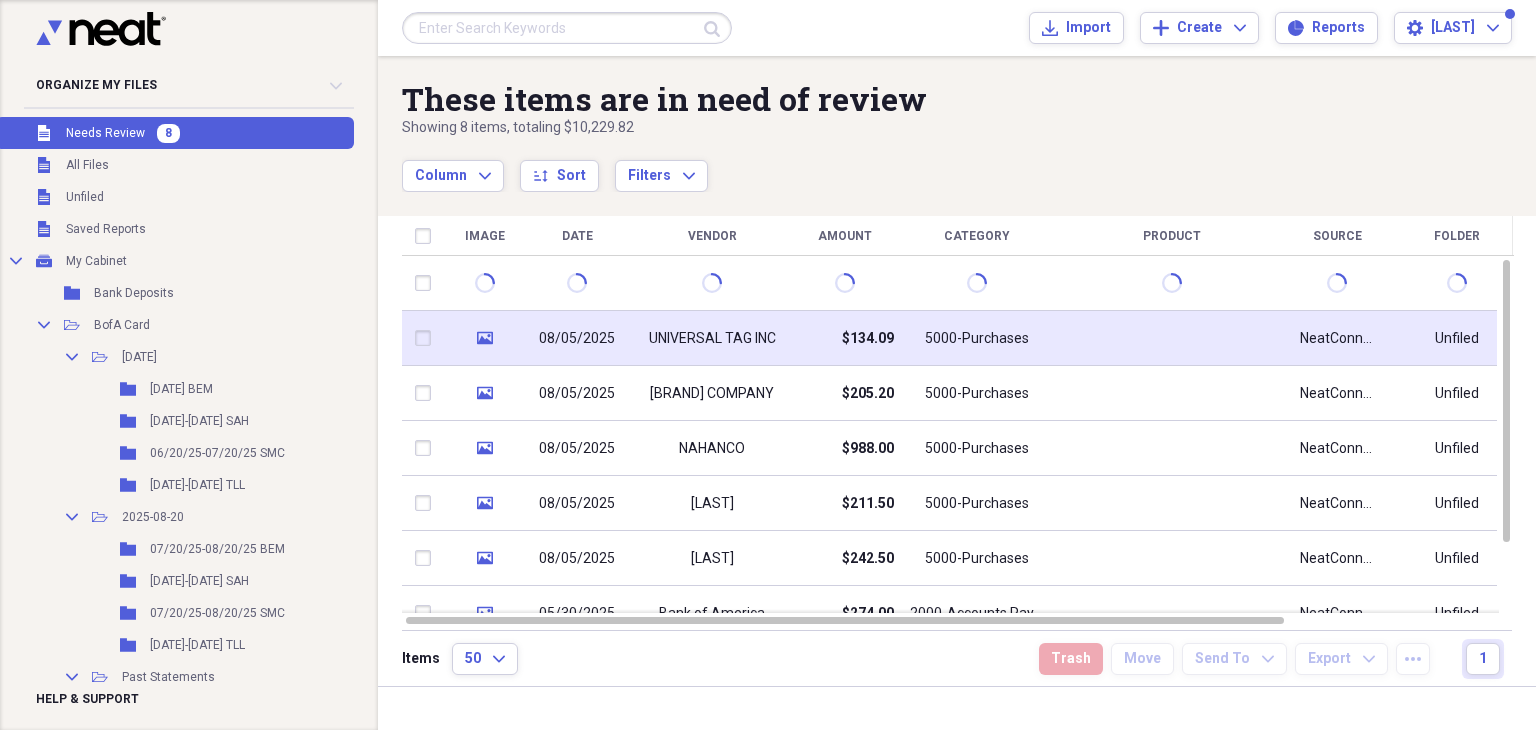 click on "UNIVERSAL TAG INC" at bounding box center [712, 338] 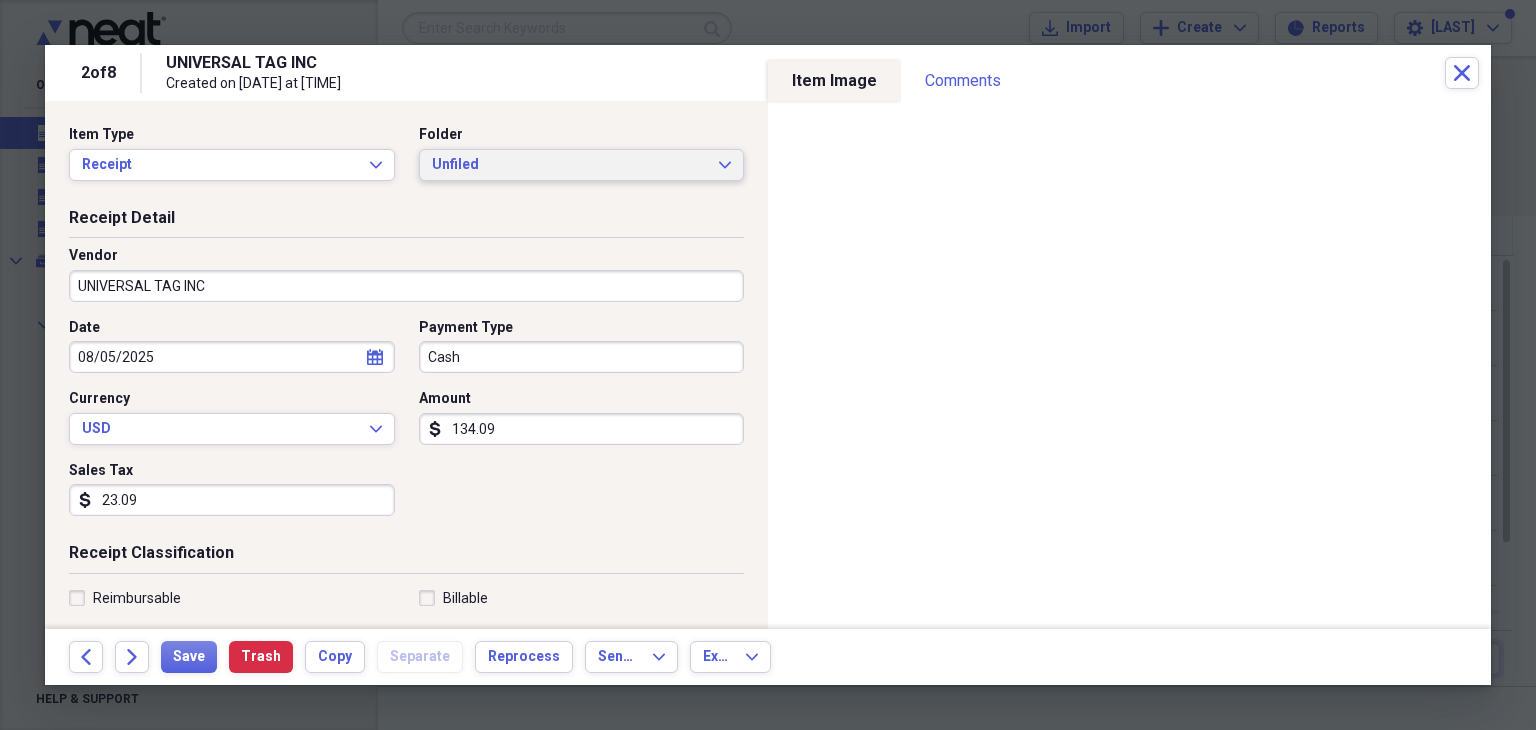 click on "Unfiled" at bounding box center (570, 165) 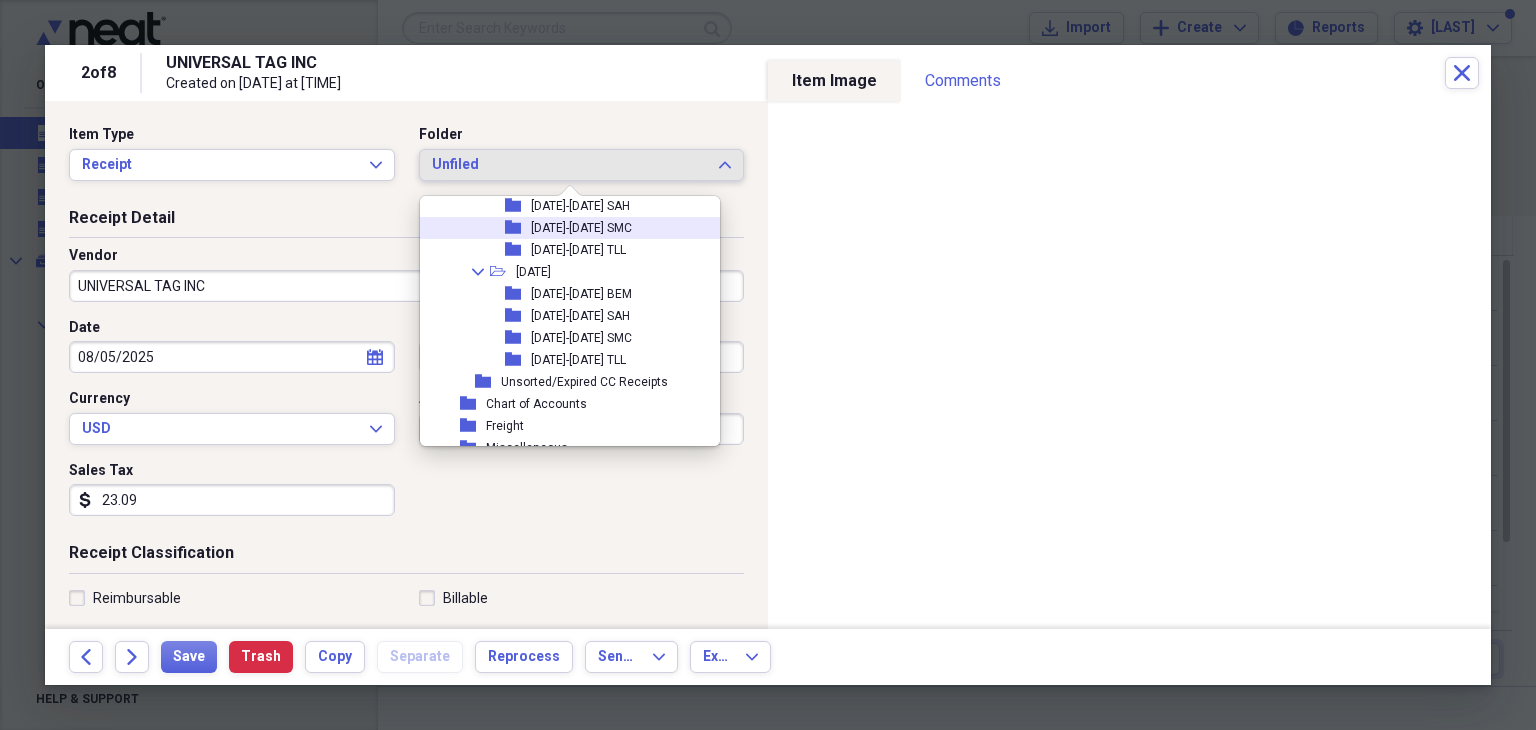 scroll, scrollTop: 1062, scrollLeft: 0, axis: vertical 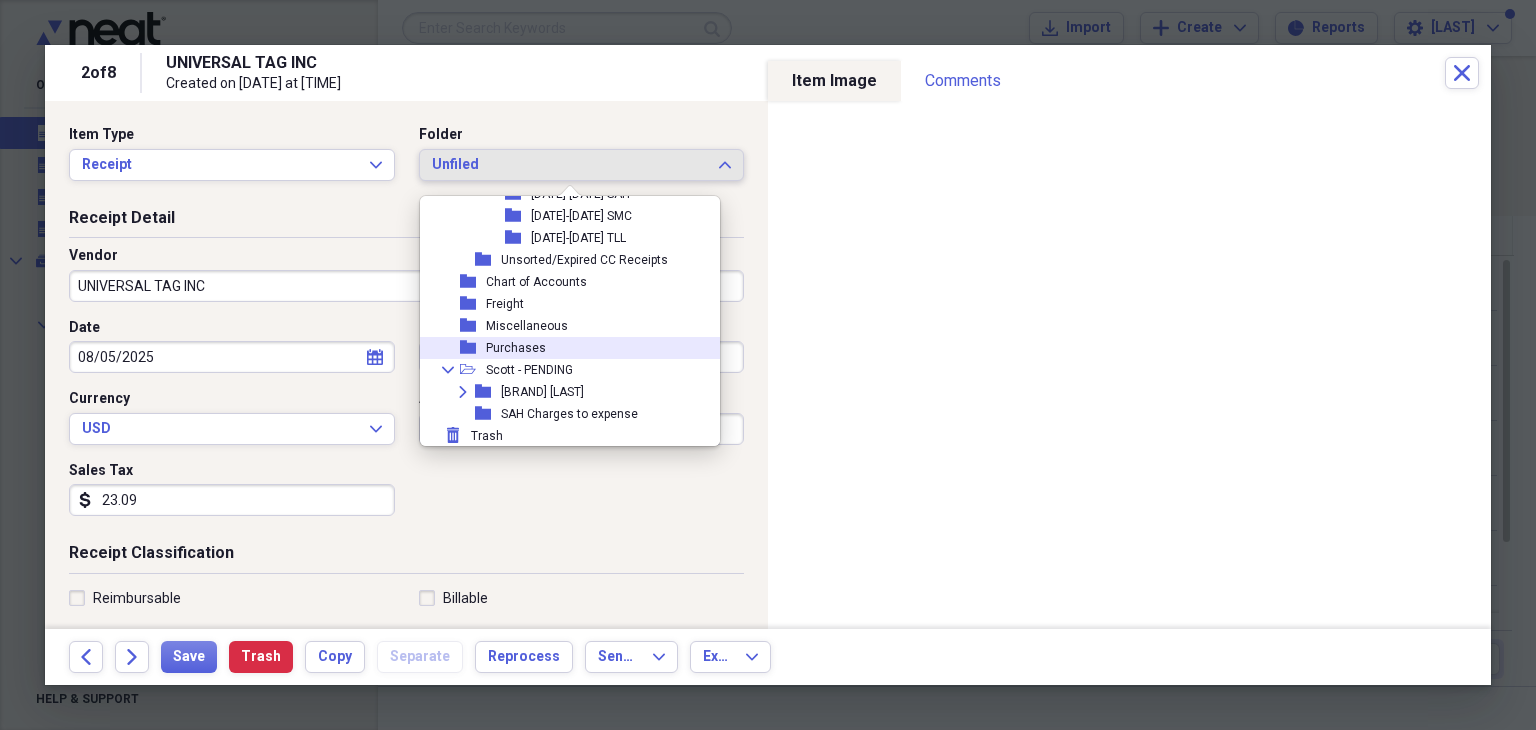 click on "Purchases" at bounding box center (516, 348) 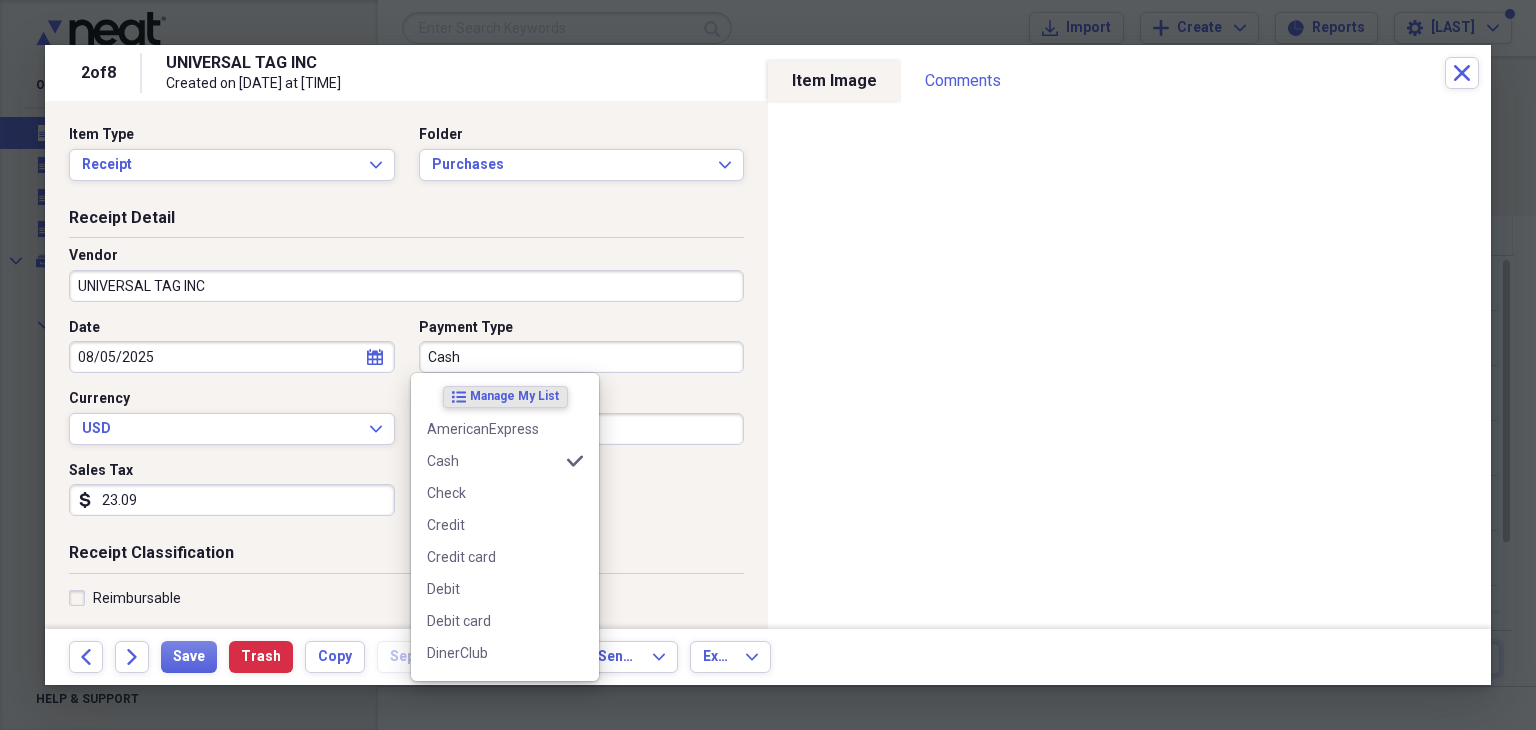 click on "Cash" at bounding box center [582, 357] 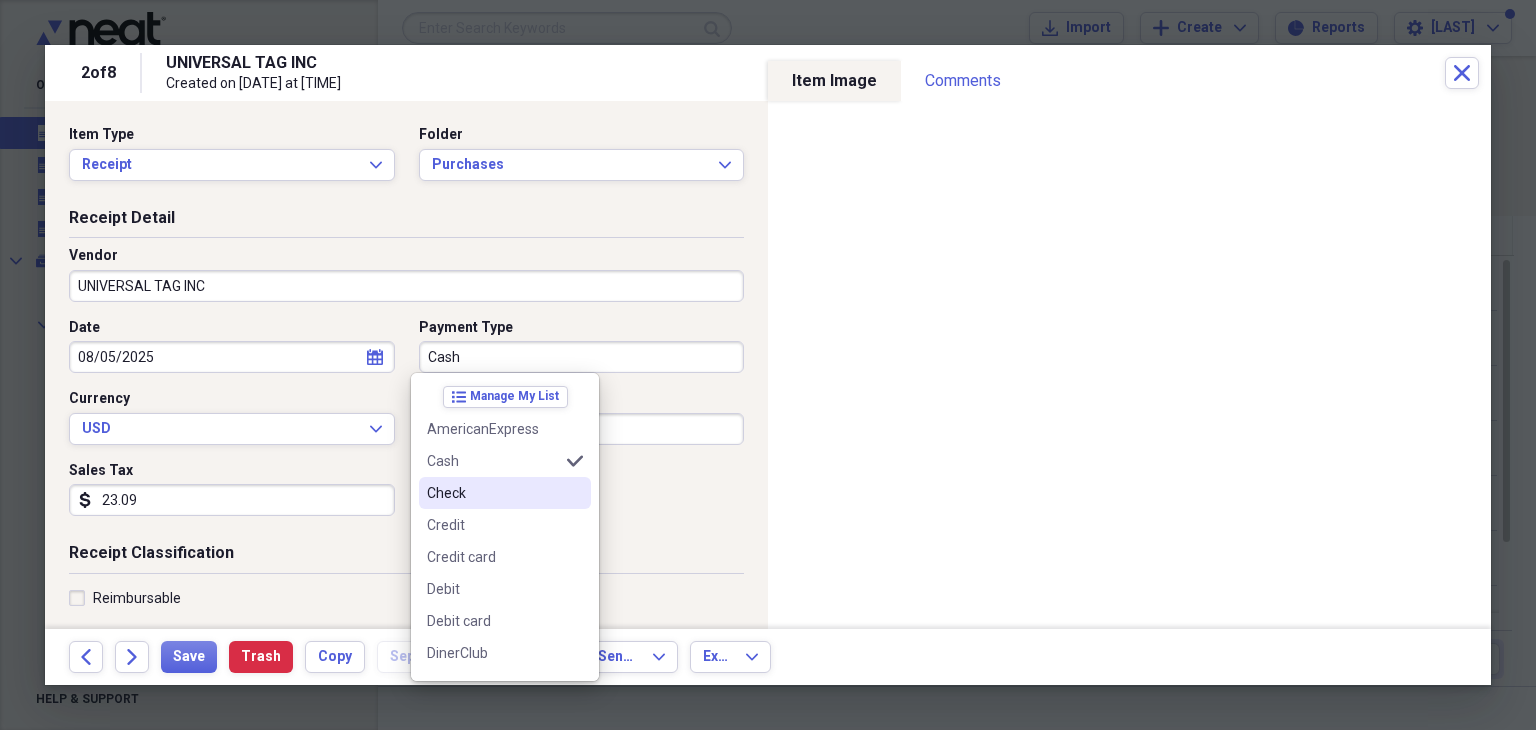 click on "Check" at bounding box center [493, 493] 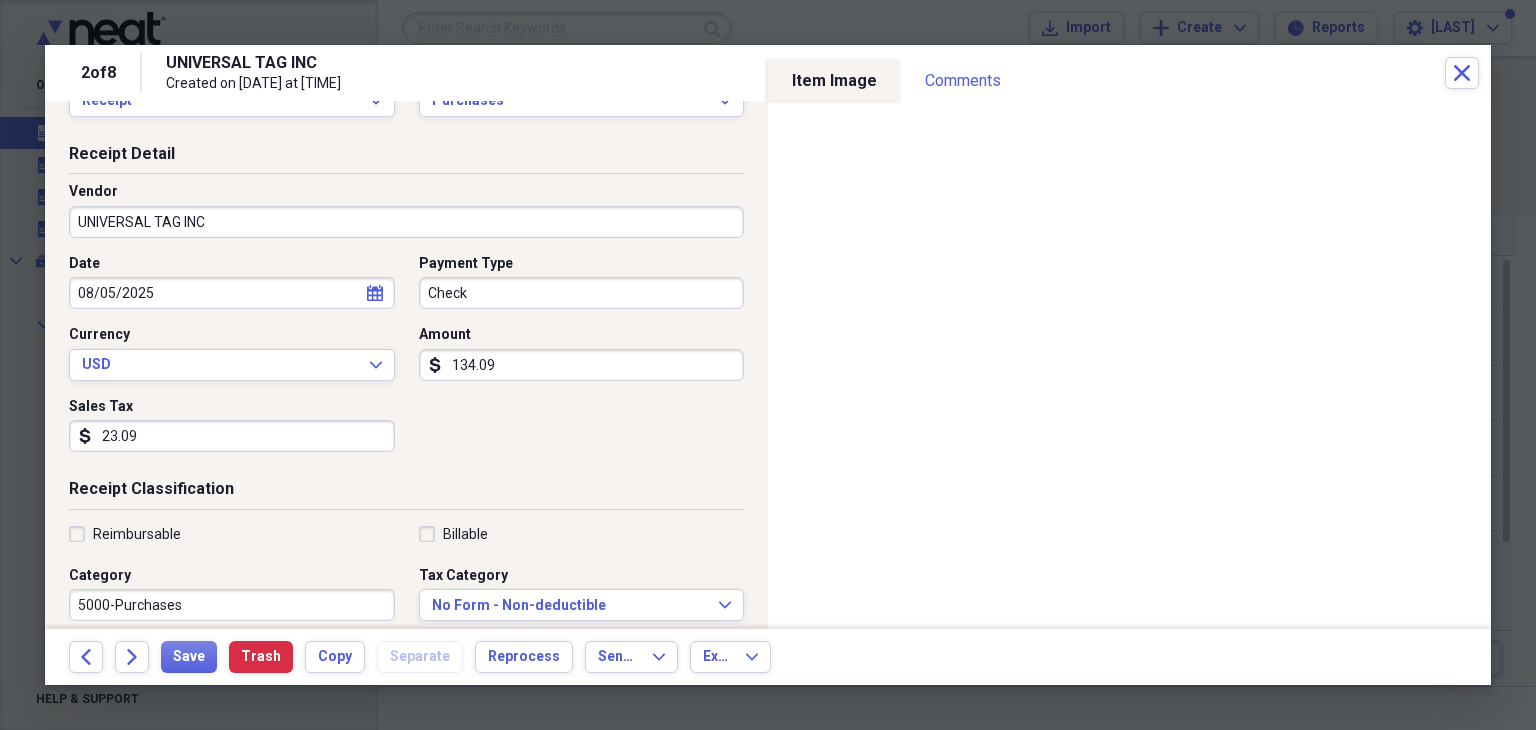 scroll, scrollTop: 100, scrollLeft: 0, axis: vertical 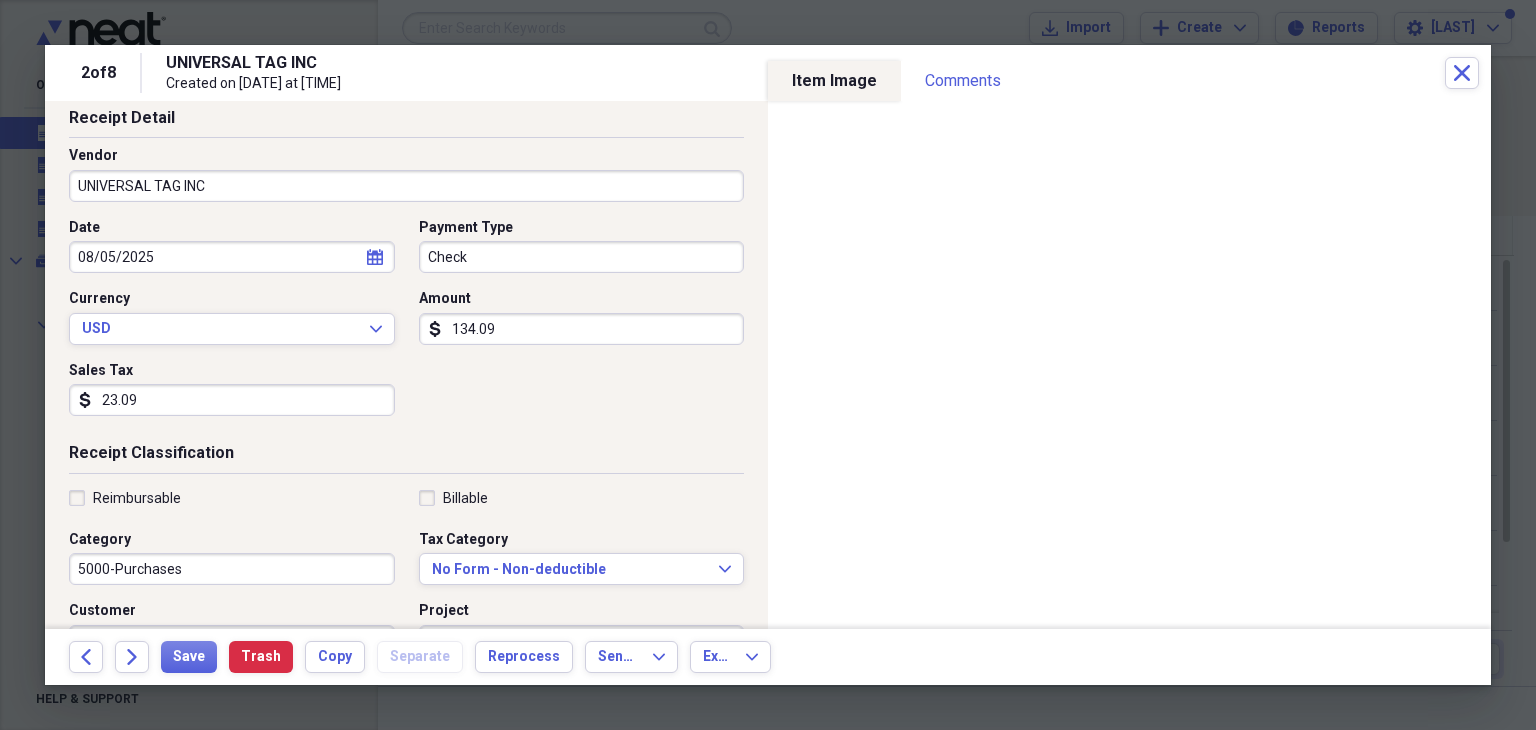 click on "23.09" at bounding box center (232, 400) 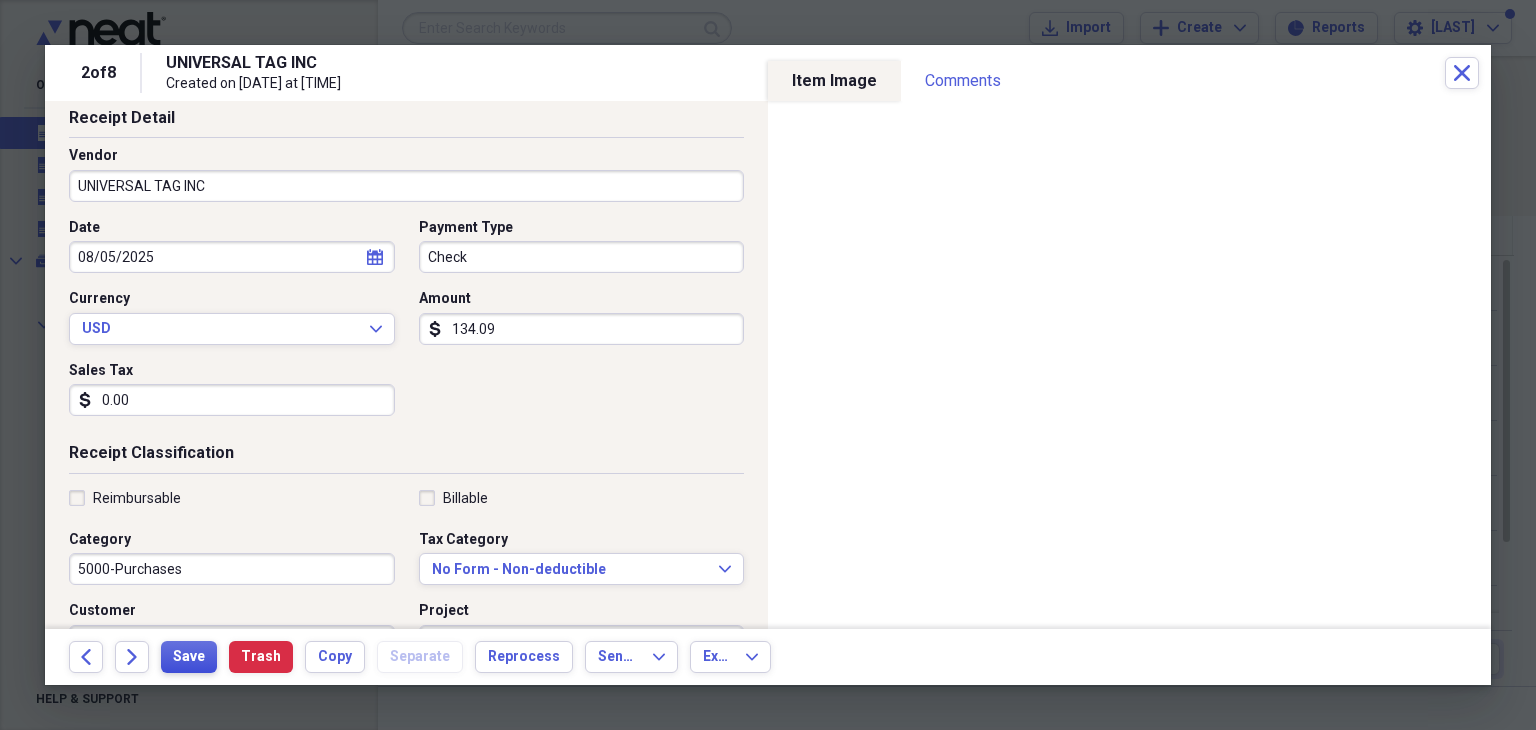 type on "0.00" 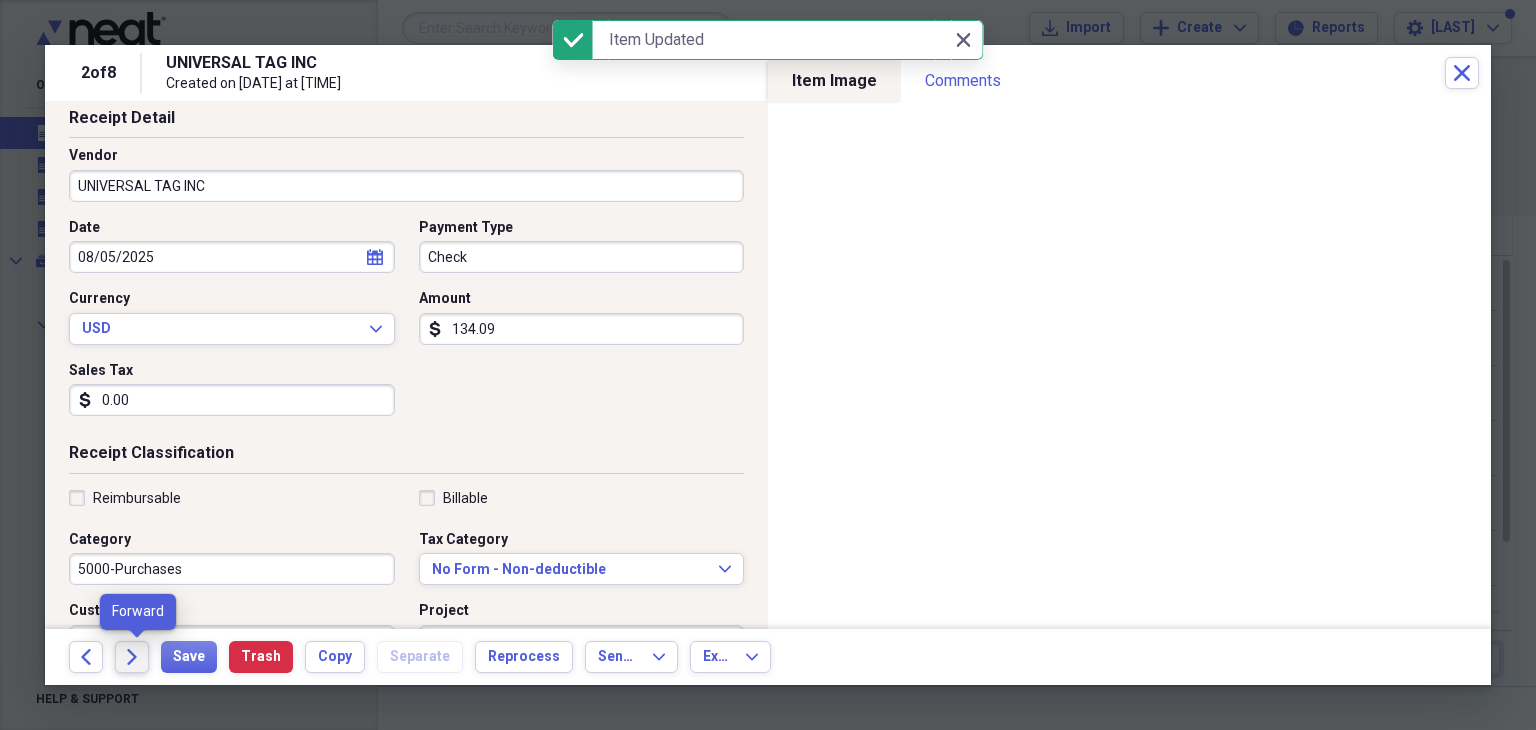 click on "Forward" 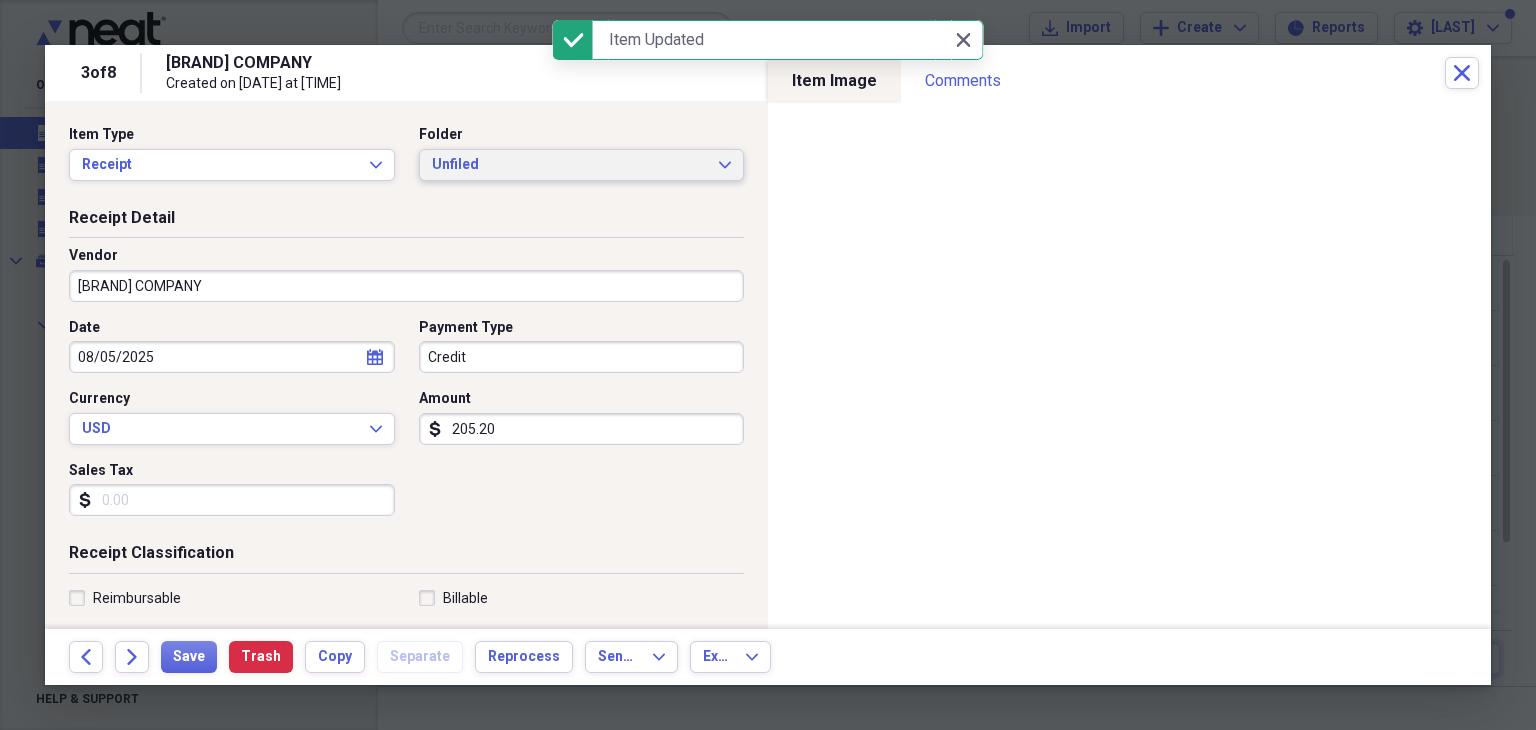click on "Unfiled" at bounding box center (570, 165) 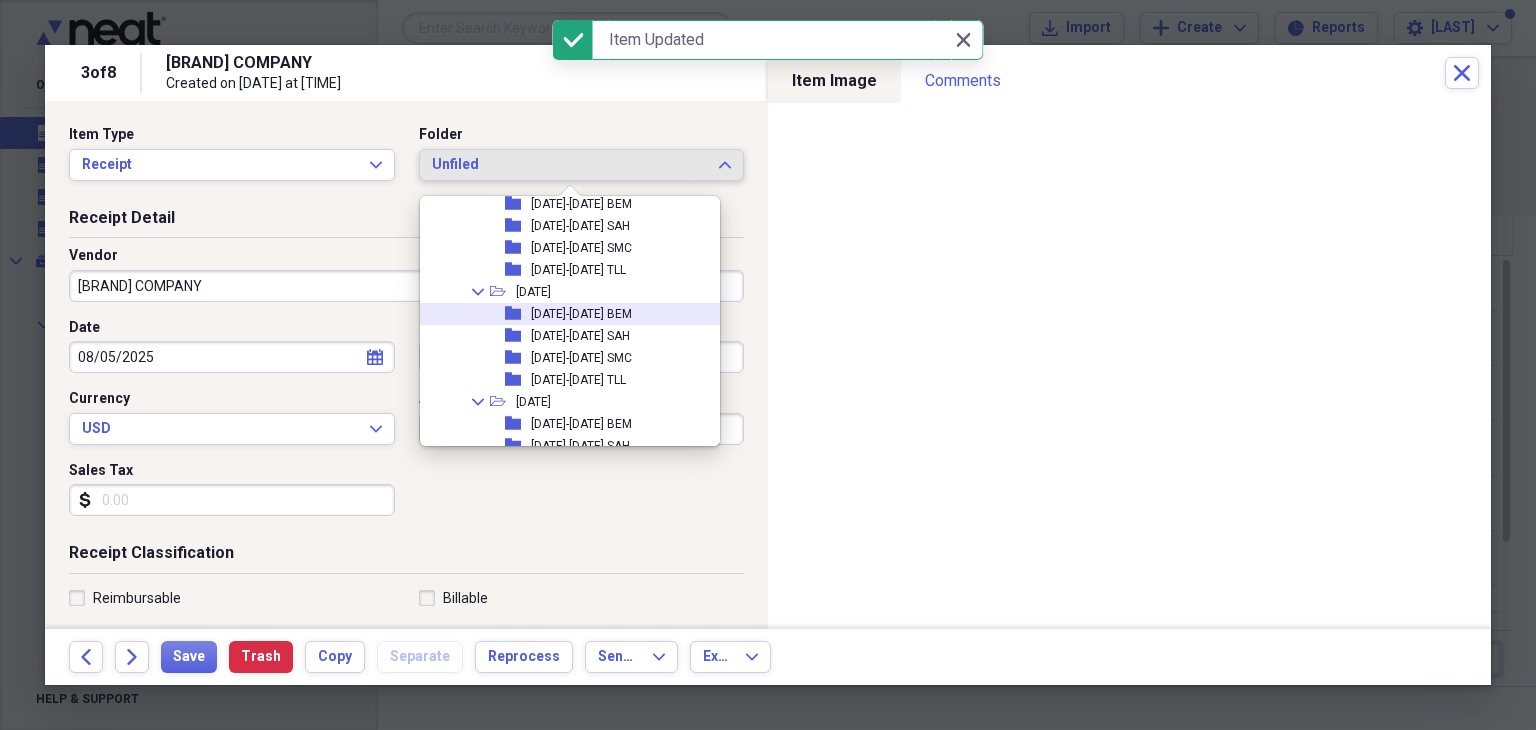 scroll, scrollTop: 1000, scrollLeft: 0, axis: vertical 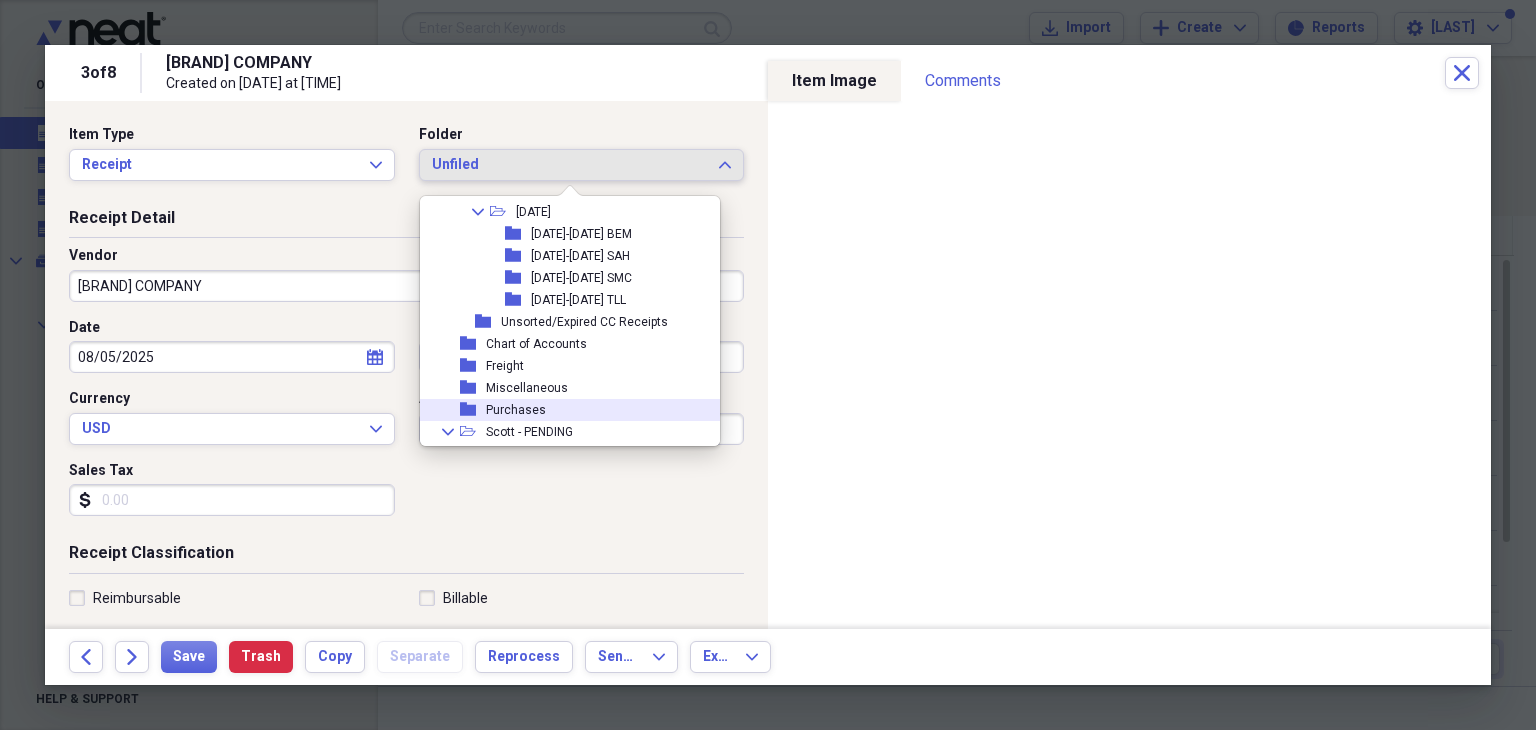 click on "folder Purchases" at bounding box center [562, 410] 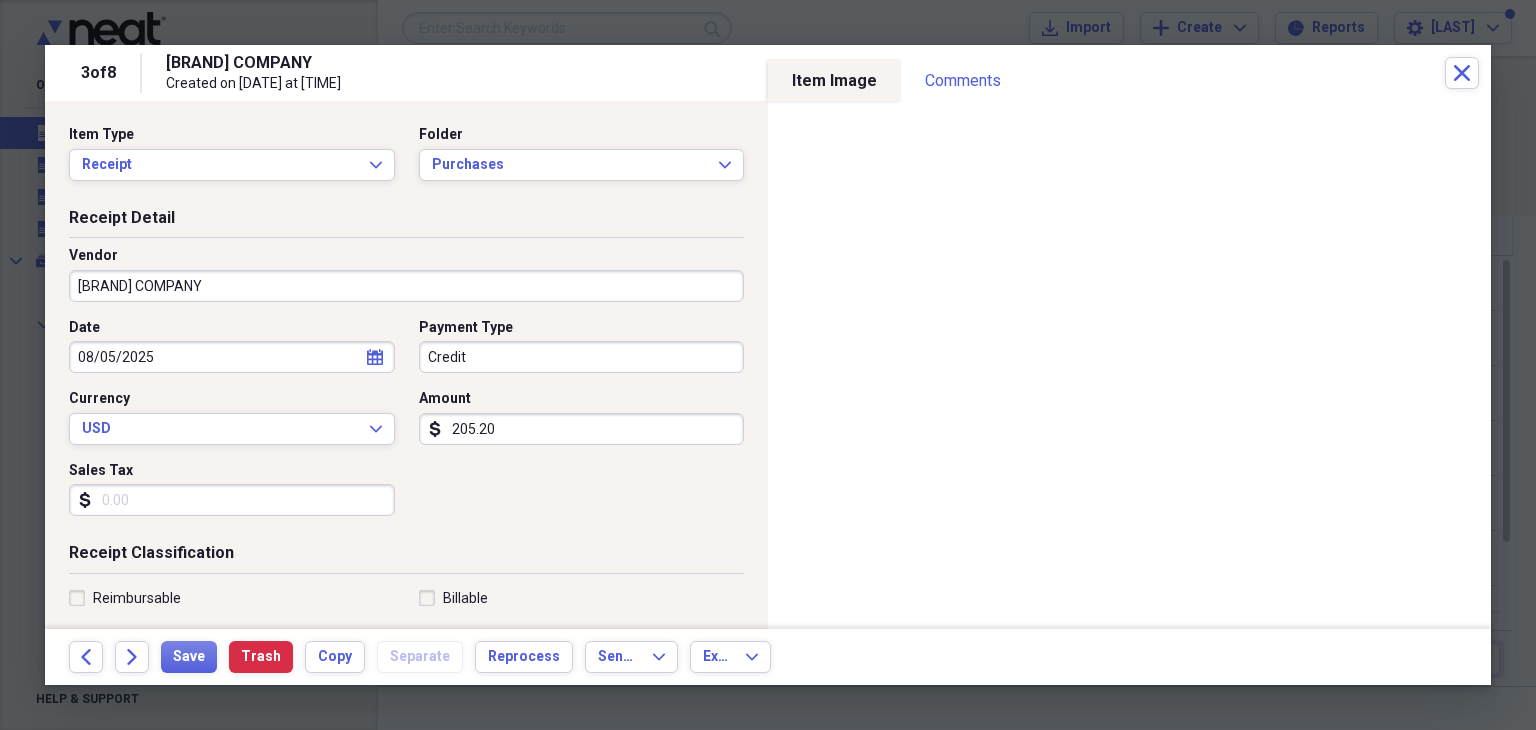 click on "Credit" at bounding box center [582, 357] 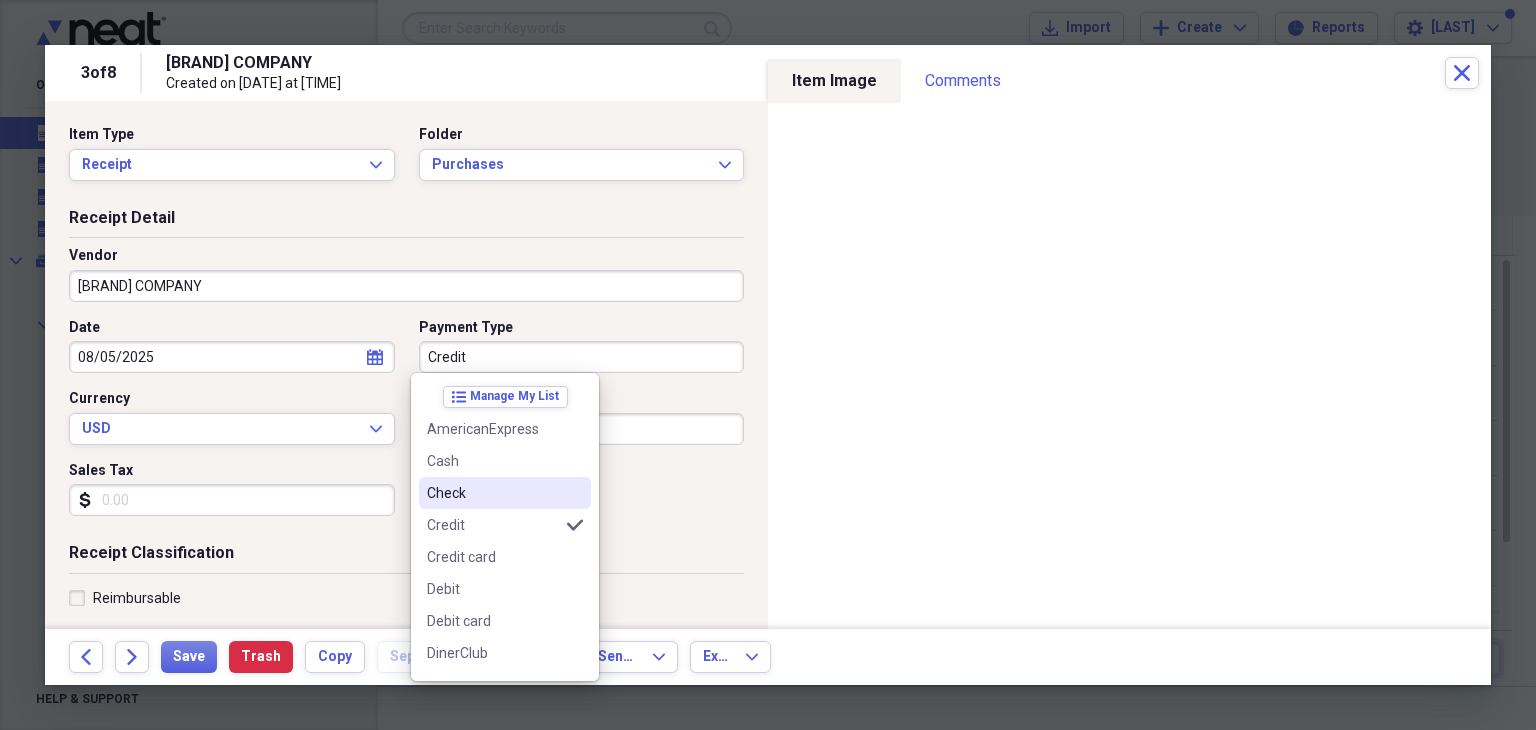 click on "Check" at bounding box center [493, 493] 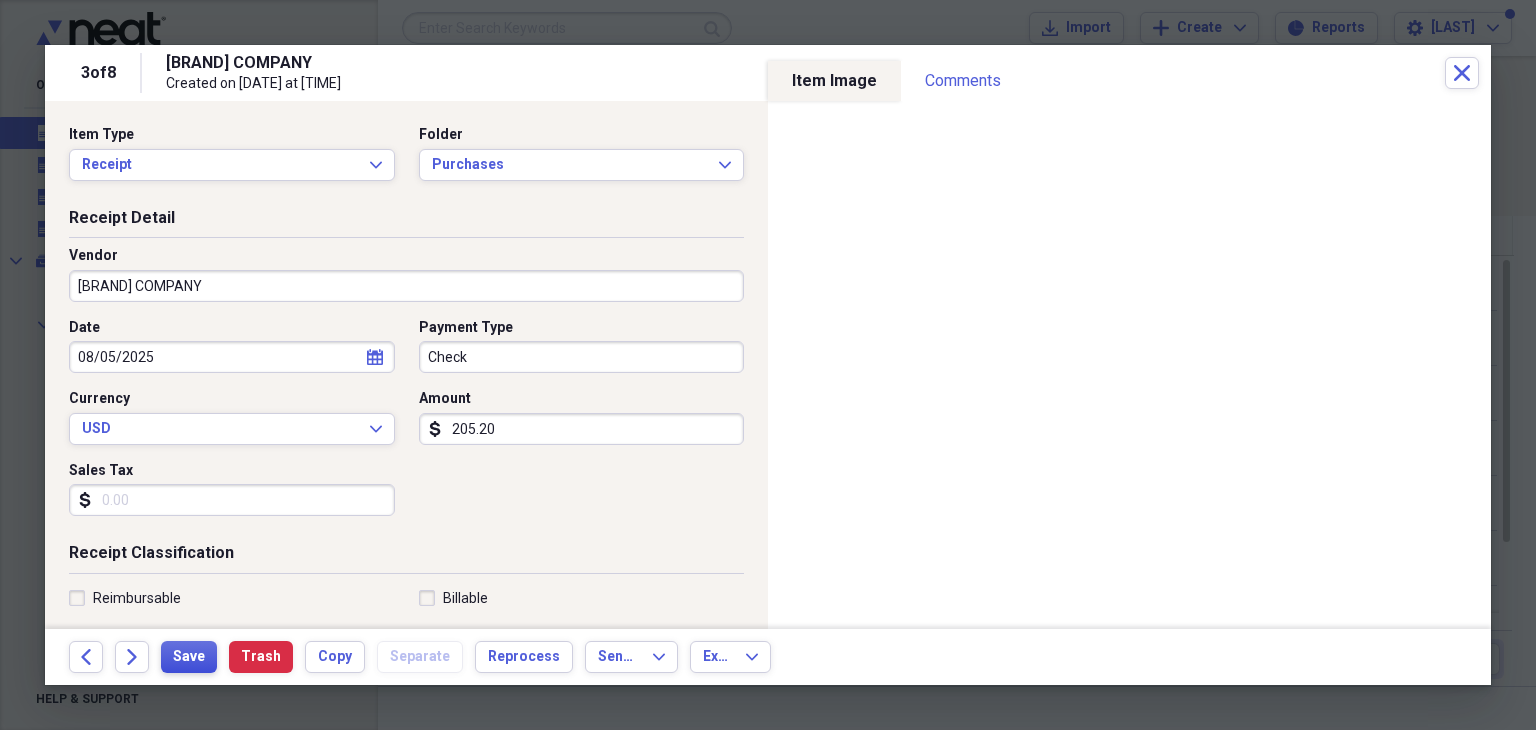 click on "Save" at bounding box center [189, 657] 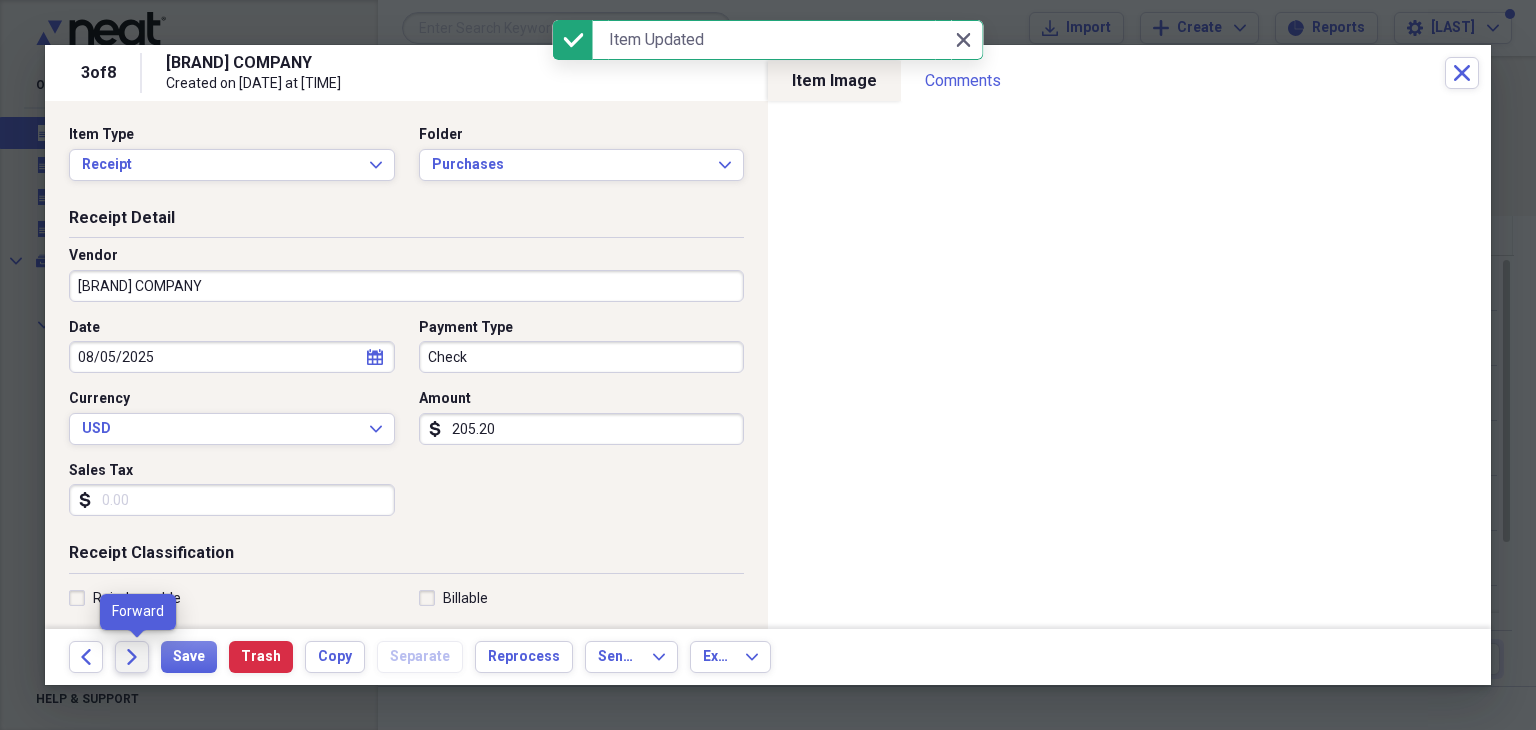click on "Forward" 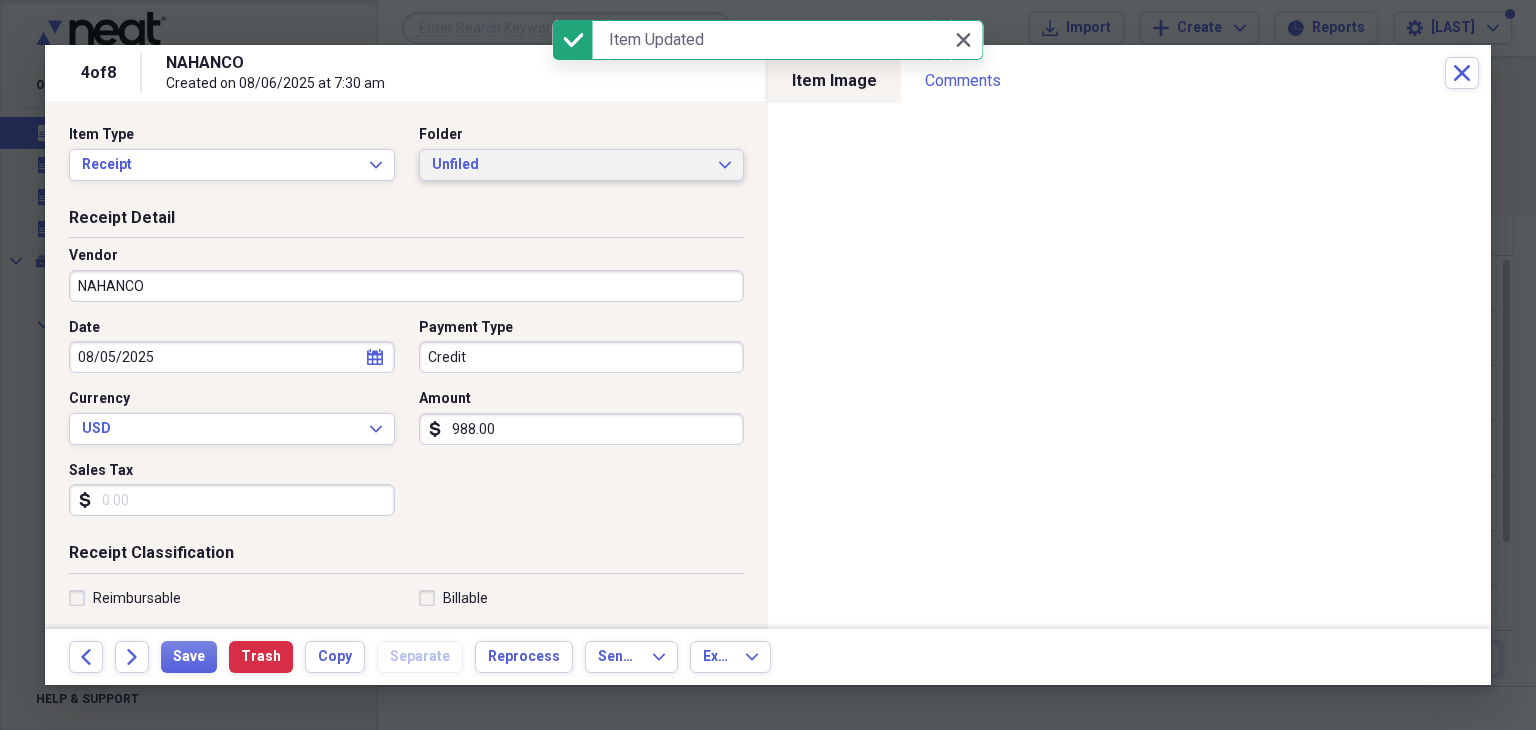 click on "Unfiled" at bounding box center [570, 165] 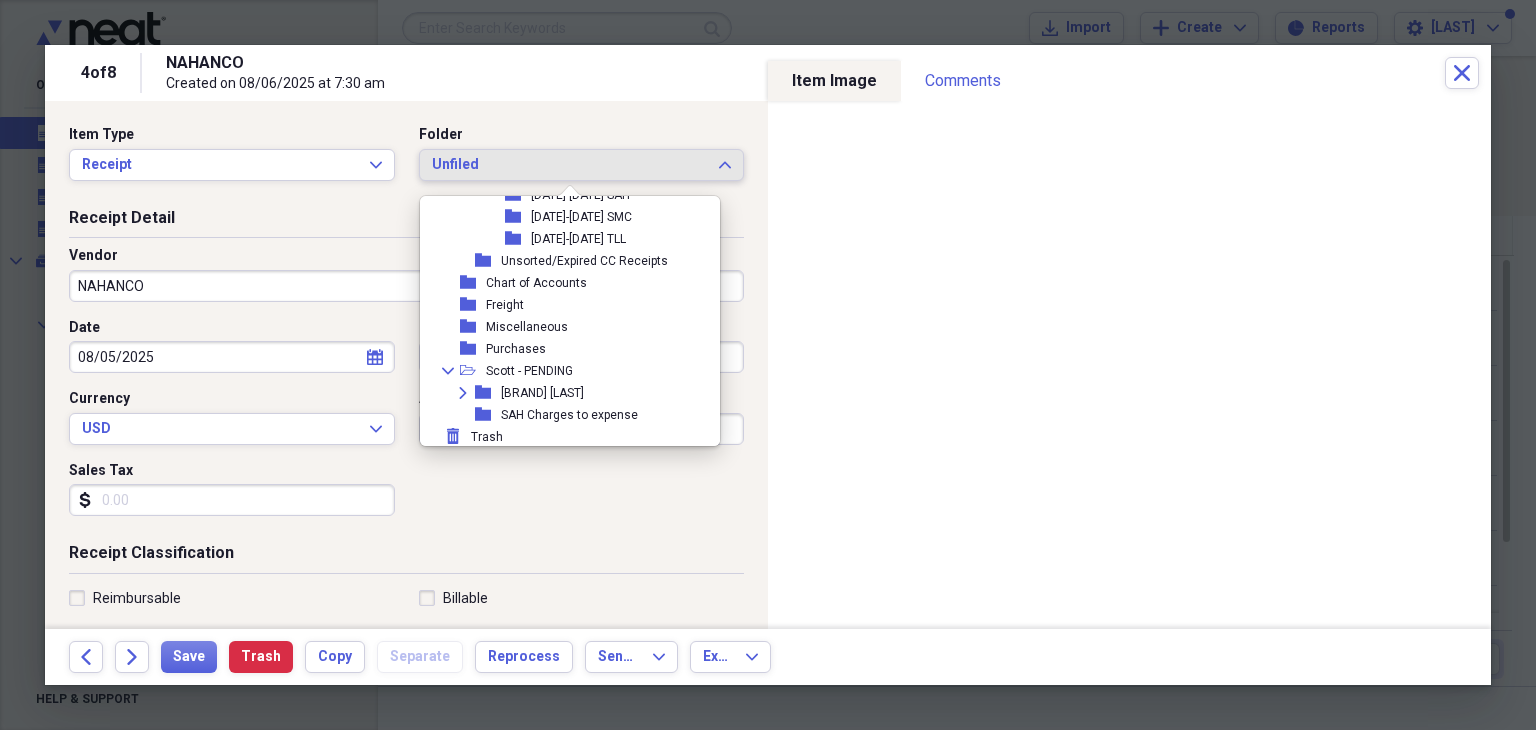 scroll, scrollTop: 1062, scrollLeft: 0, axis: vertical 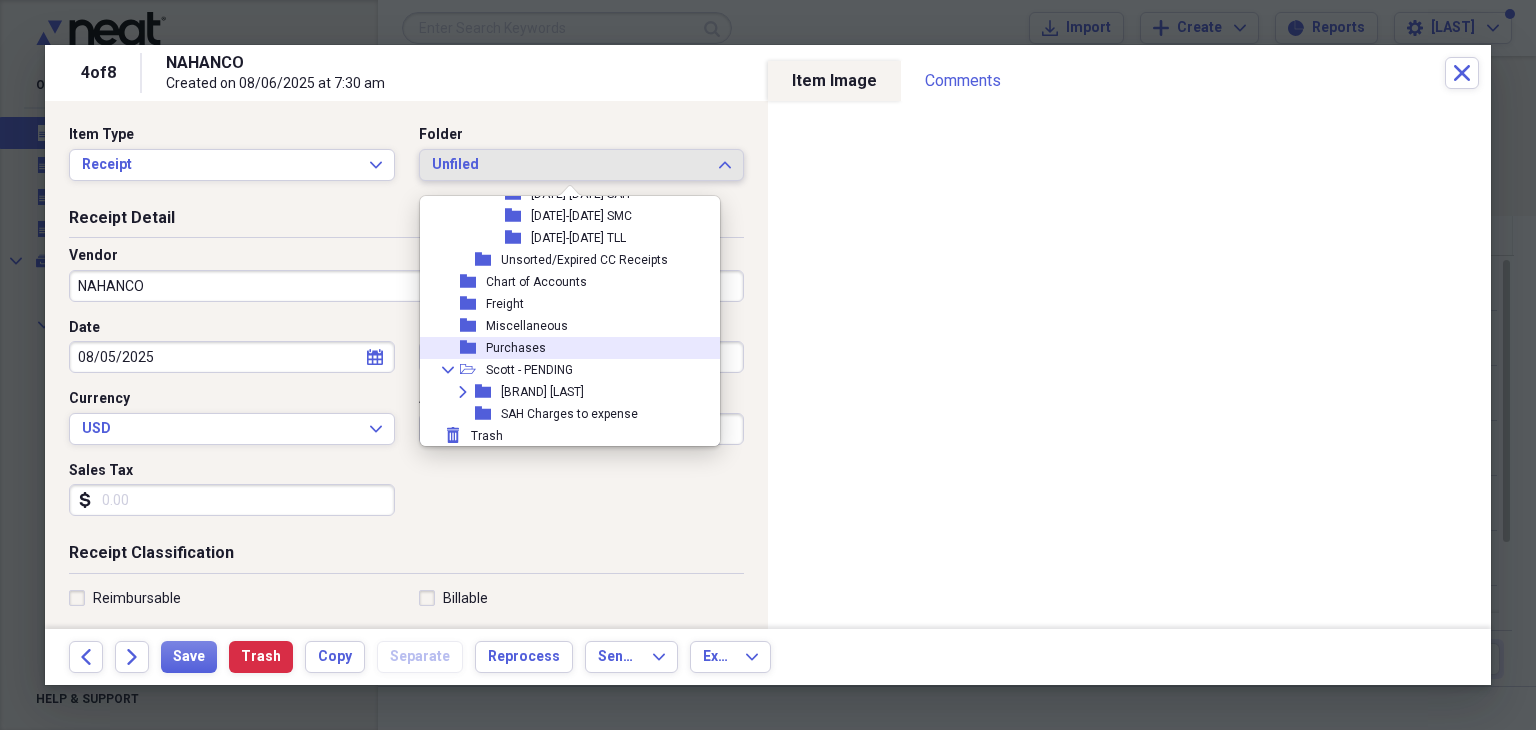 click on "Purchases" at bounding box center [516, 348] 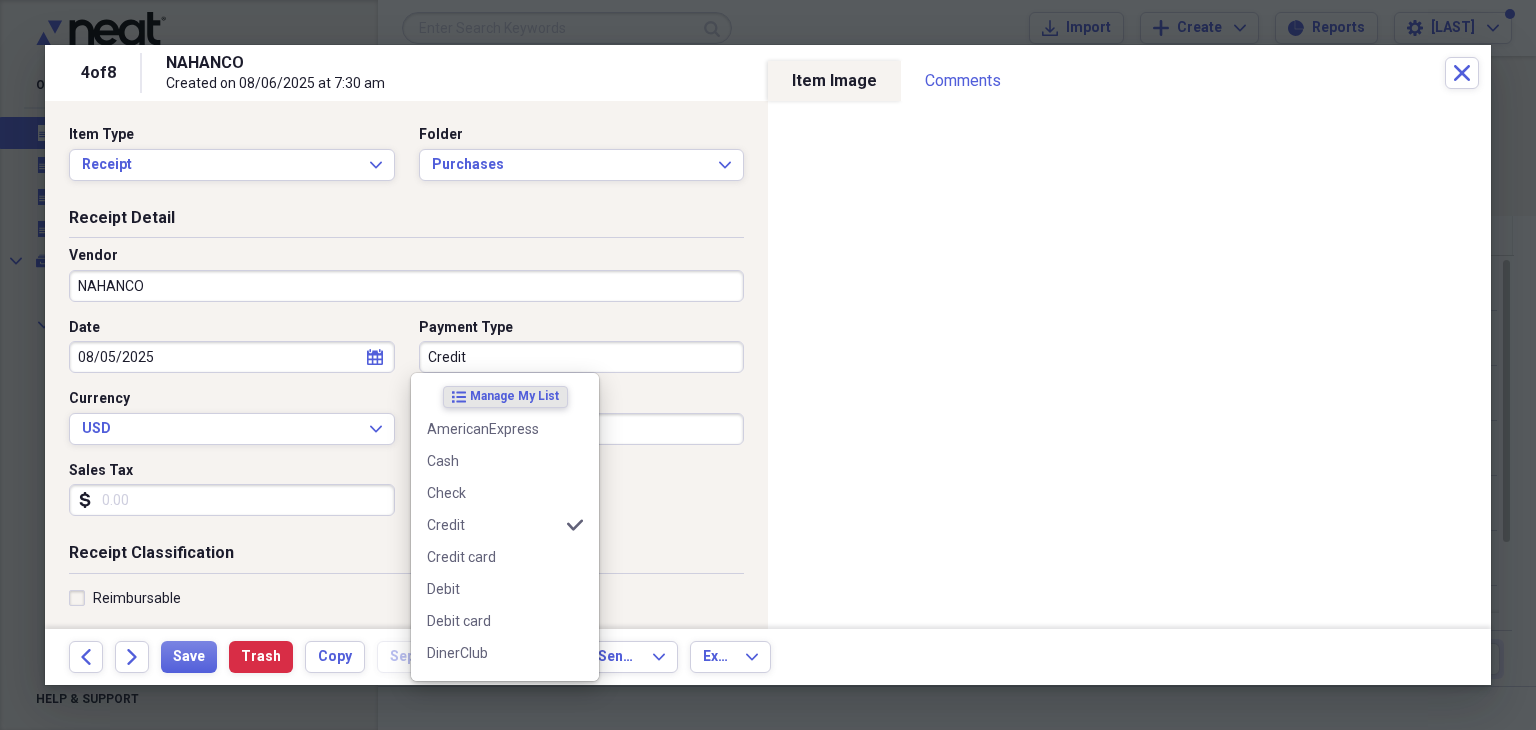 click on "Credit" at bounding box center [582, 357] 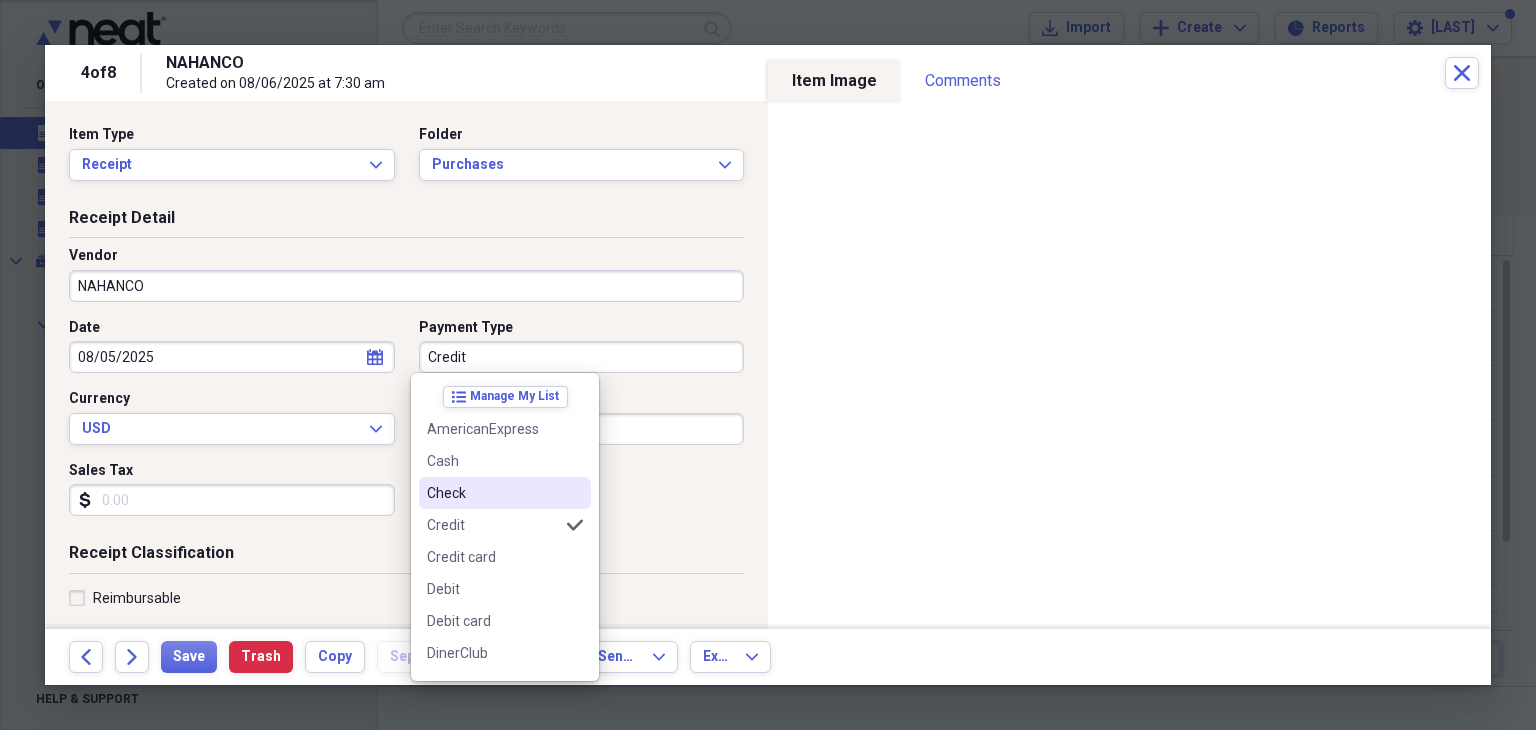 click on "Check" at bounding box center (493, 493) 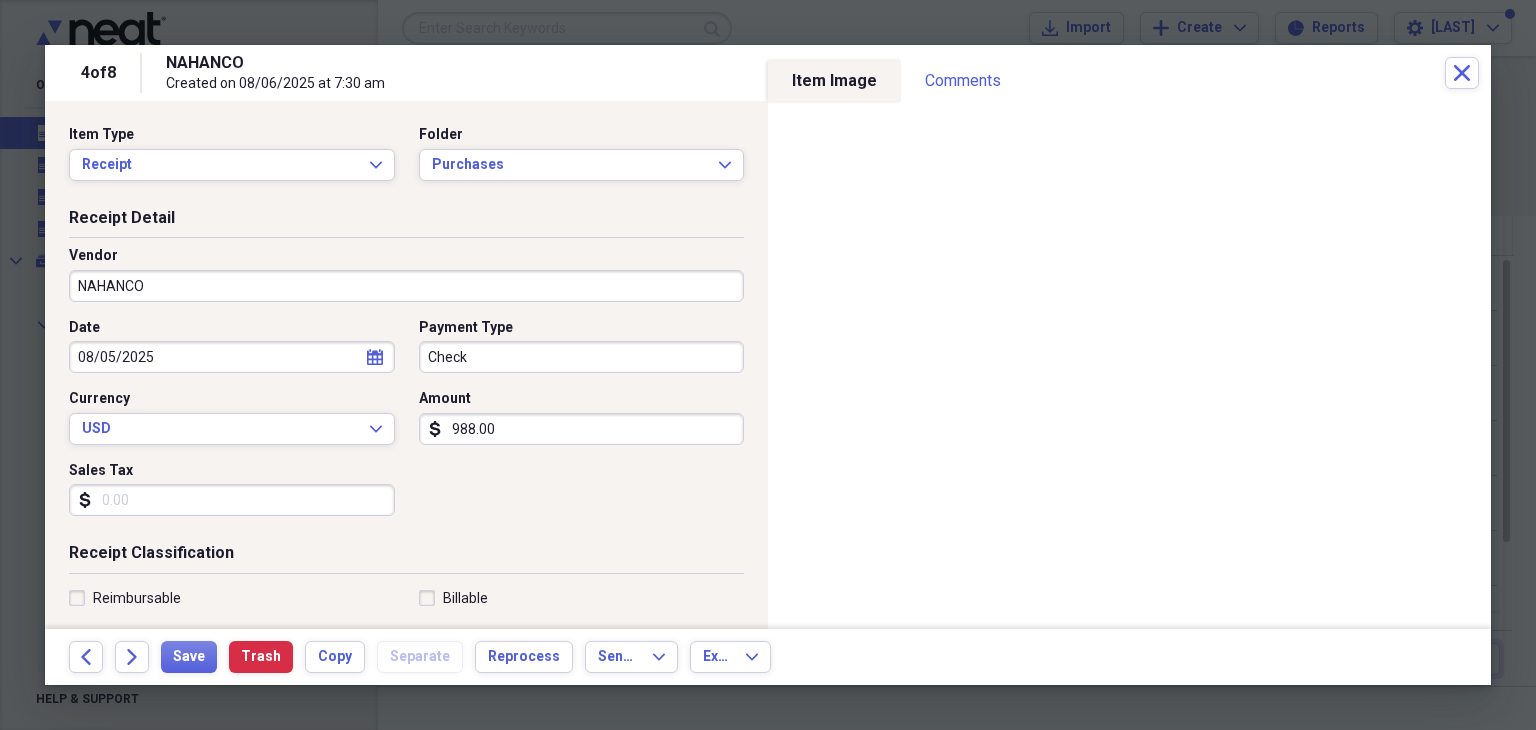 click on "988.00" at bounding box center [582, 429] 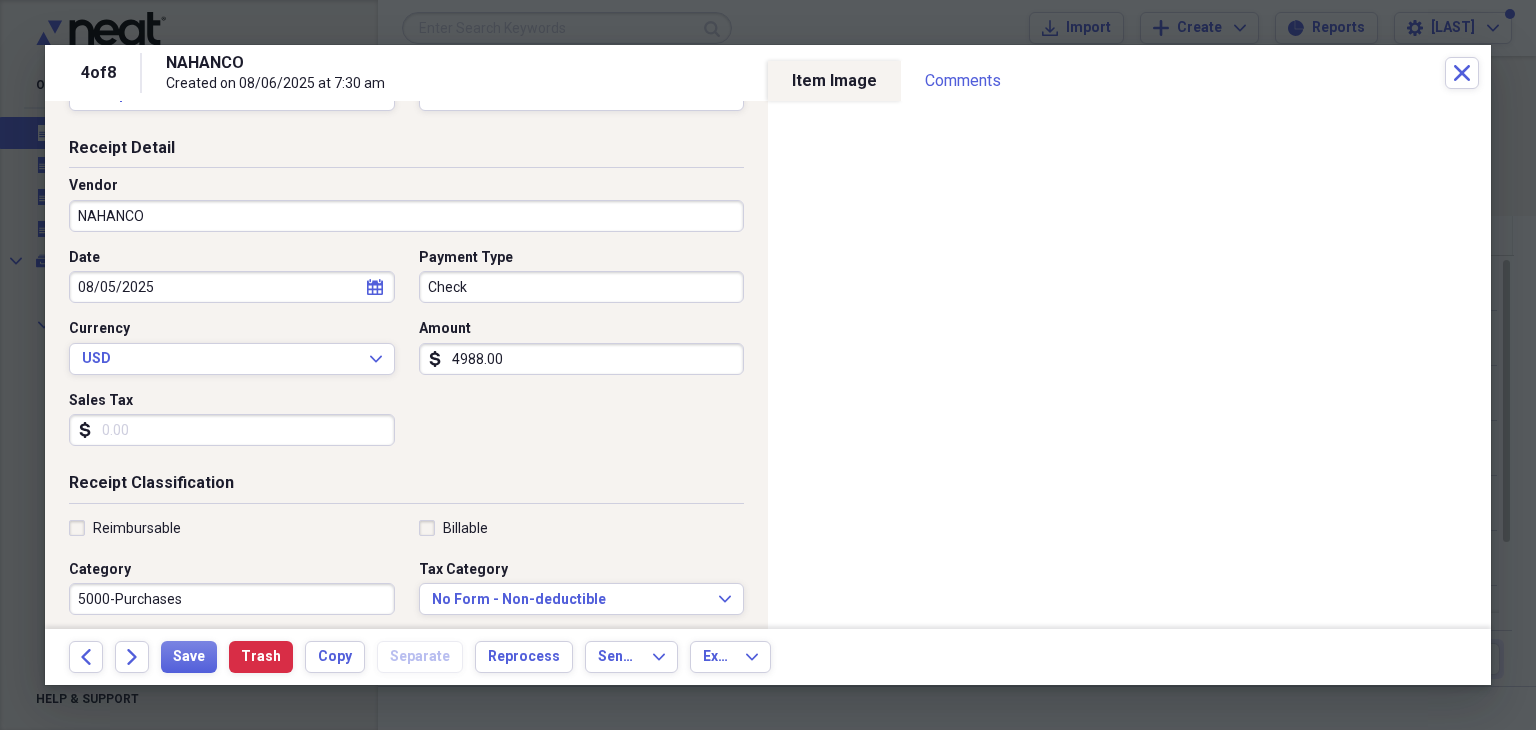scroll, scrollTop: 100, scrollLeft: 0, axis: vertical 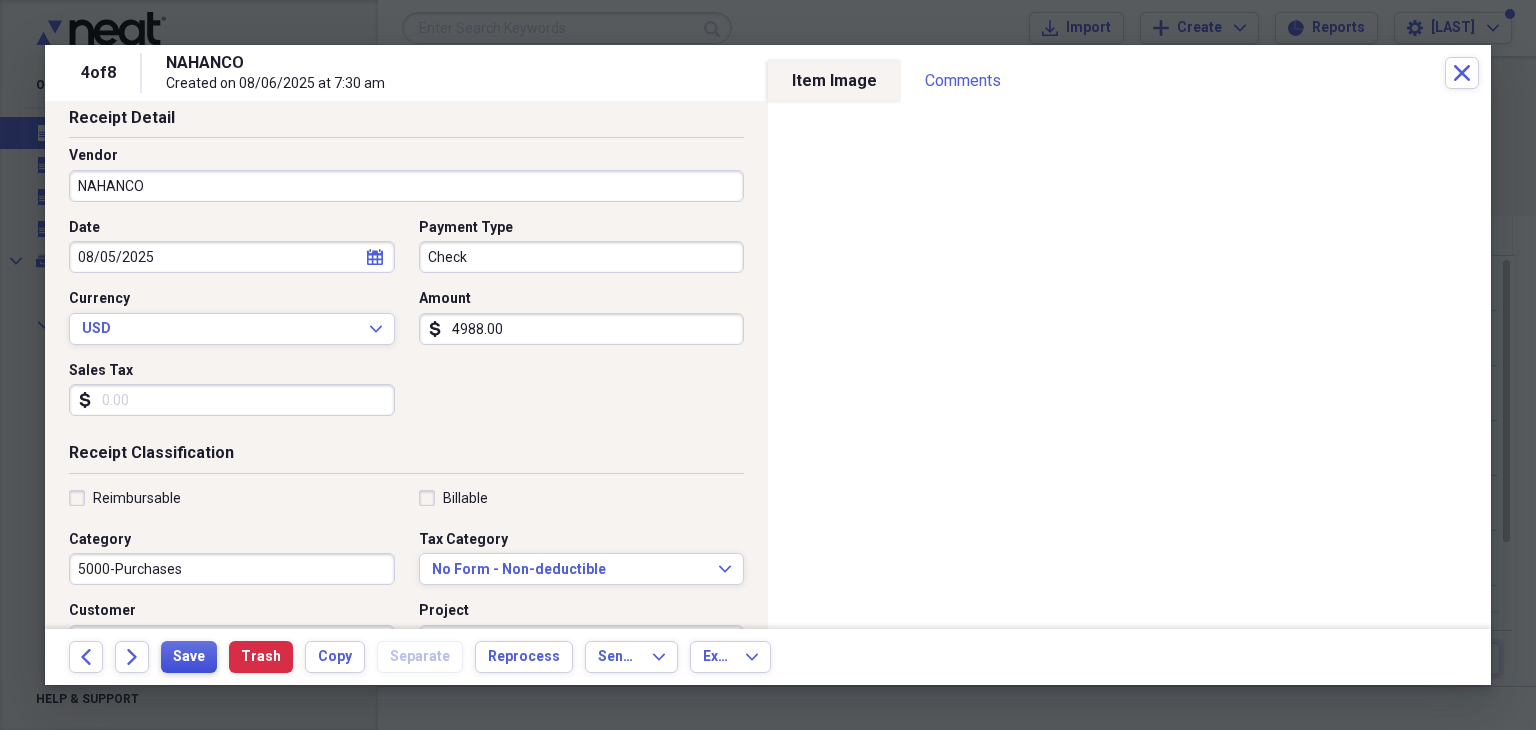 type on "4988.00" 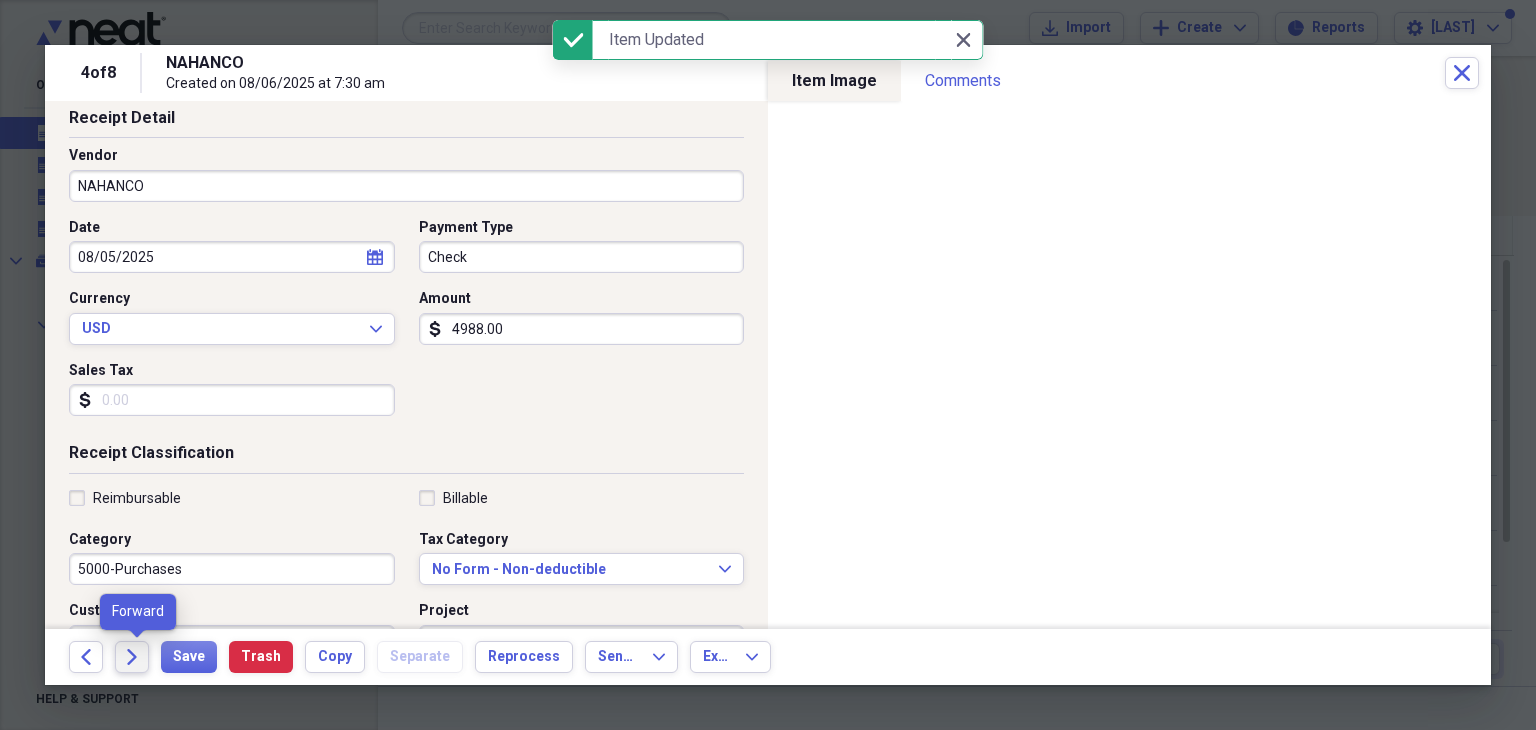 click on "Forward" 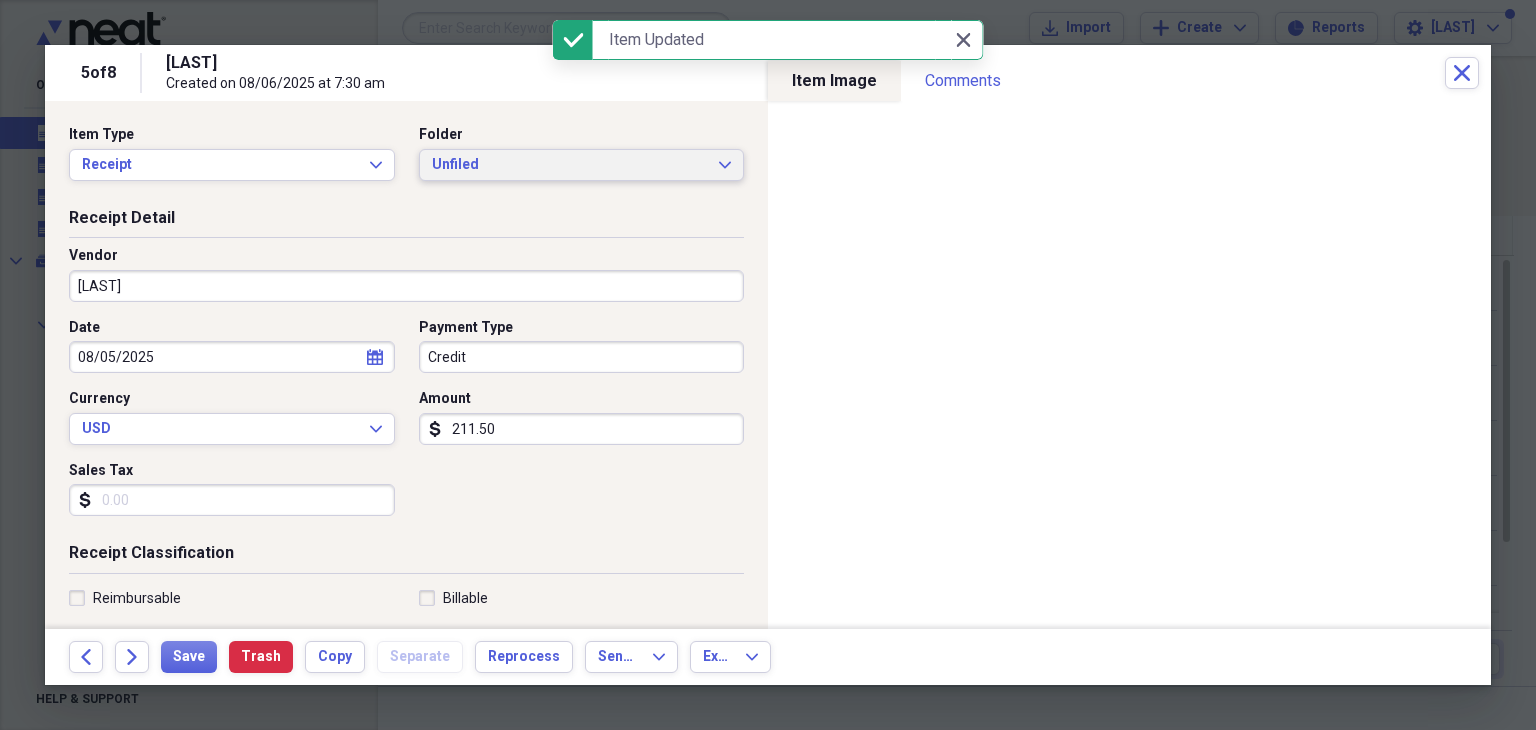 click on "Unfiled" at bounding box center (570, 165) 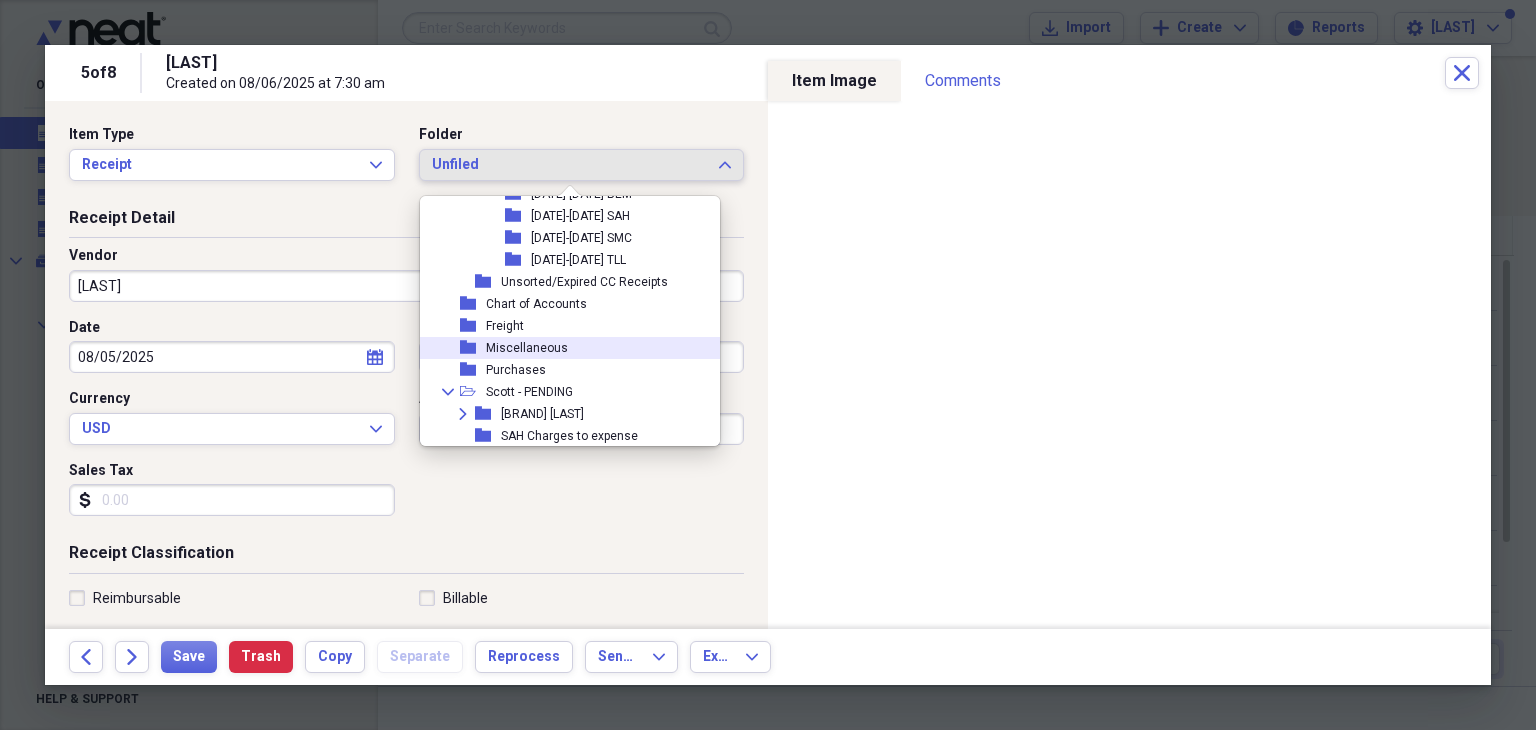 scroll, scrollTop: 1062, scrollLeft: 0, axis: vertical 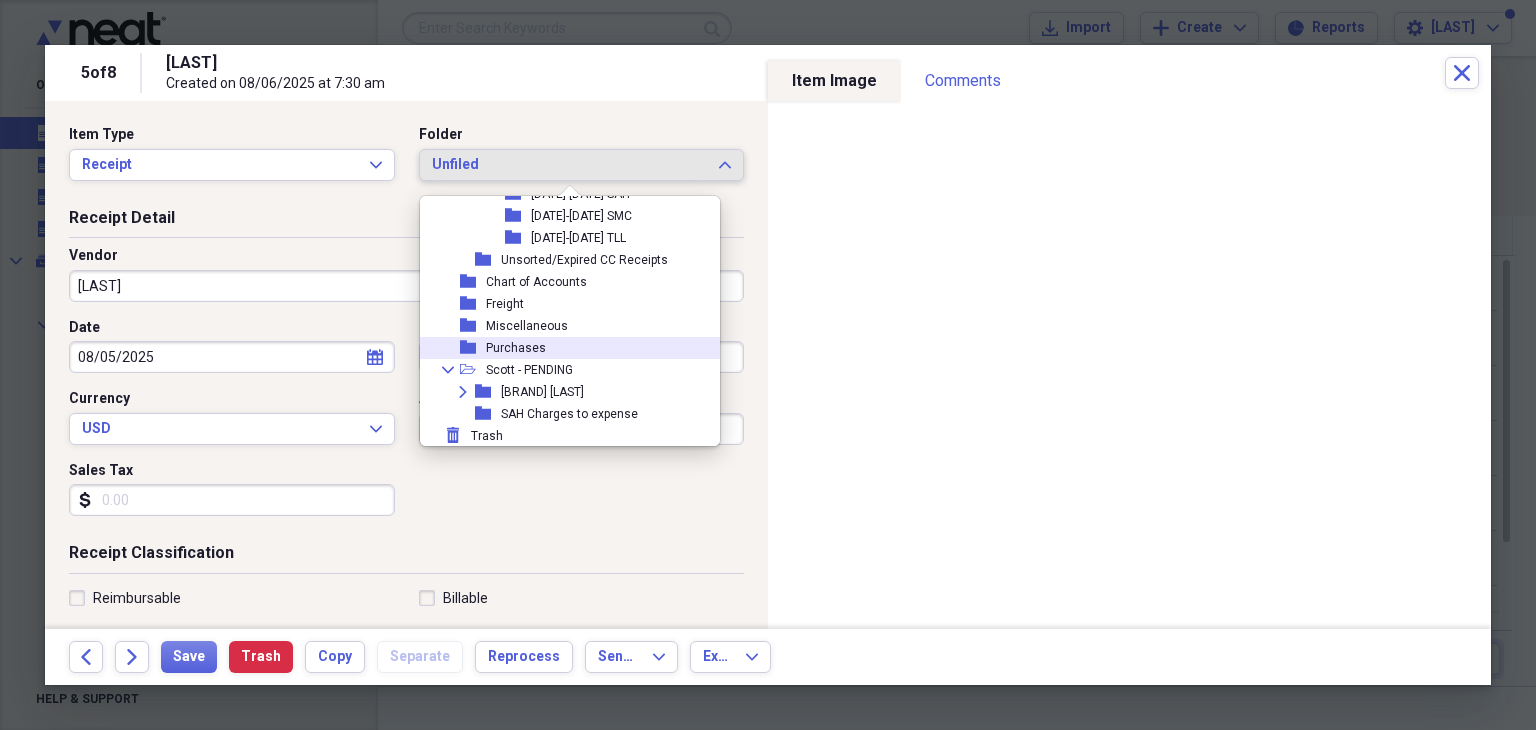 click on "Purchases" at bounding box center [516, 348] 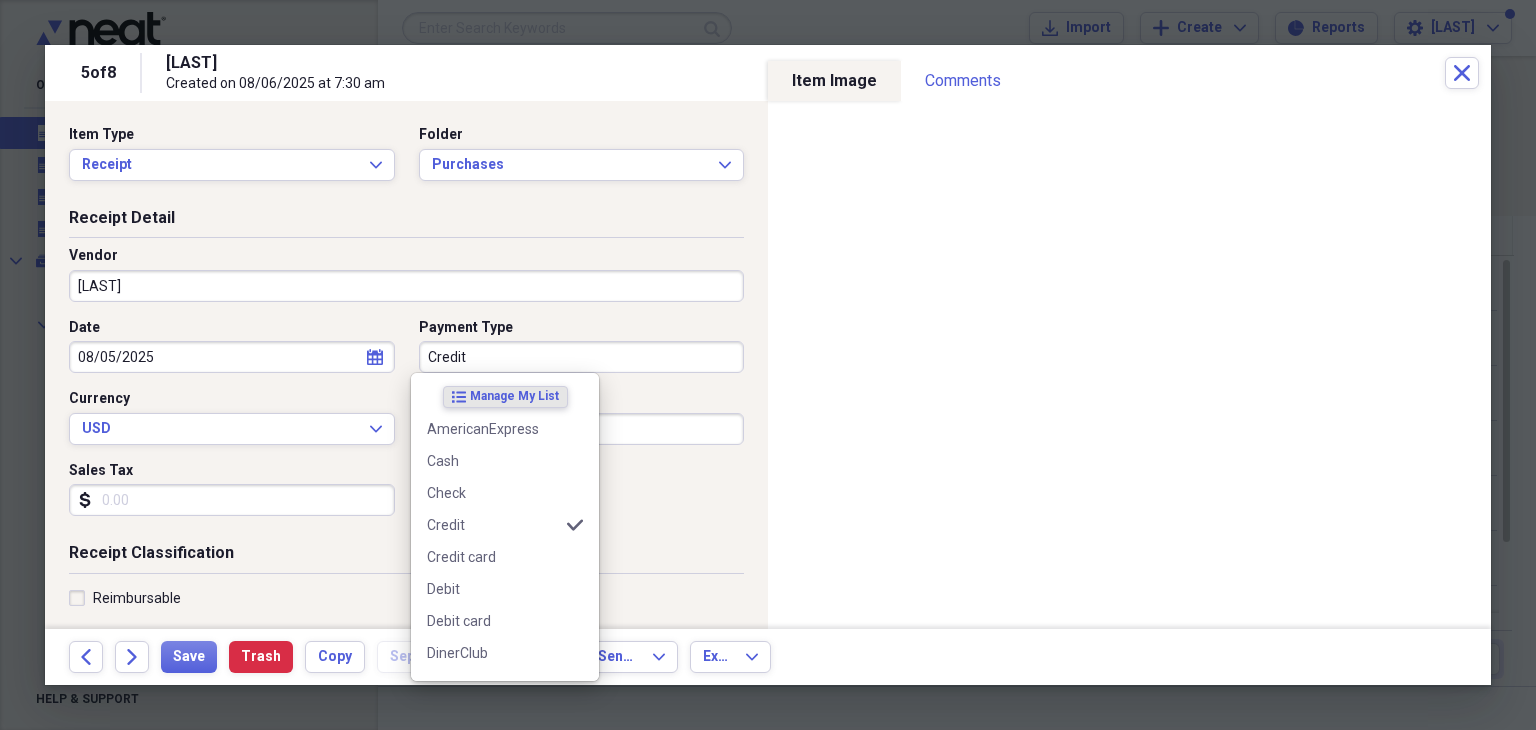 click on "Credit" at bounding box center (582, 357) 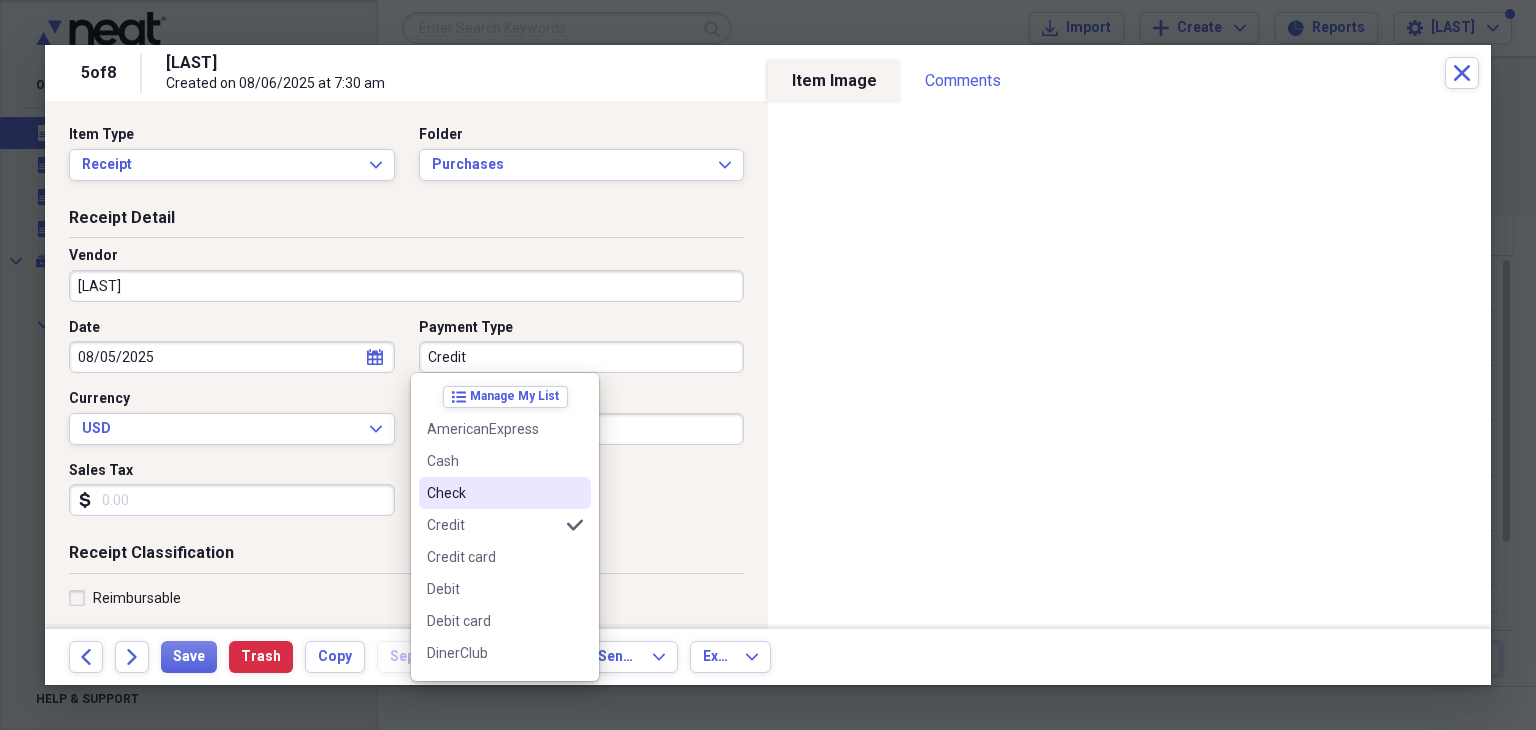 click on "Check" at bounding box center [493, 493] 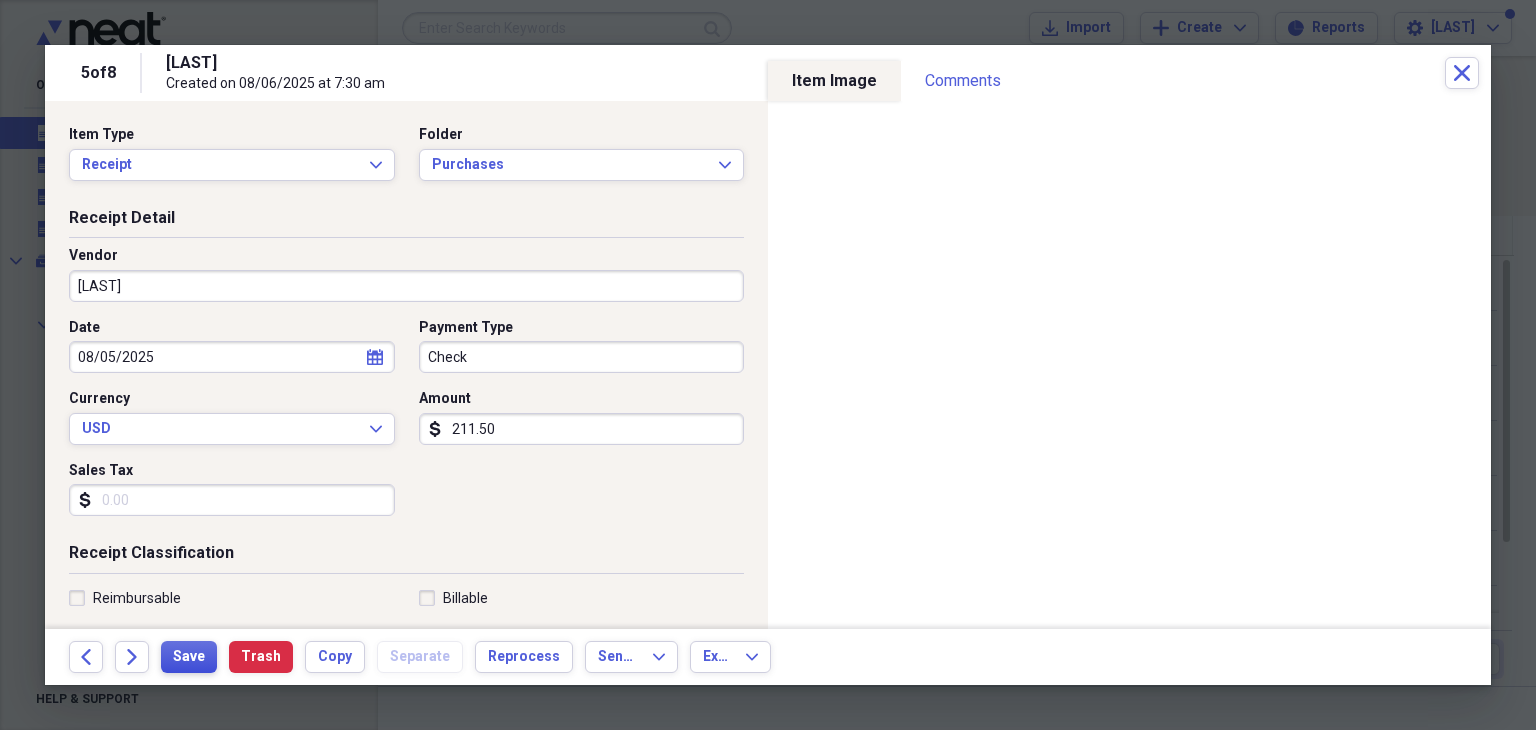 click on "Save" at bounding box center [189, 657] 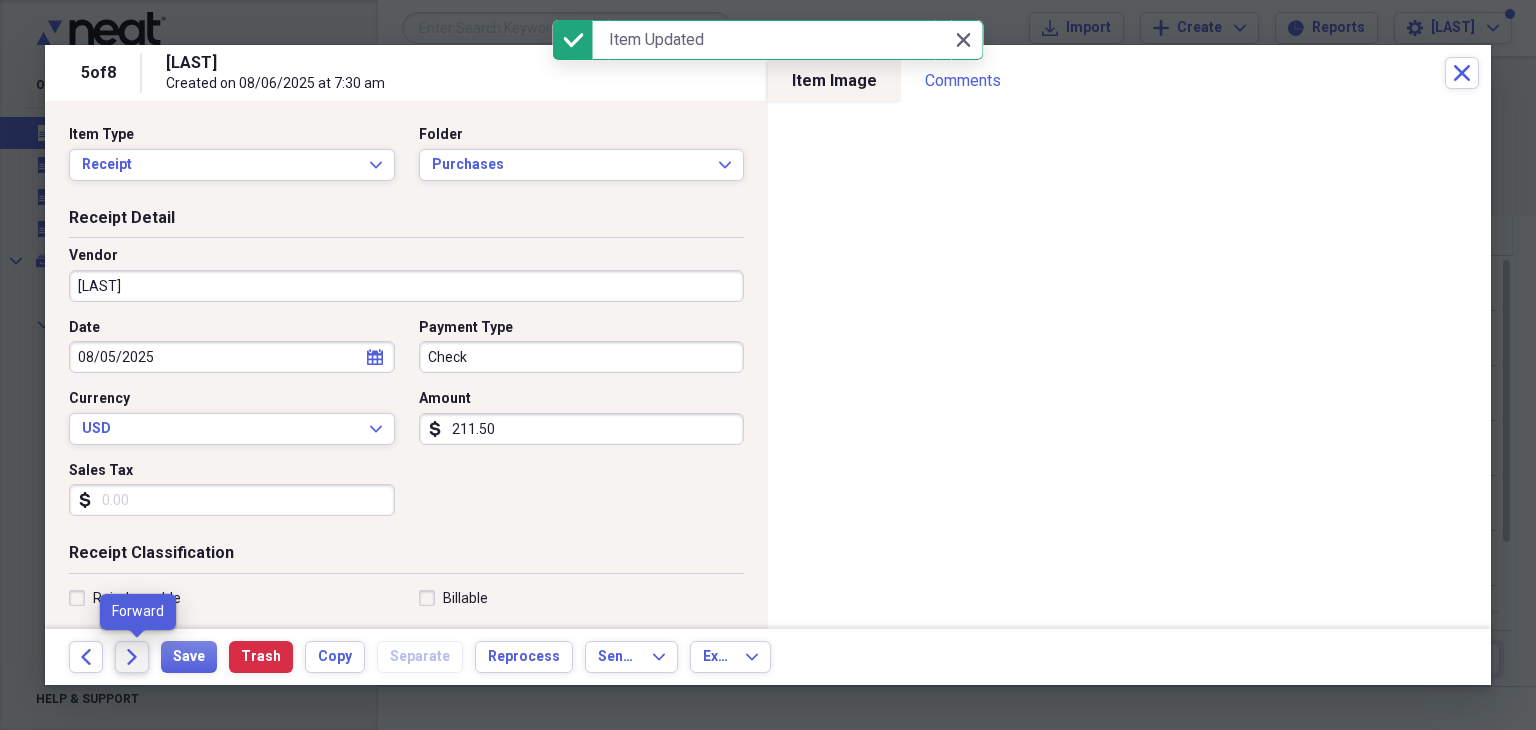 click on "Forward" 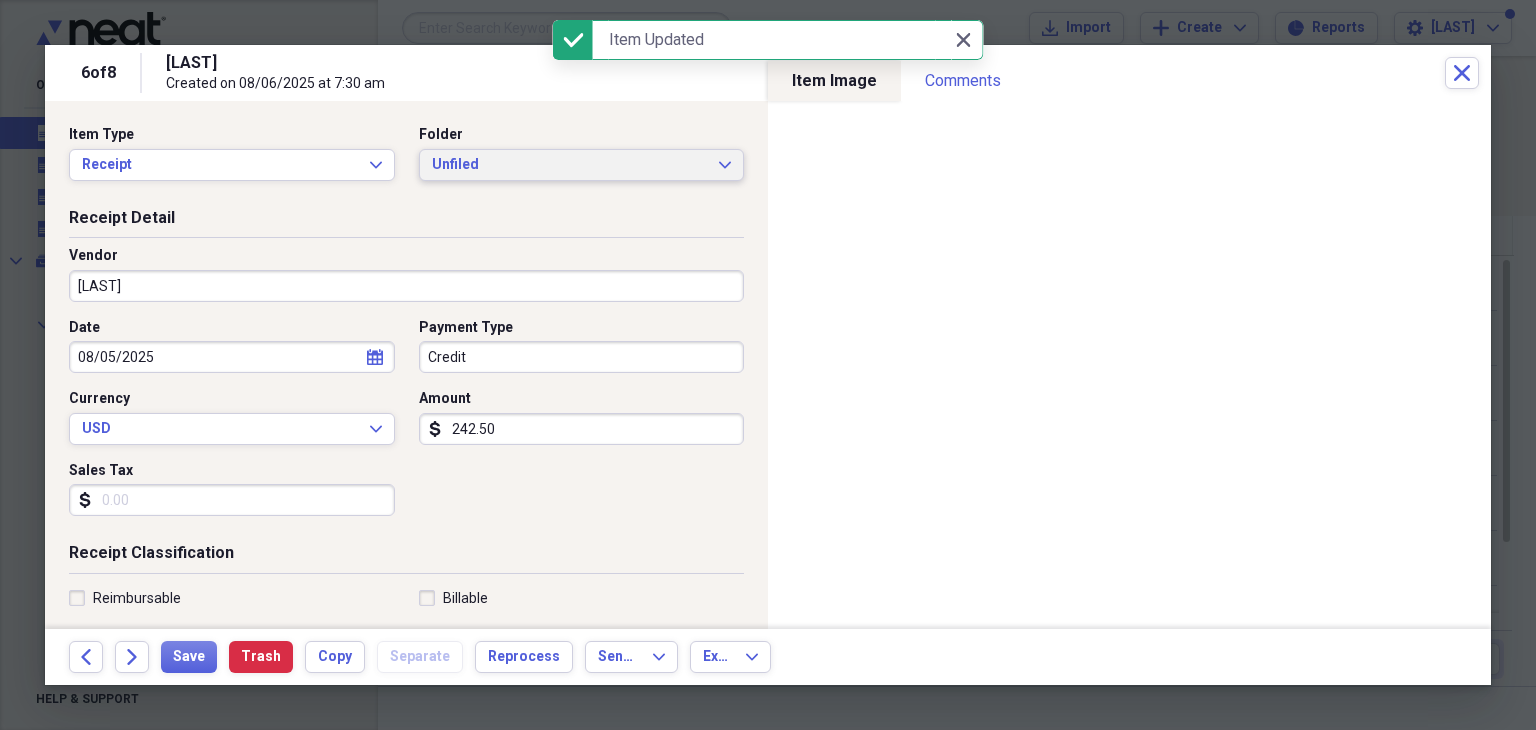 click on "Unfiled" at bounding box center [570, 165] 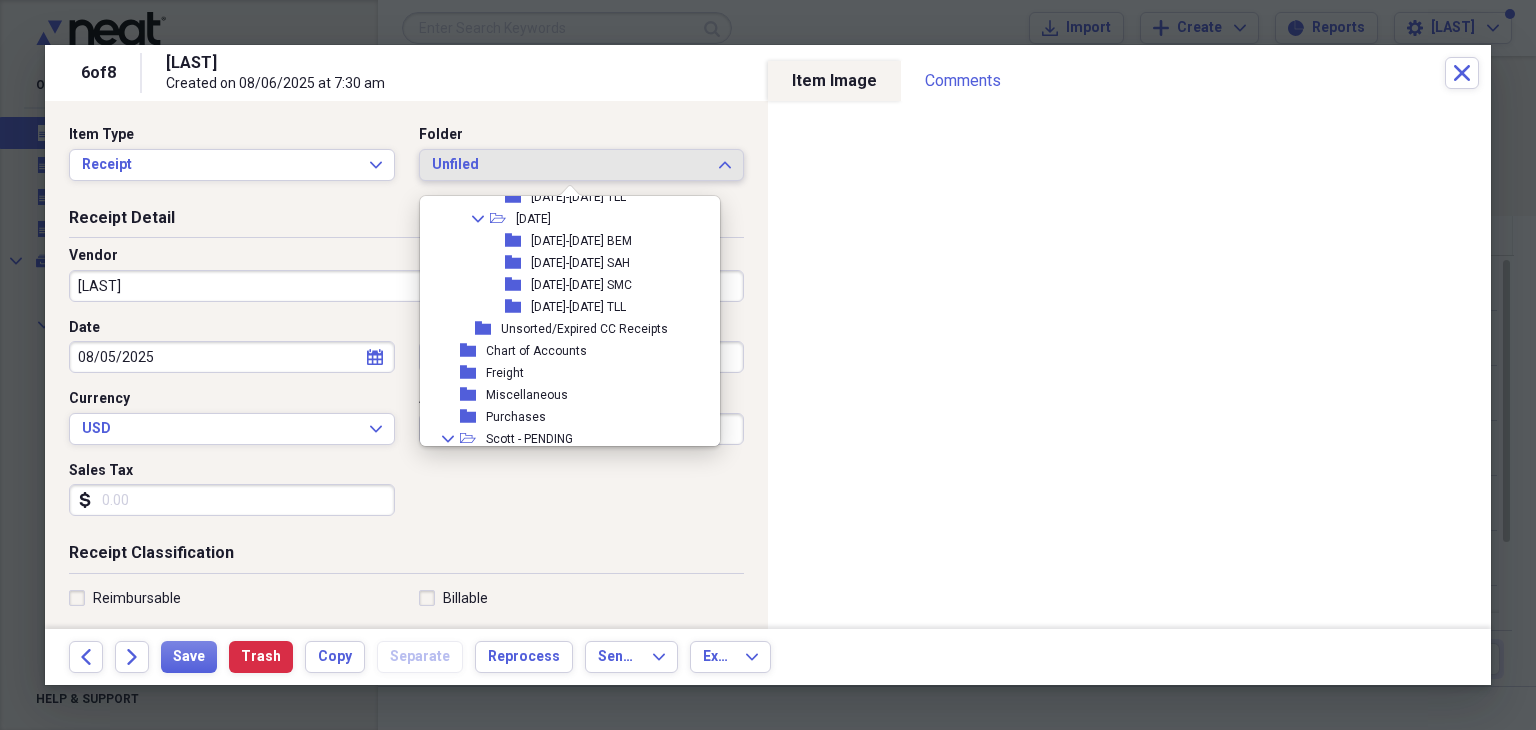 scroll, scrollTop: 1062, scrollLeft: 0, axis: vertical 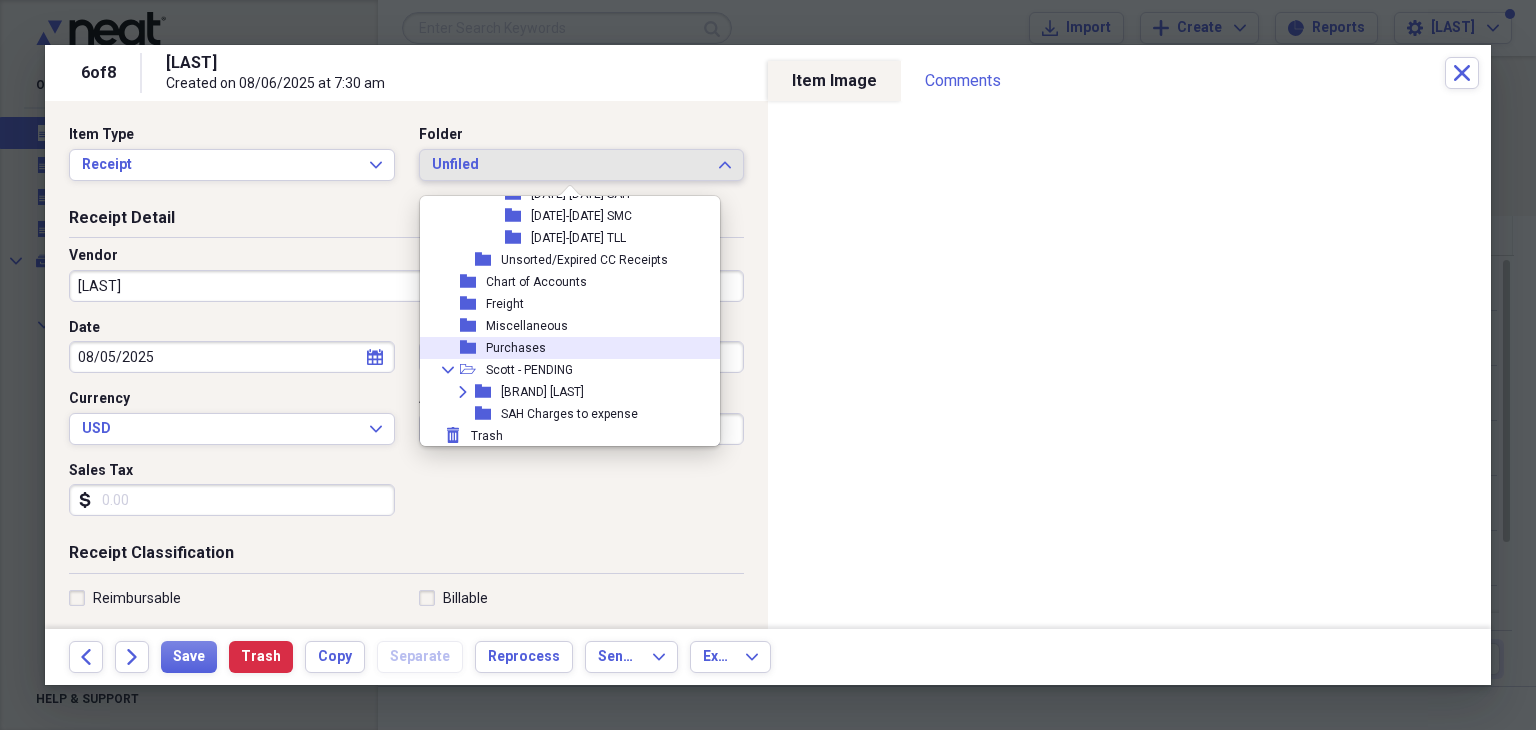 click on "Purchases" at bounding box center [516, 348] 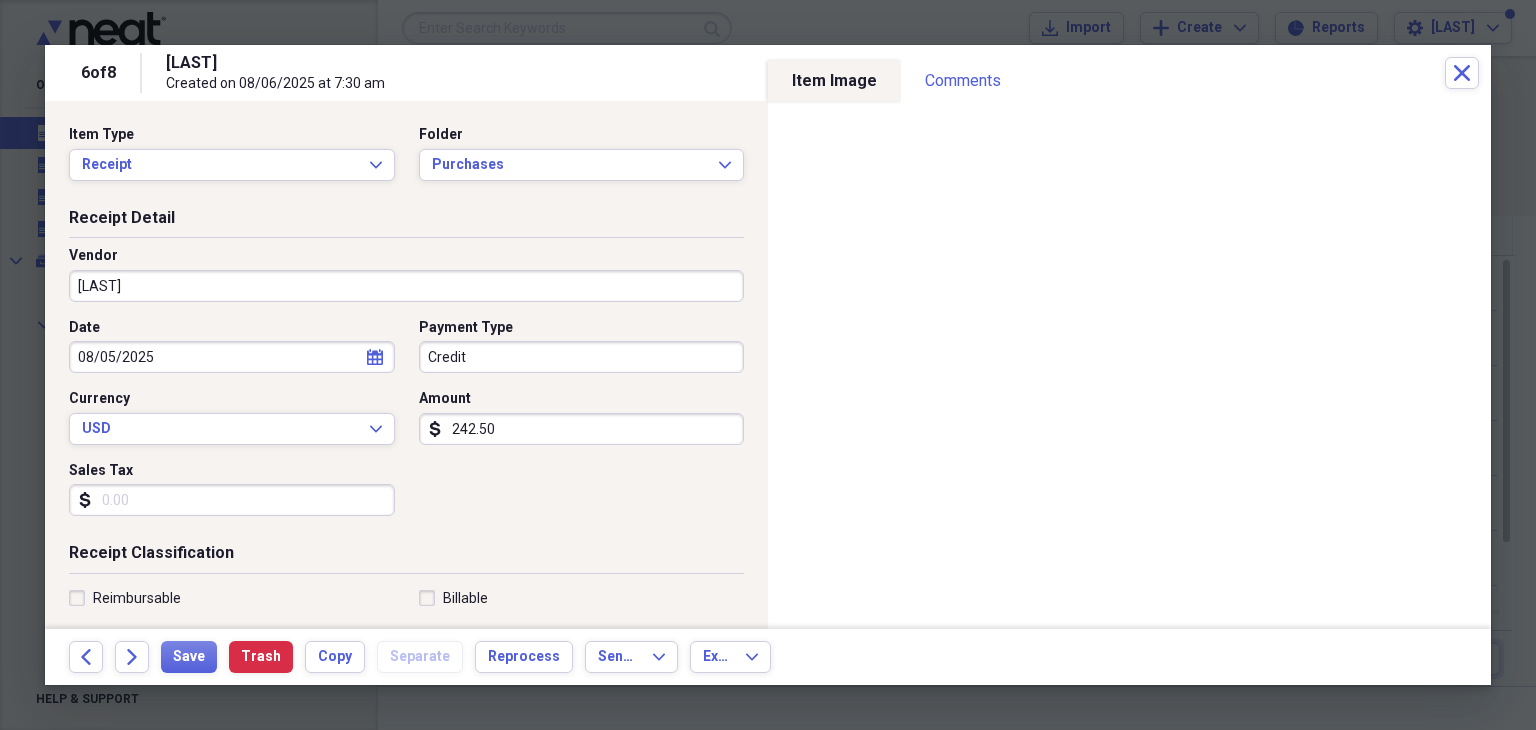 click on "Credit" at bounding box center (582, 357) 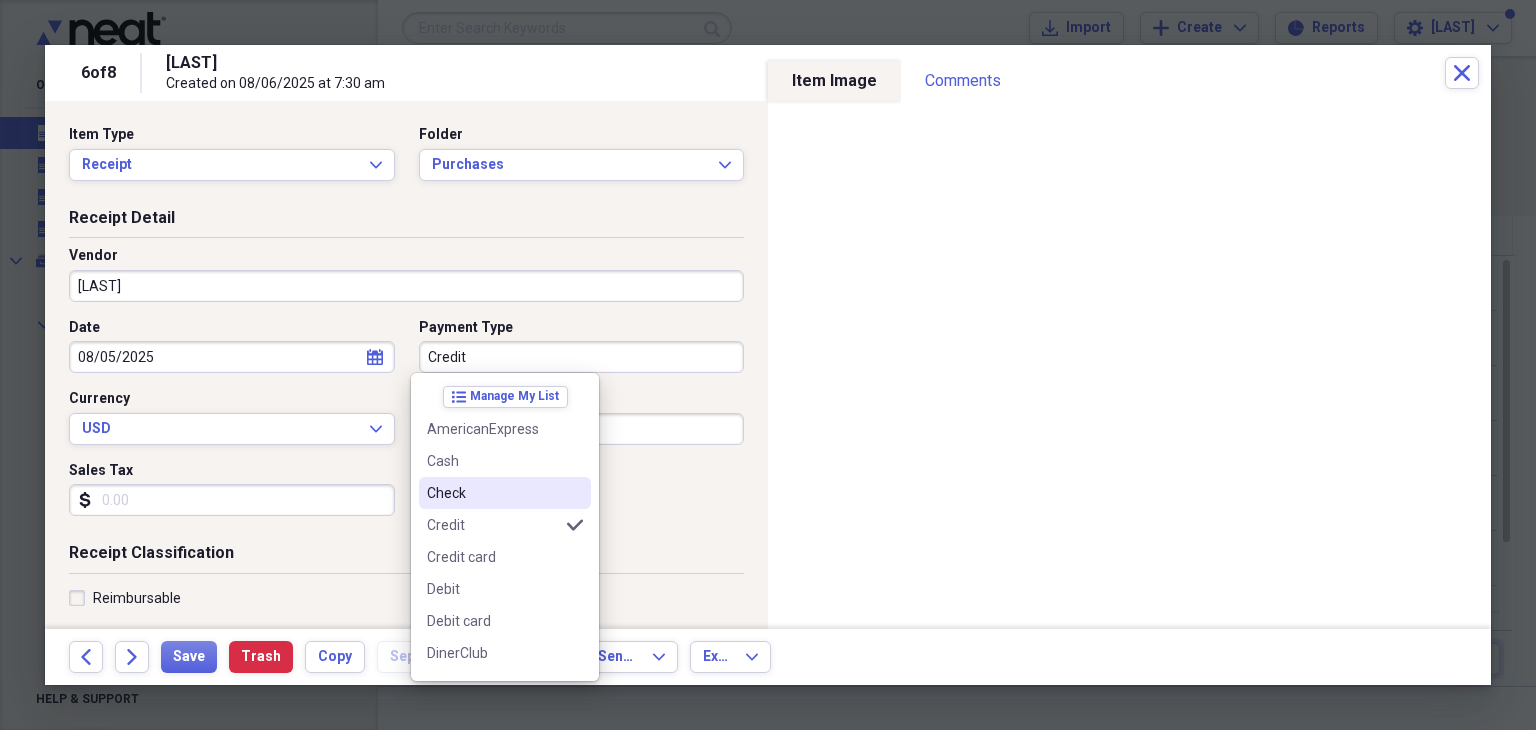 click on "Check" at bounding box center (493, 493) 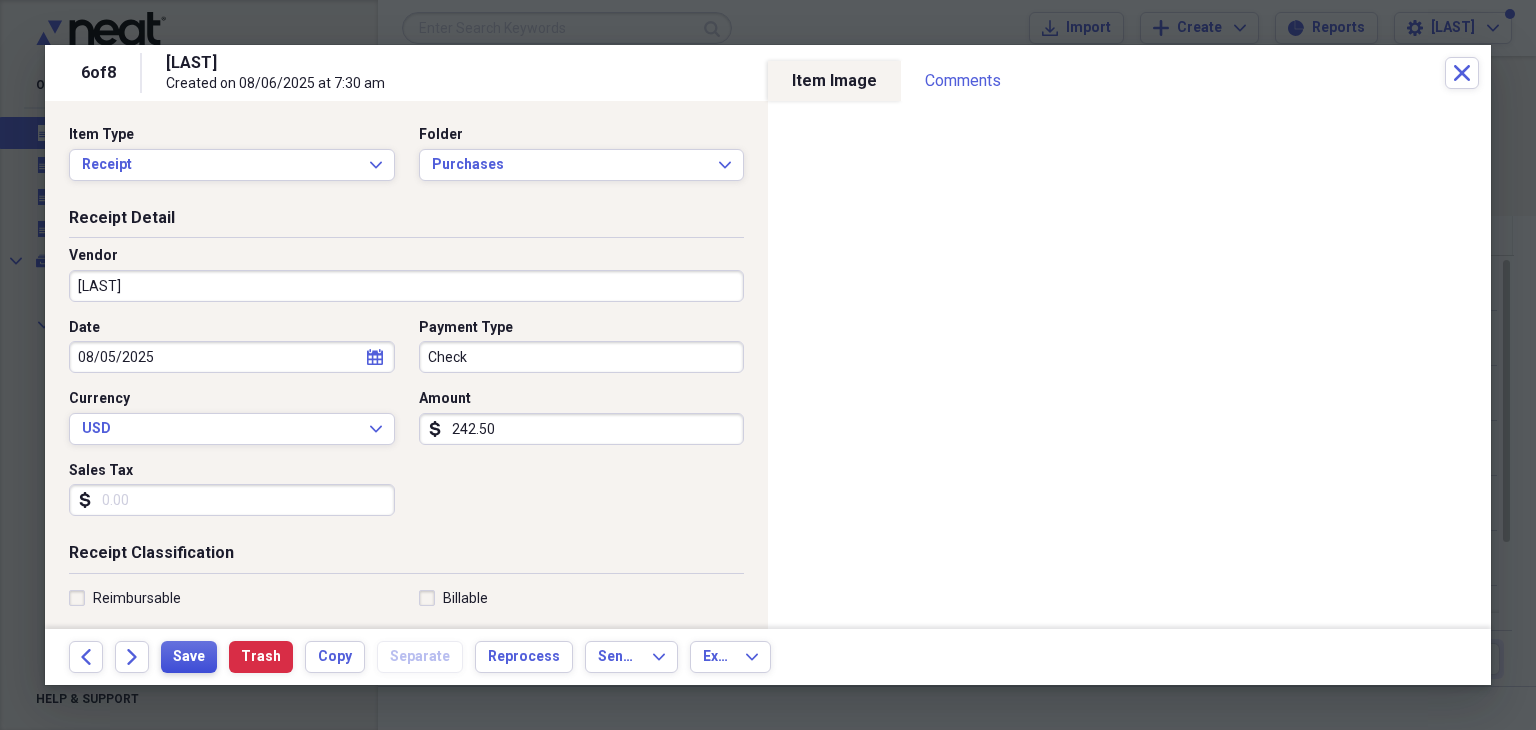 click on "Save" at bounding box center [189, 657] 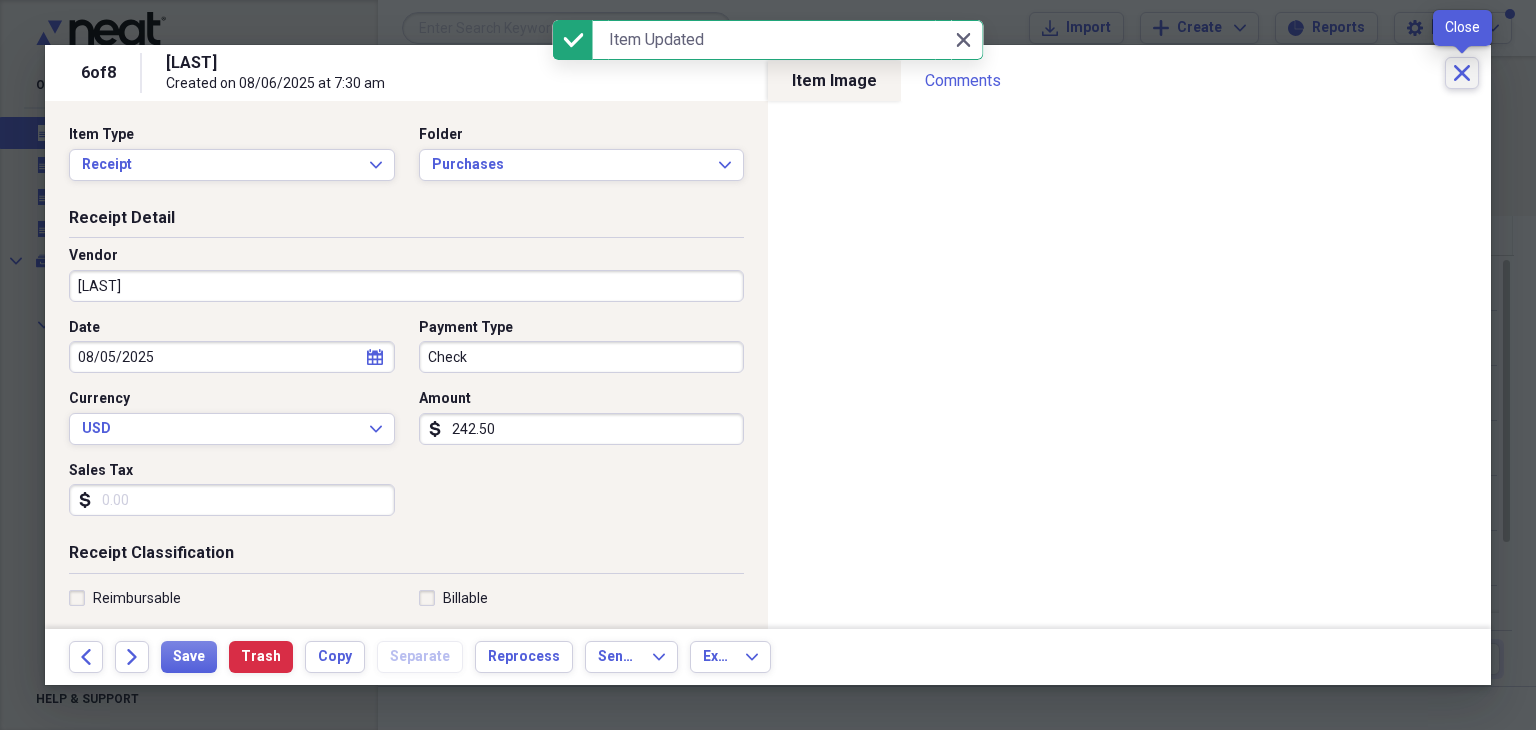 click on "Close" 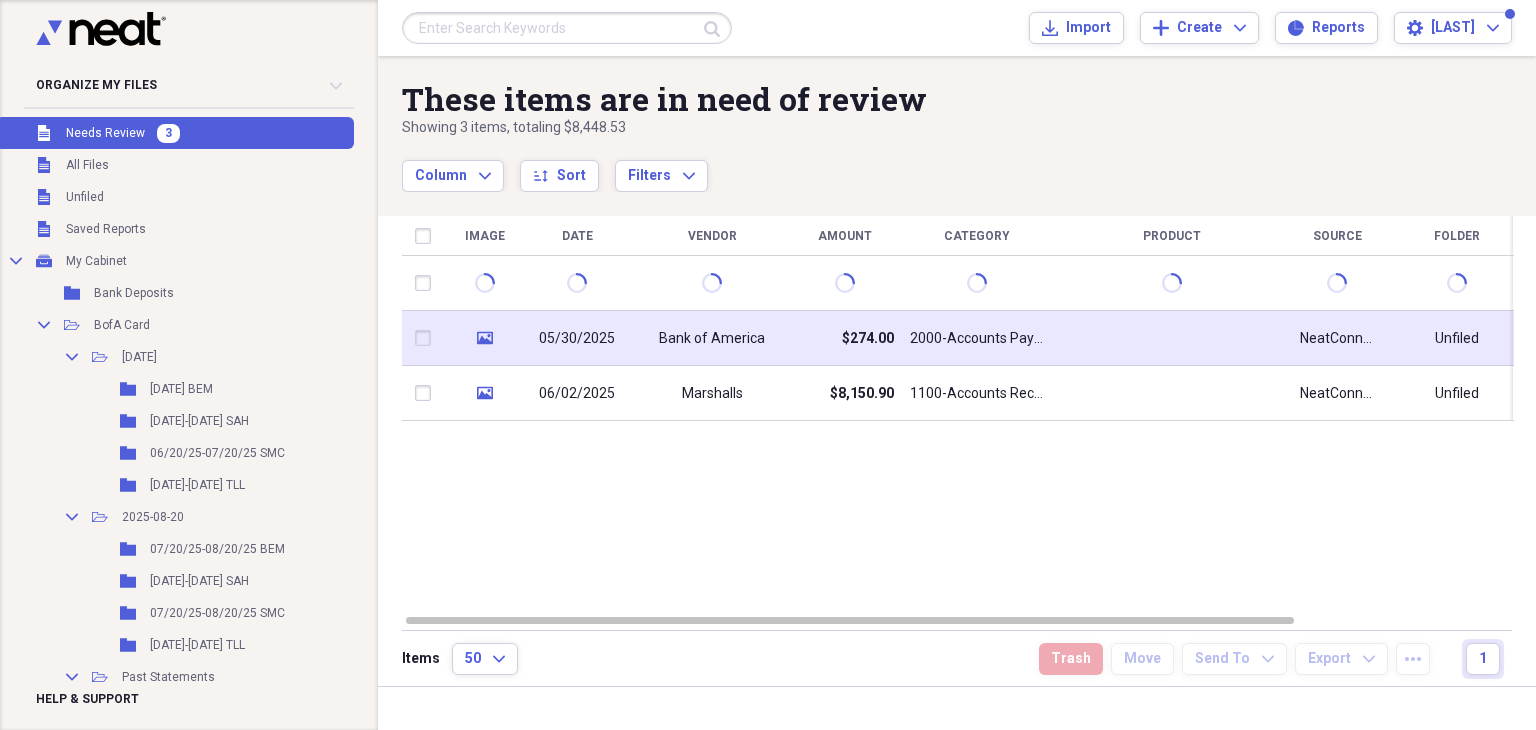 click on "05/30/2025" at bounding box center [577, 338] 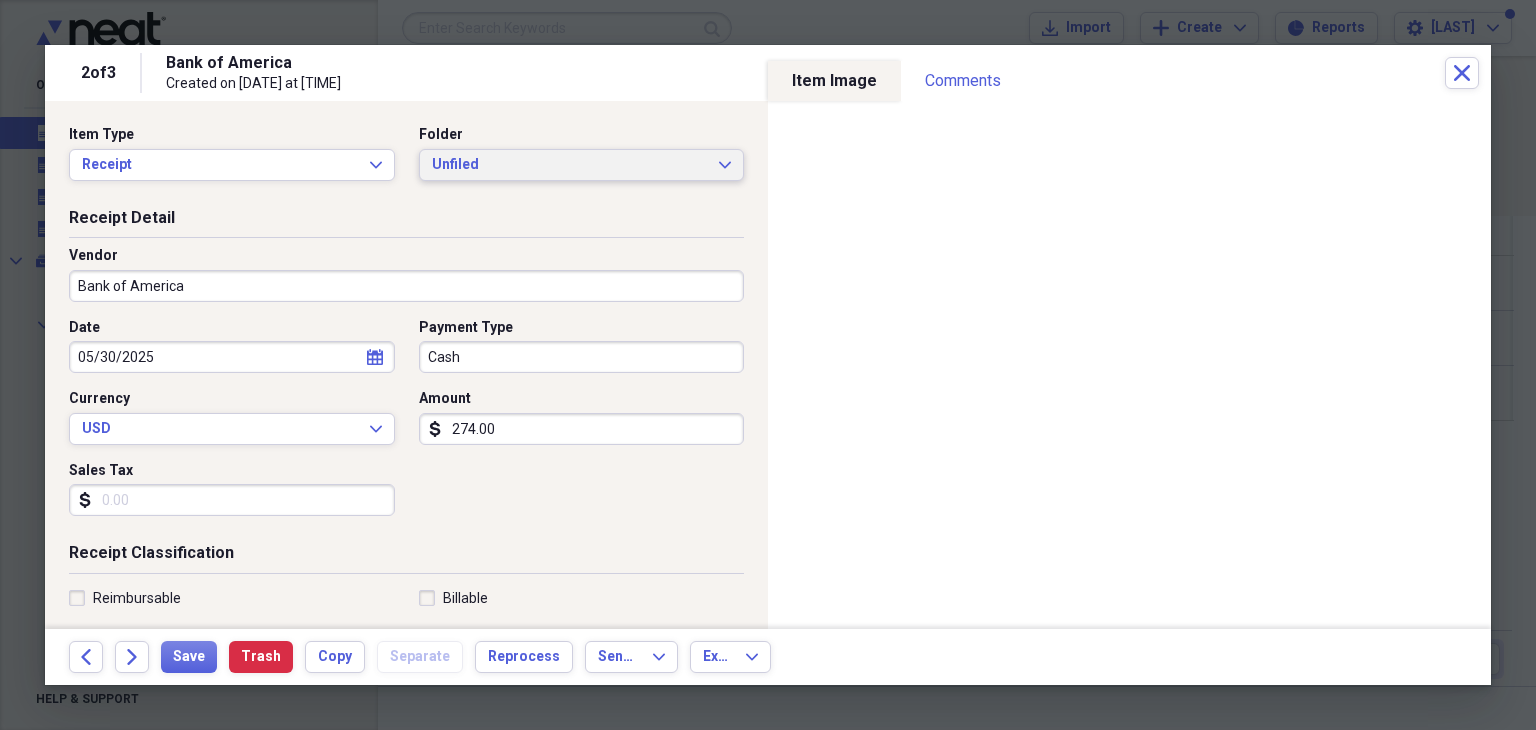 click on "Unfiled" at bounding box center [570, 165] 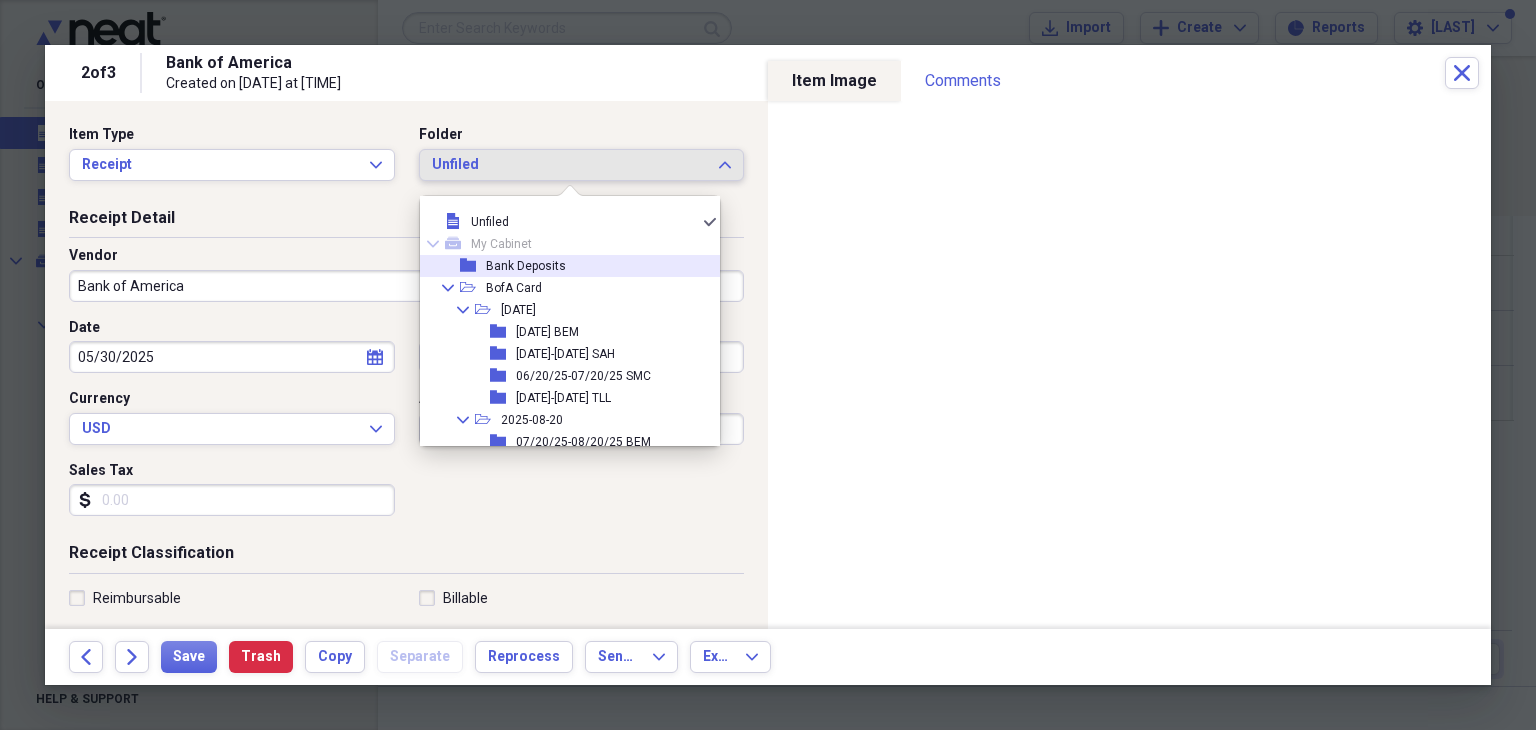 click on "Bank Deposits" at bounding box center [526, 266] 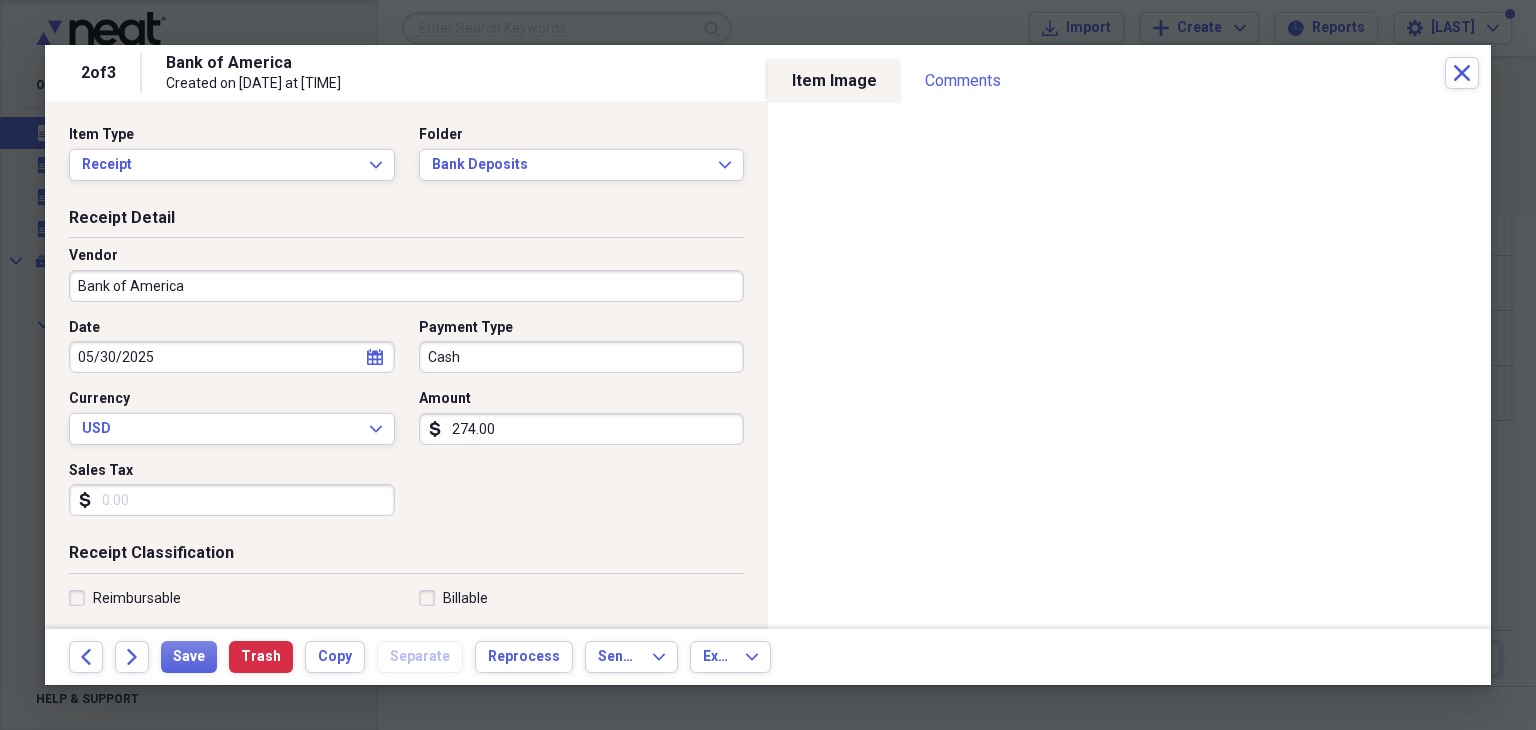 click on "Bank of America" at bounding box center [406, 286] 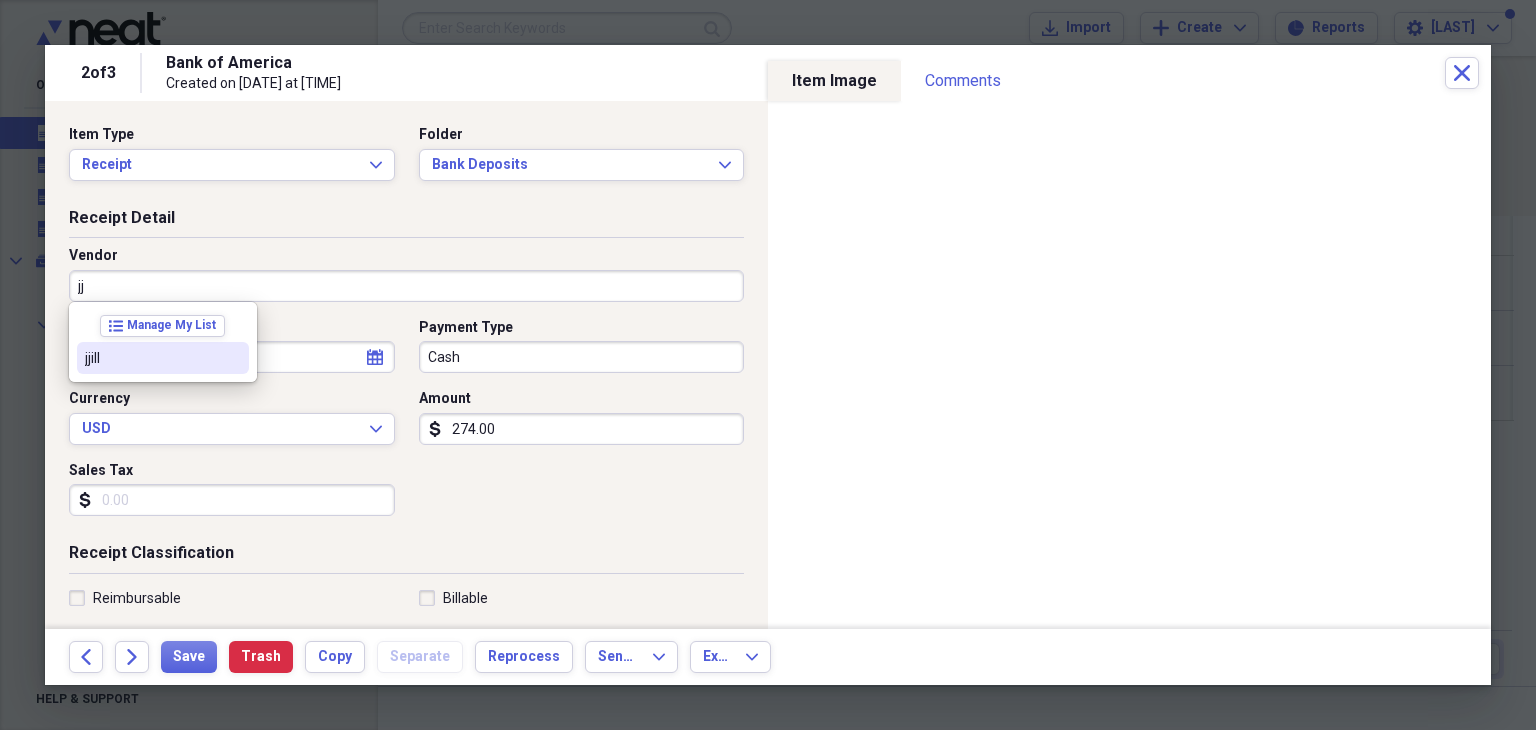 click on "jjill" at bounding box center [151, 358] 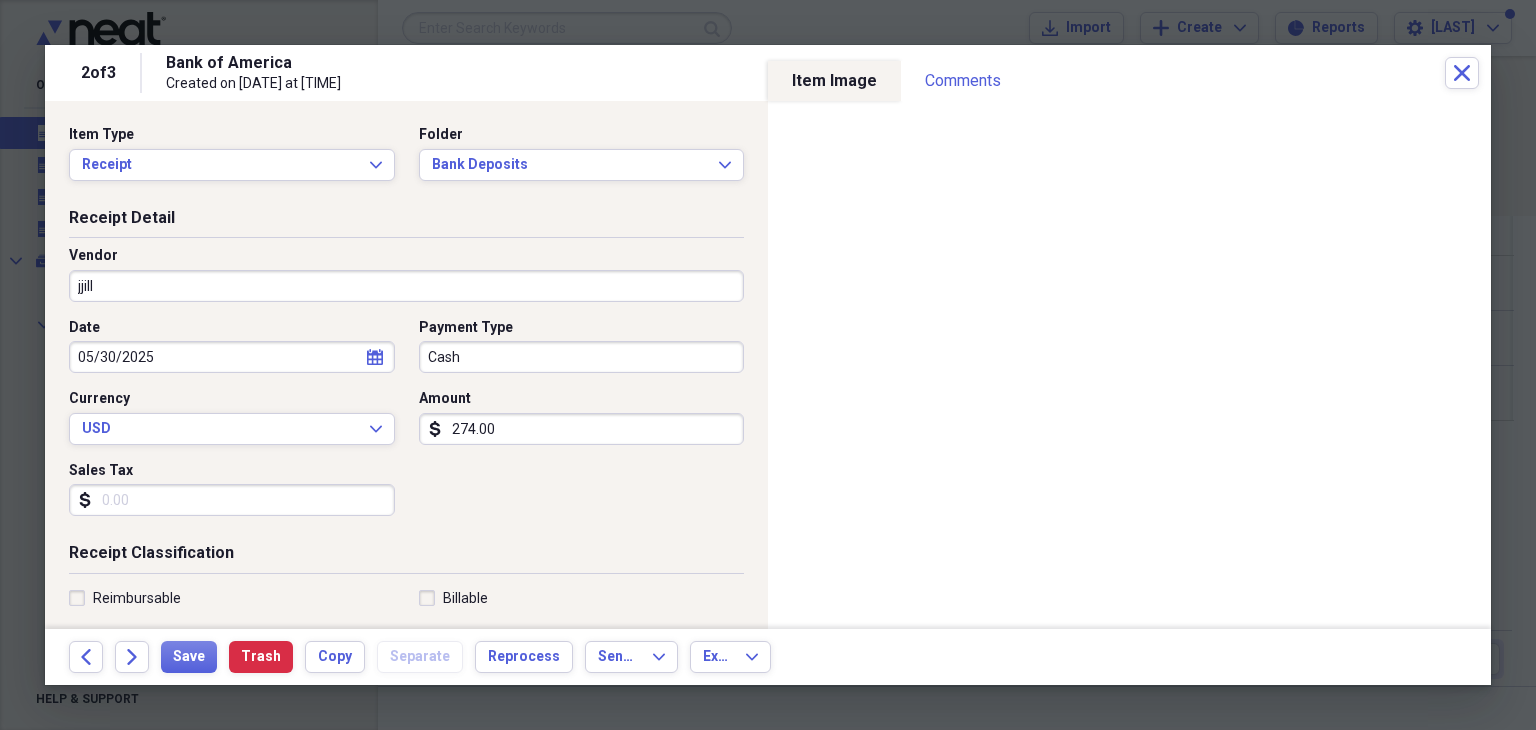 type on "1100-Accounts Receivable" 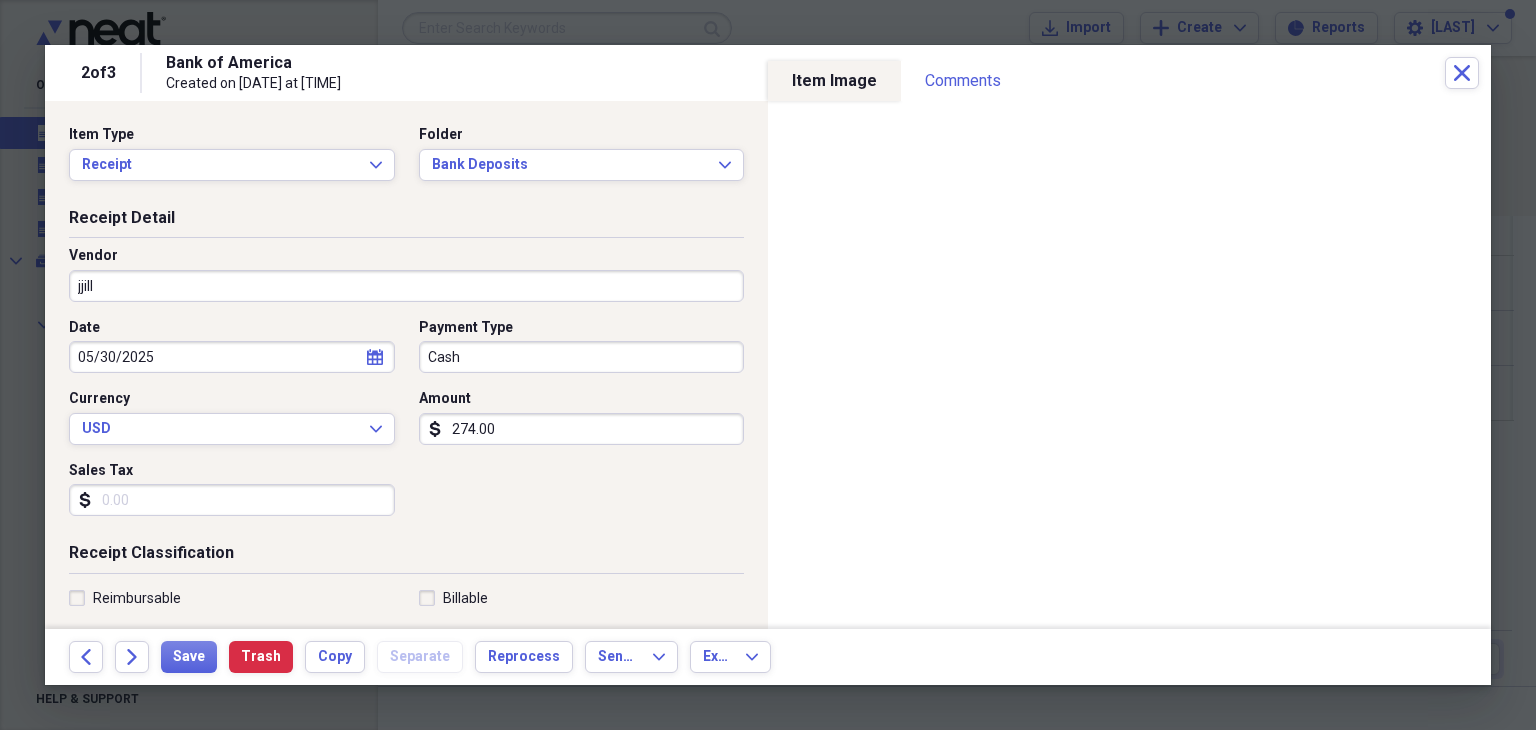 click 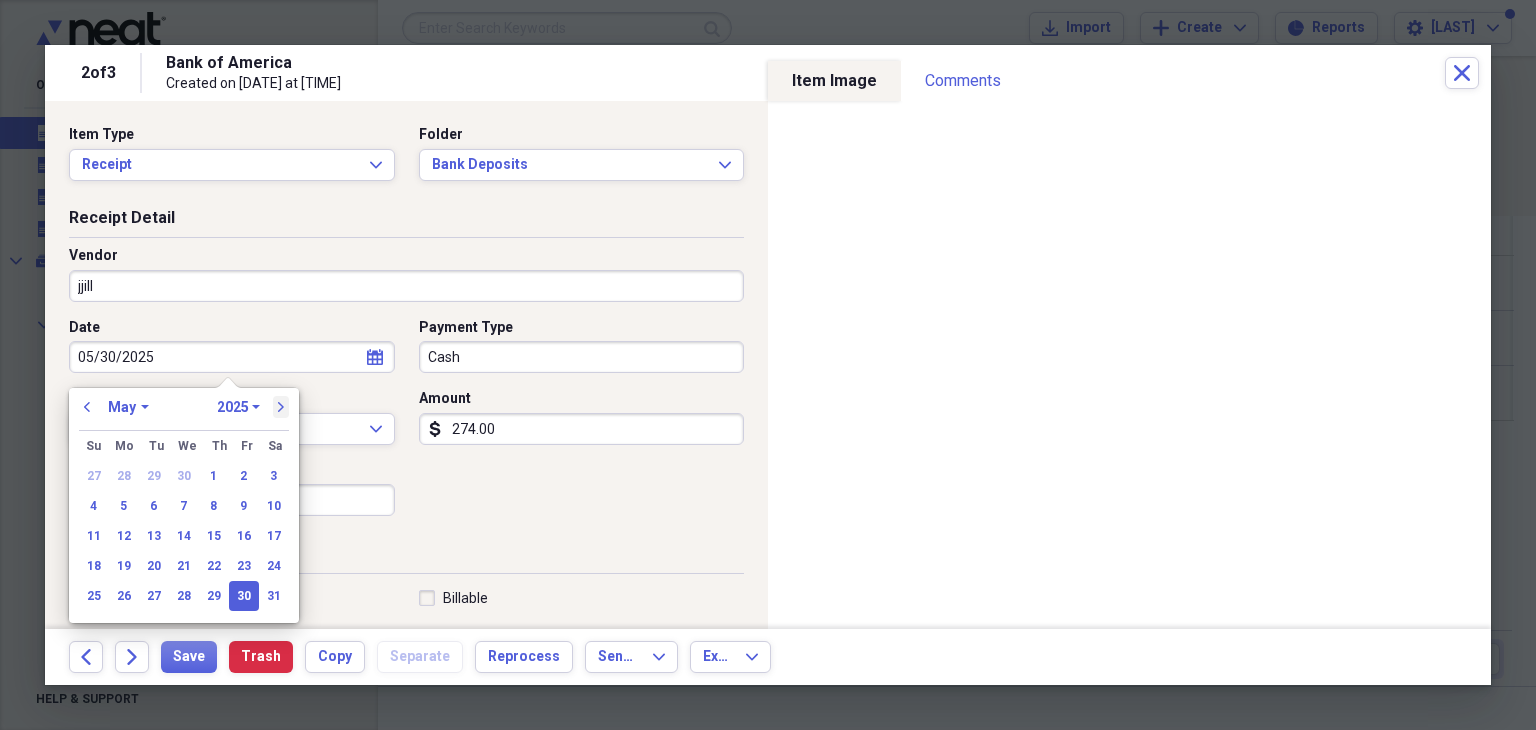 click on "next" at bounding box center [281, 407] 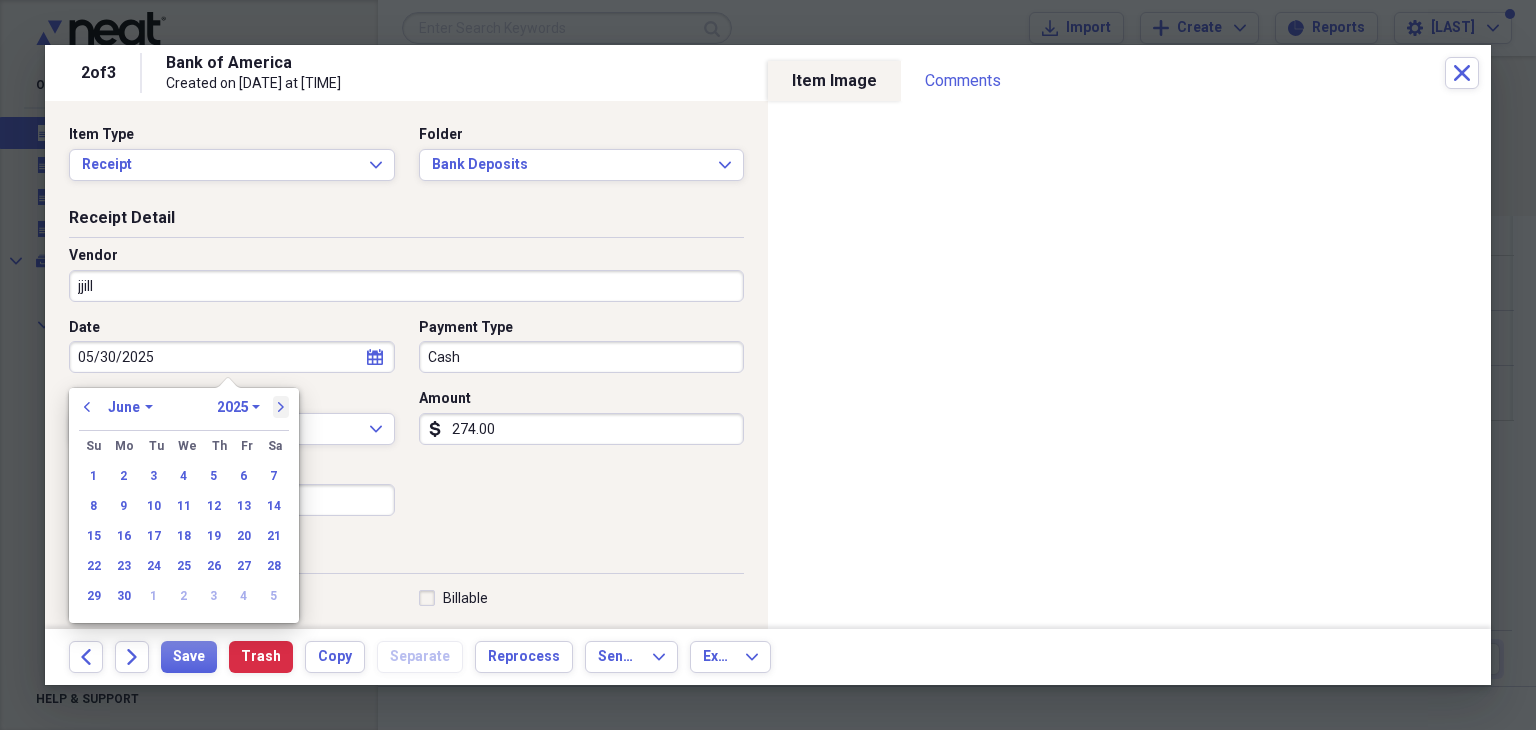 click on "next" at bounding box center (281, 407) 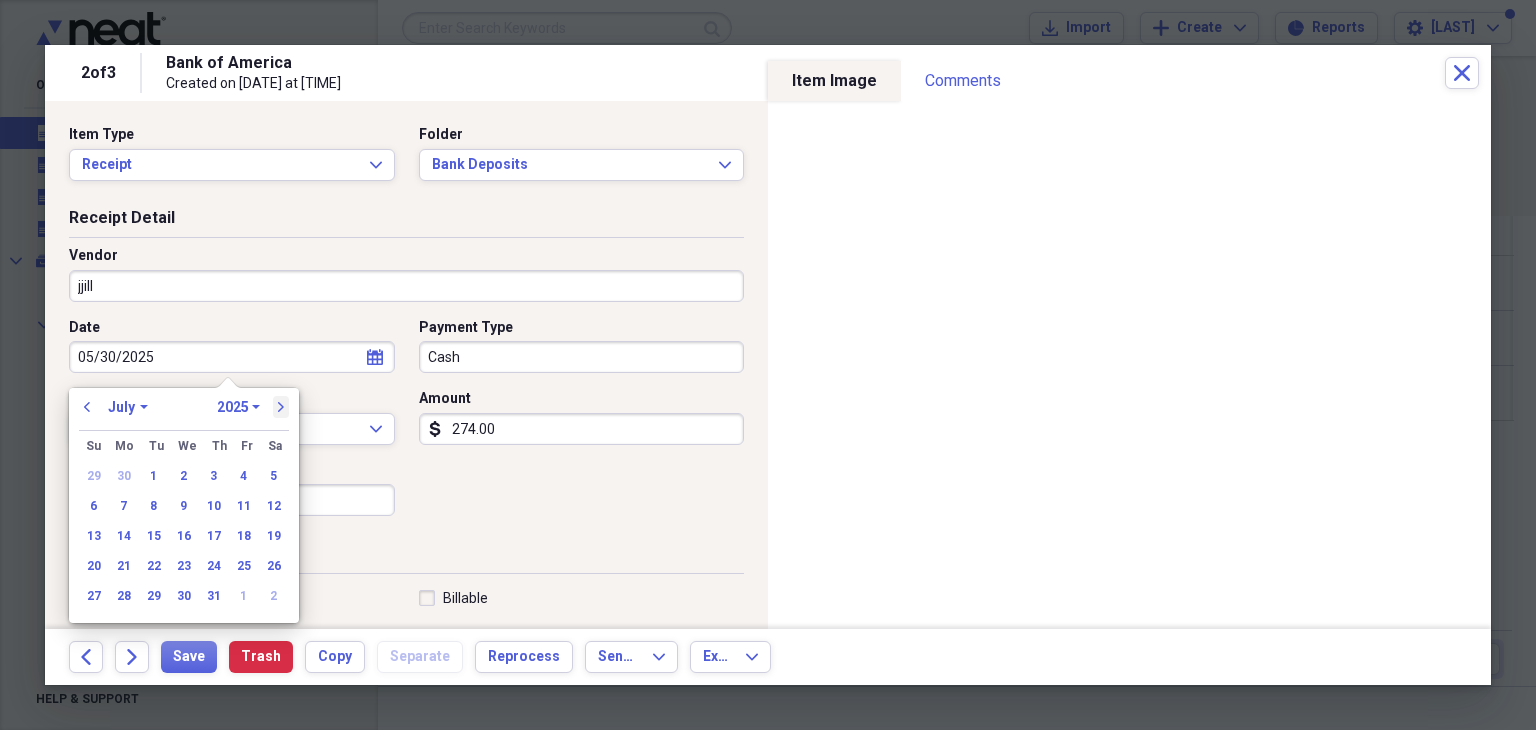 click on "next" at bounding box center (281, 407) 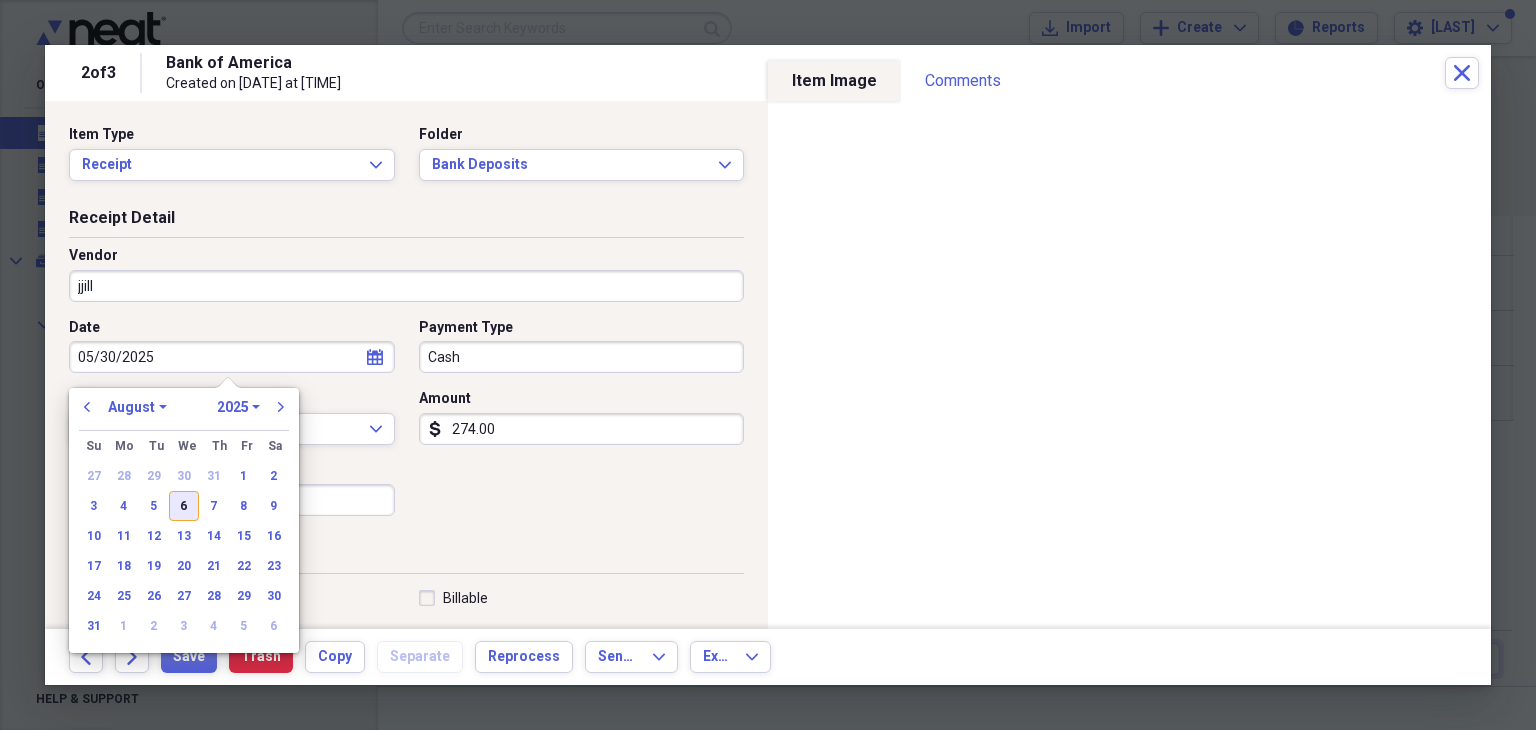 click on "6" at bounding box center (184, 506) 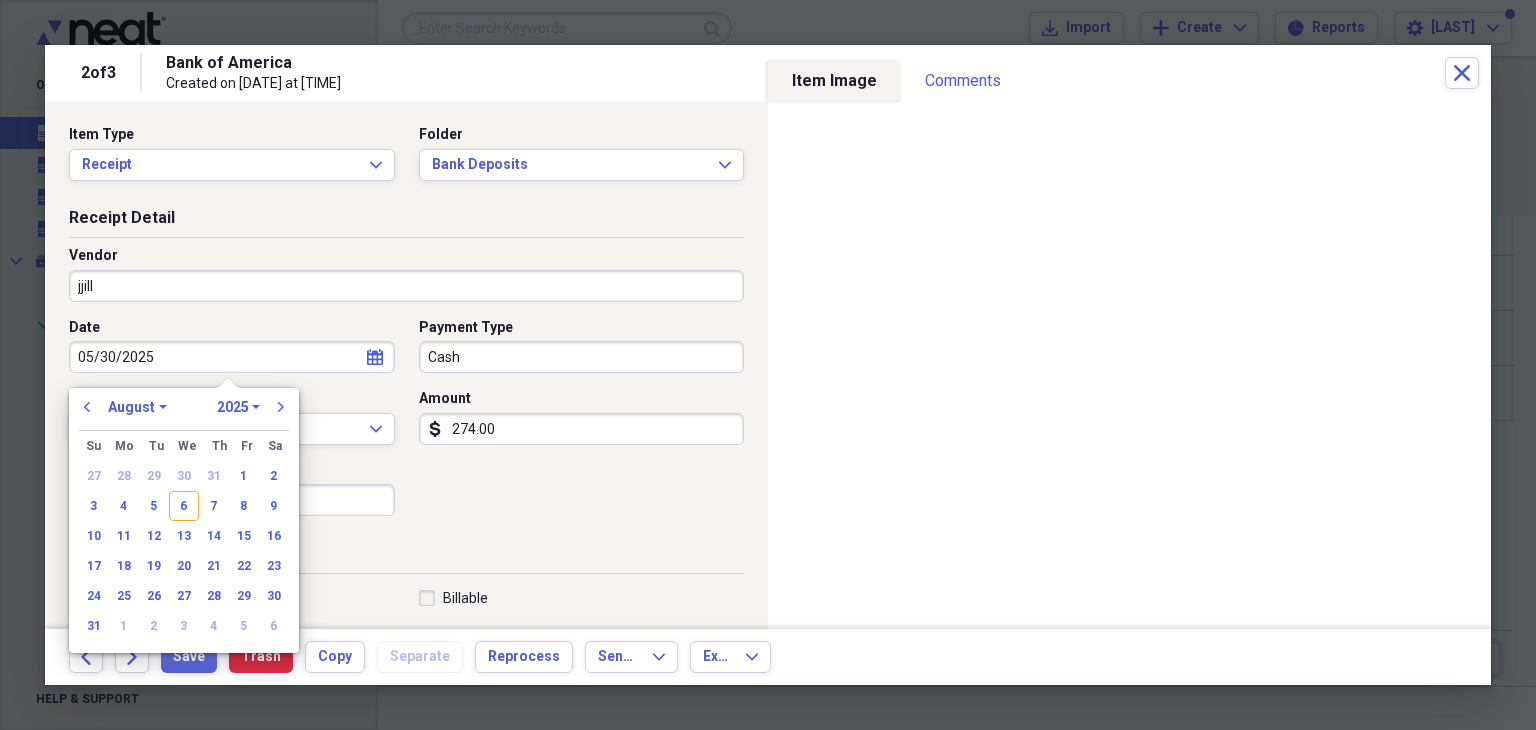 type on "08/06/2025" 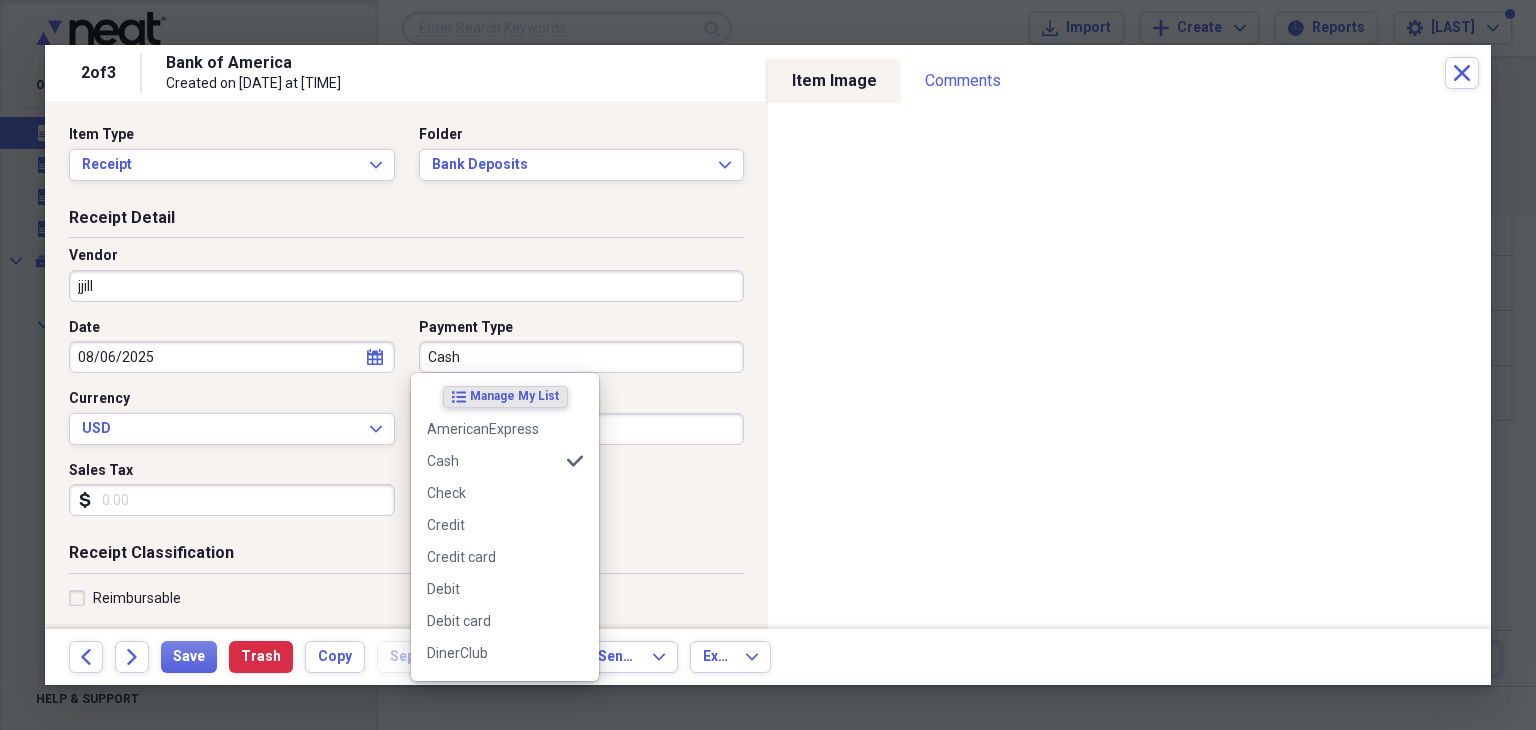 click on "Cash" at bounding box center (582, 357) 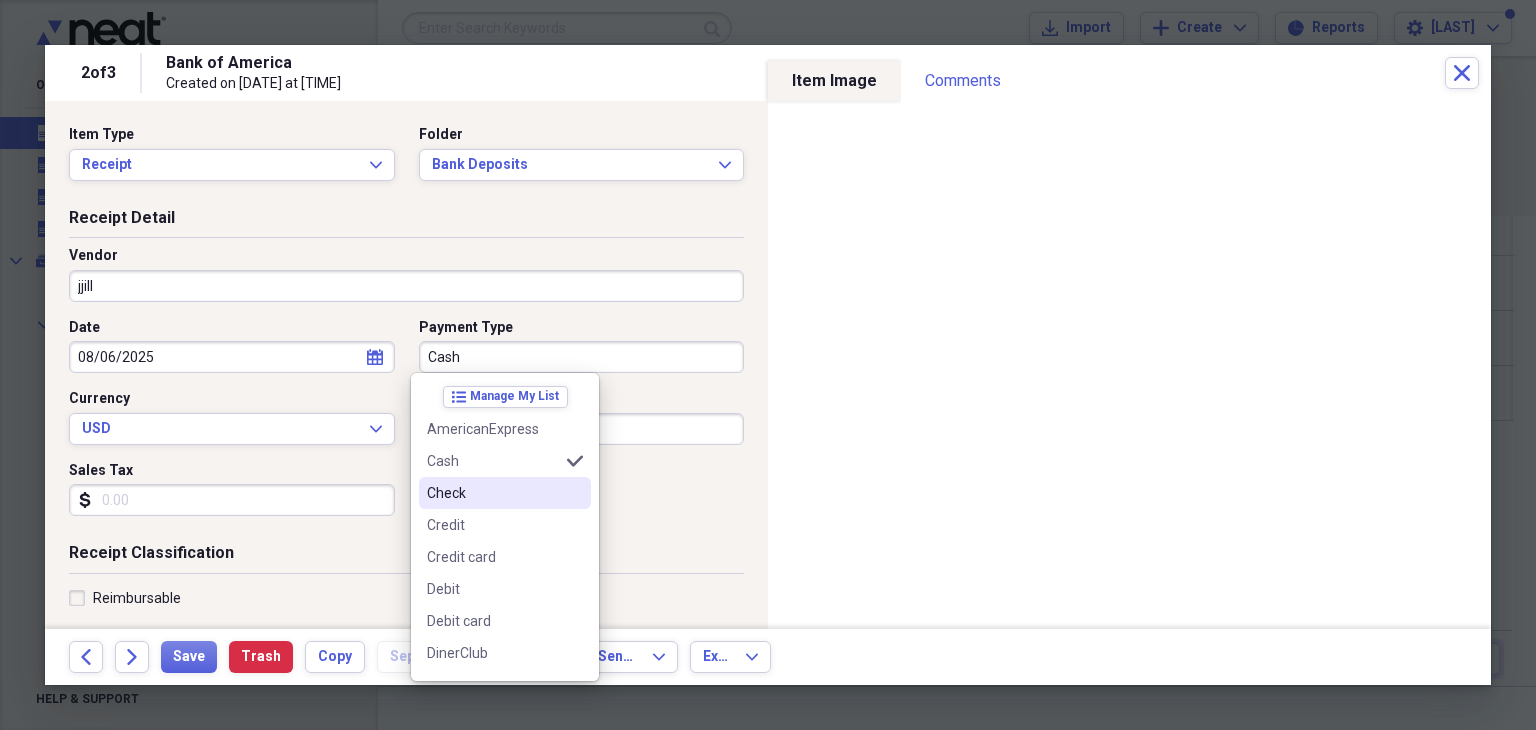 click on "Check" at bounding box center (493, 493) 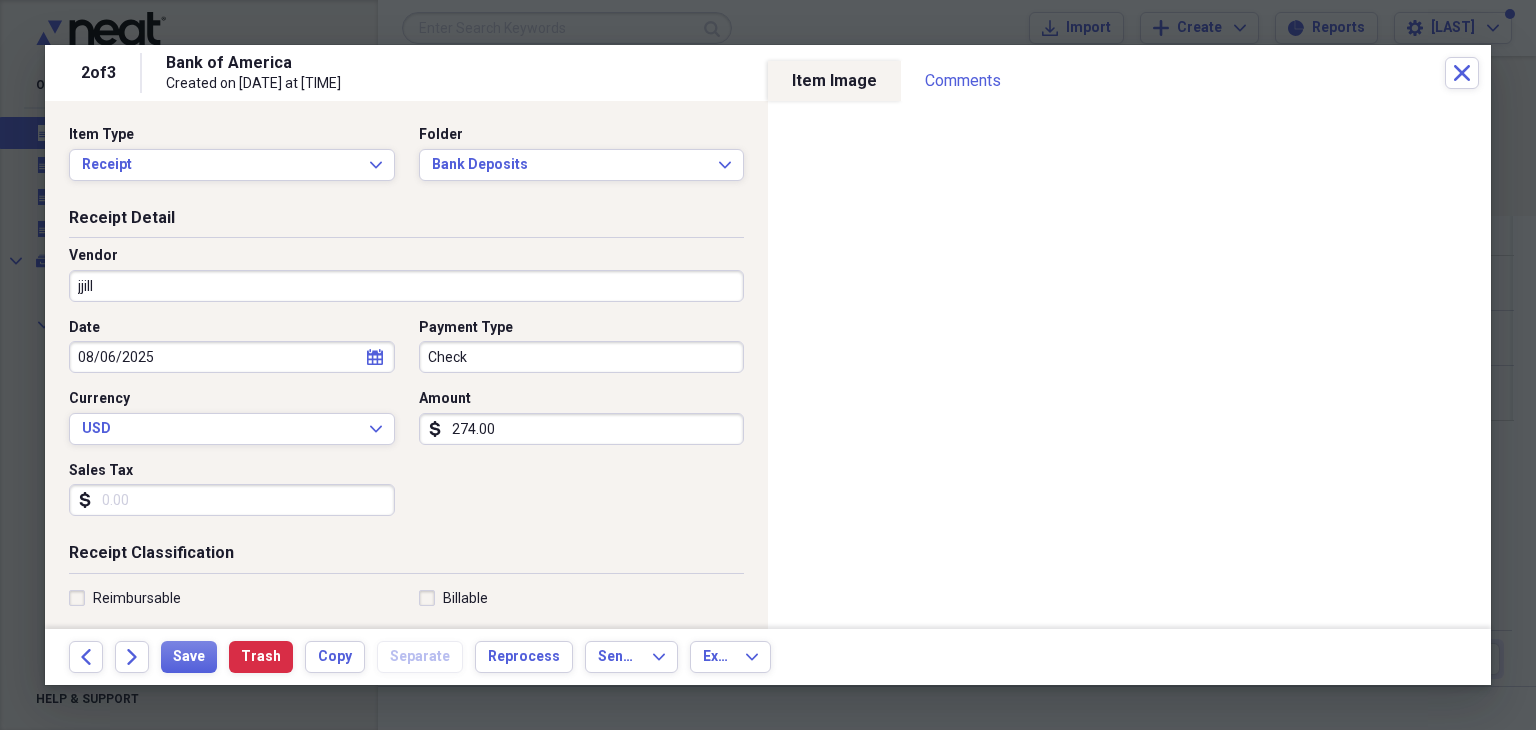 click on "274.00" at bounding box center [582, 429] 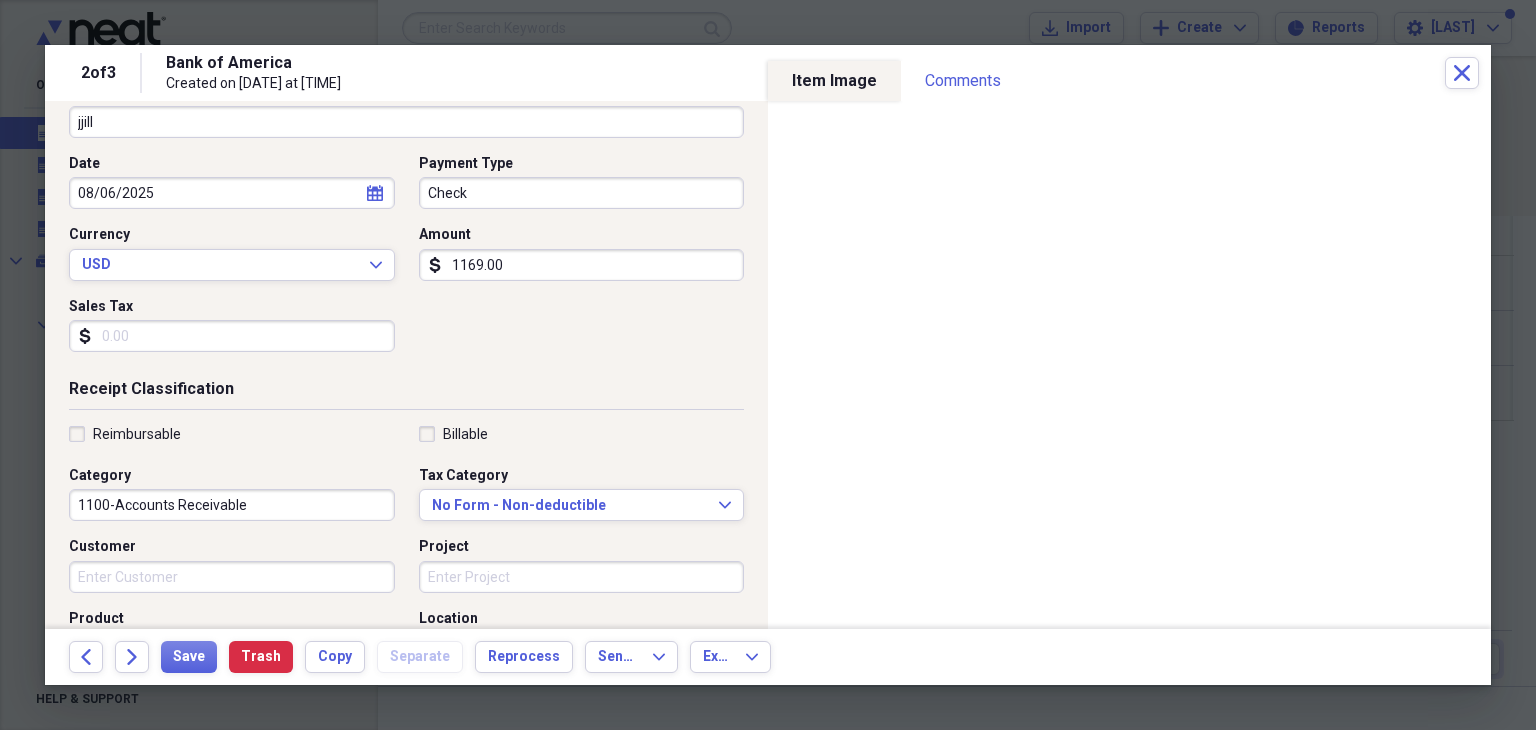 scroll, scrollTop: 200, scrollLeft: 0, axis: vertical 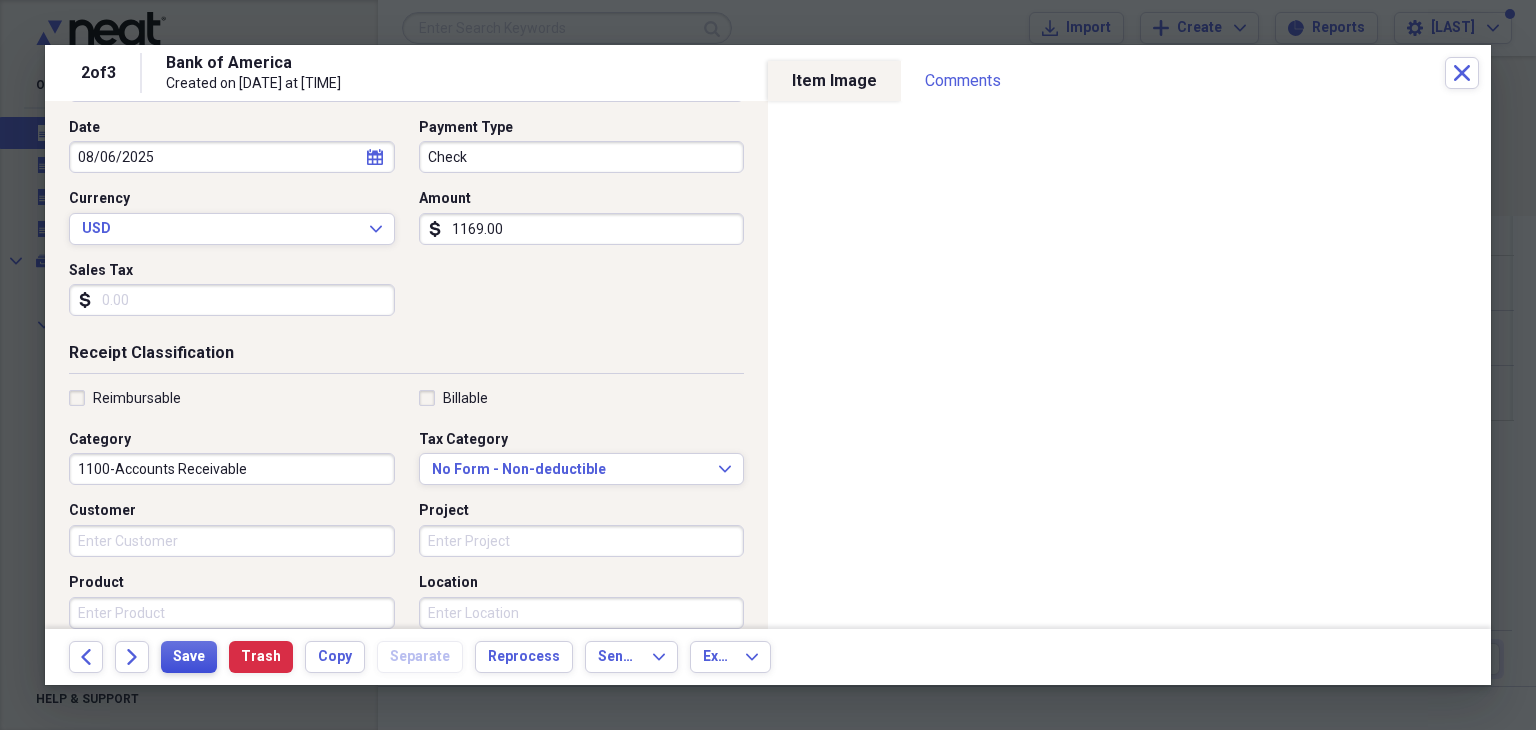 type on "1169.00" 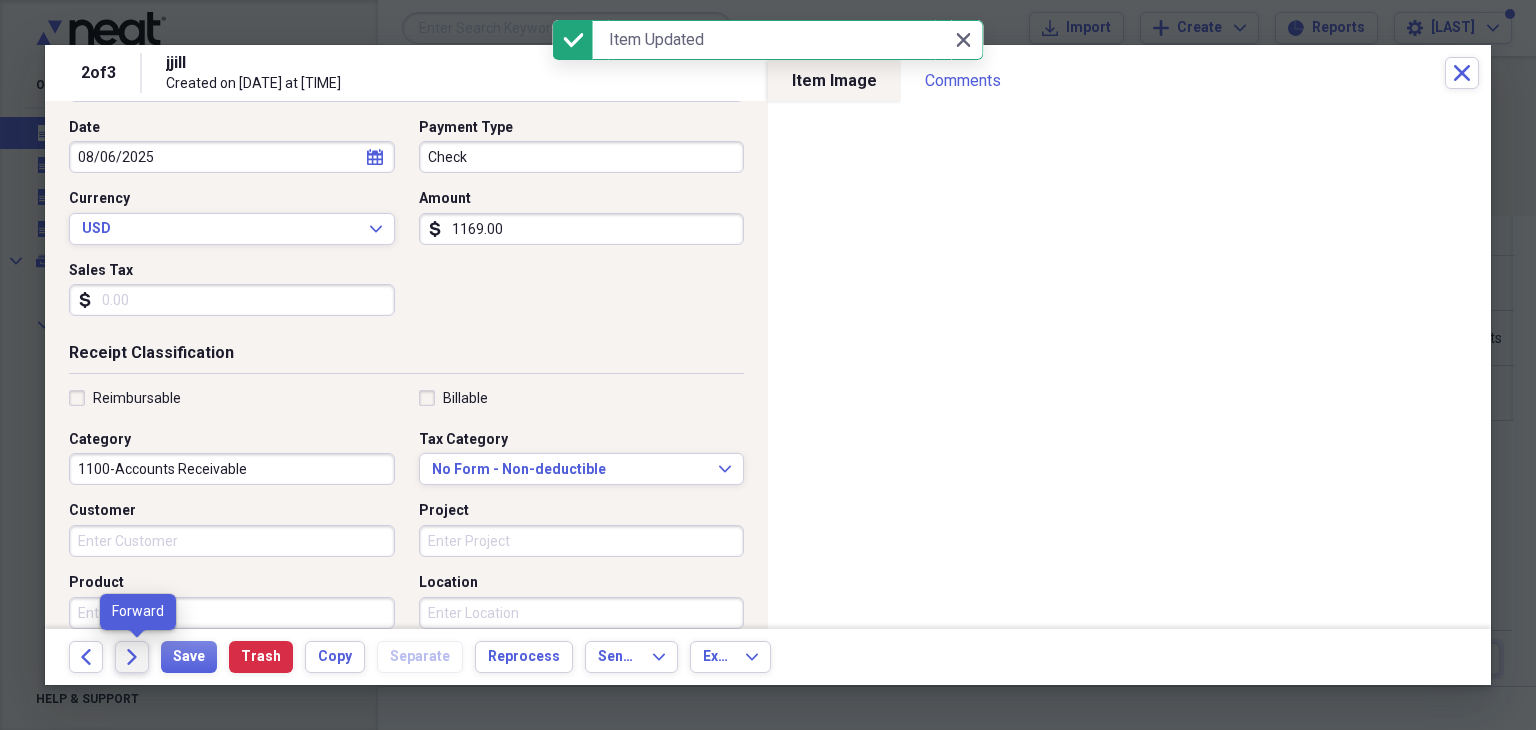 click 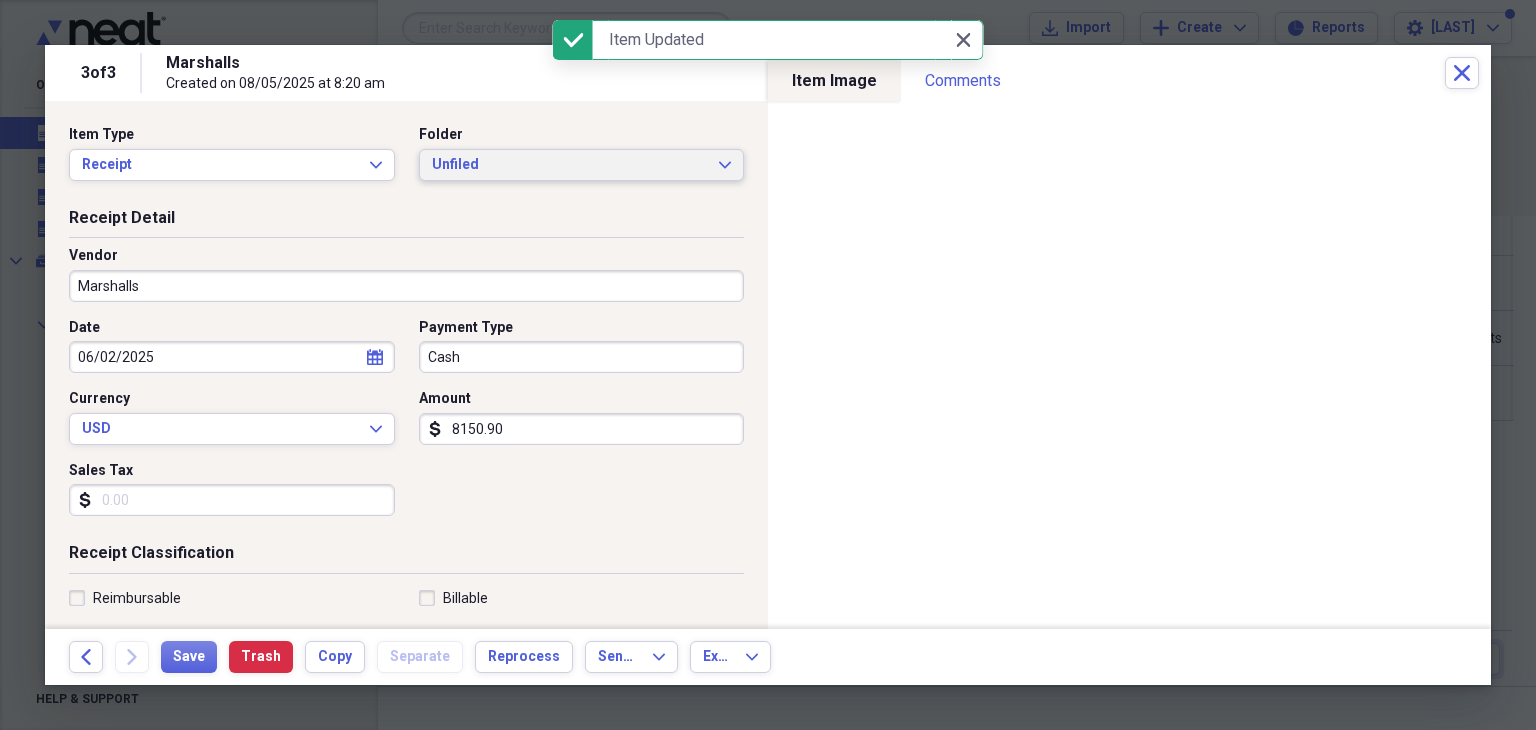 click on "Unfiled" at bounding box center (570, 165) 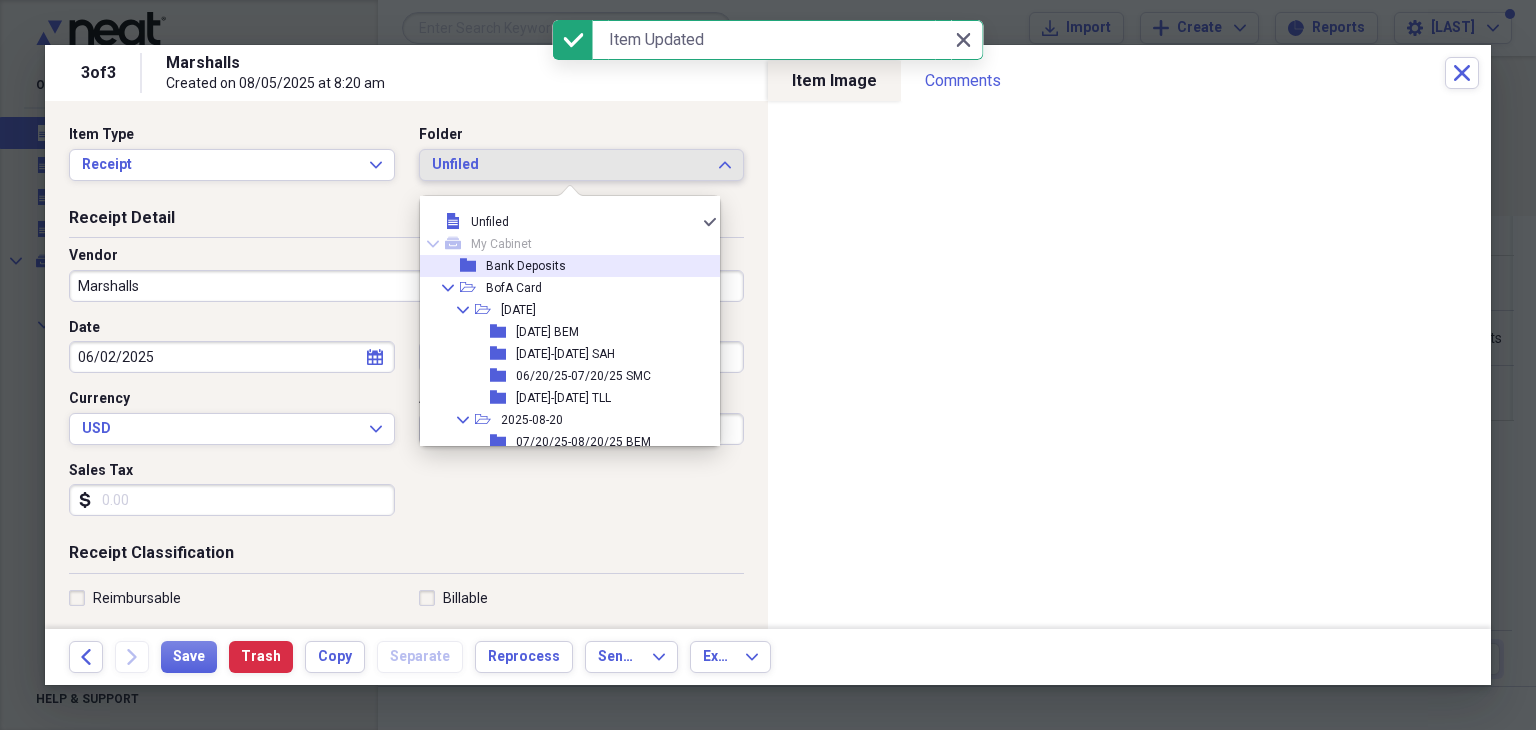 click on "Bank Deposits" at bounding box center (526, 266) 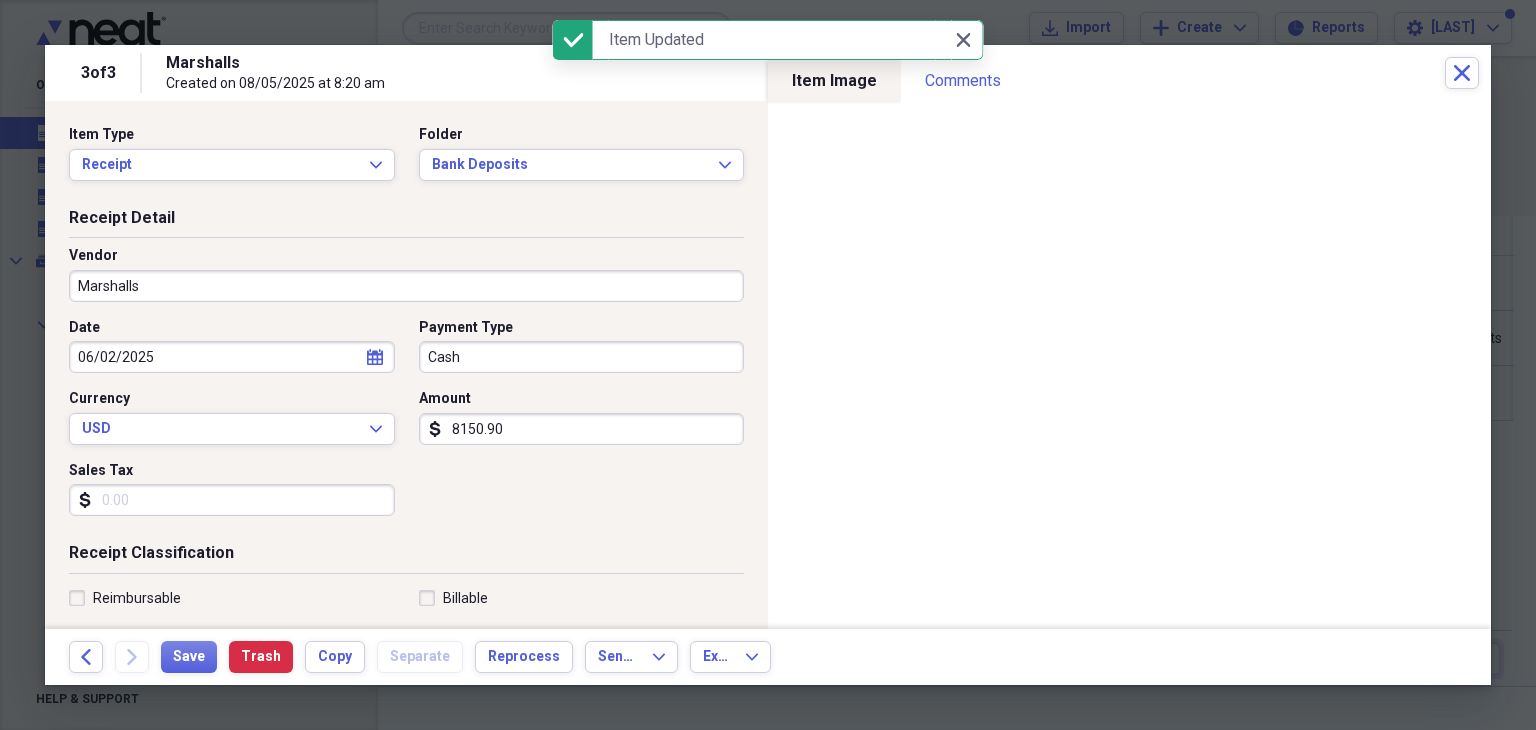 click on "Marshalls" at bounding box center (406, 286) 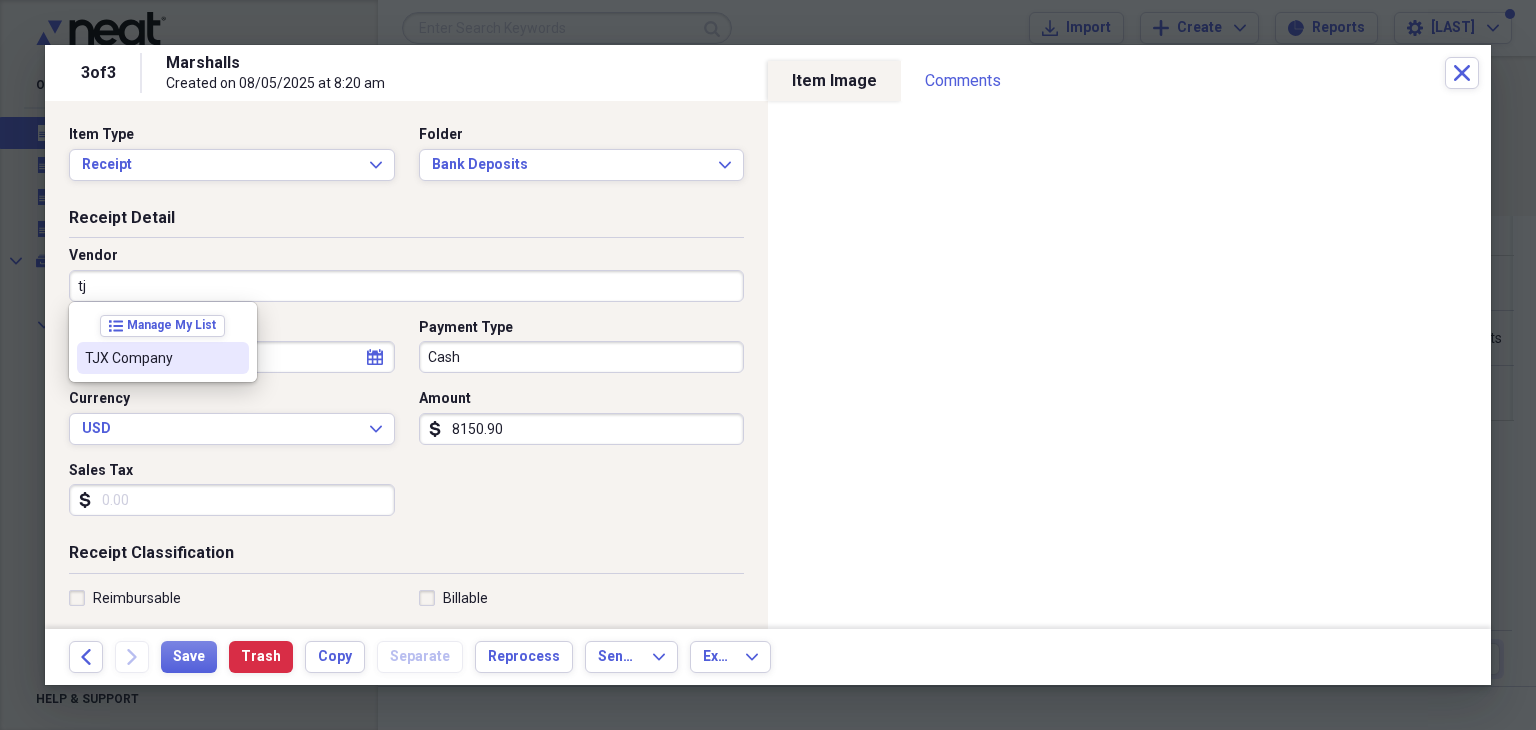 click on "TJX Company" at bounding box center (151, 358) 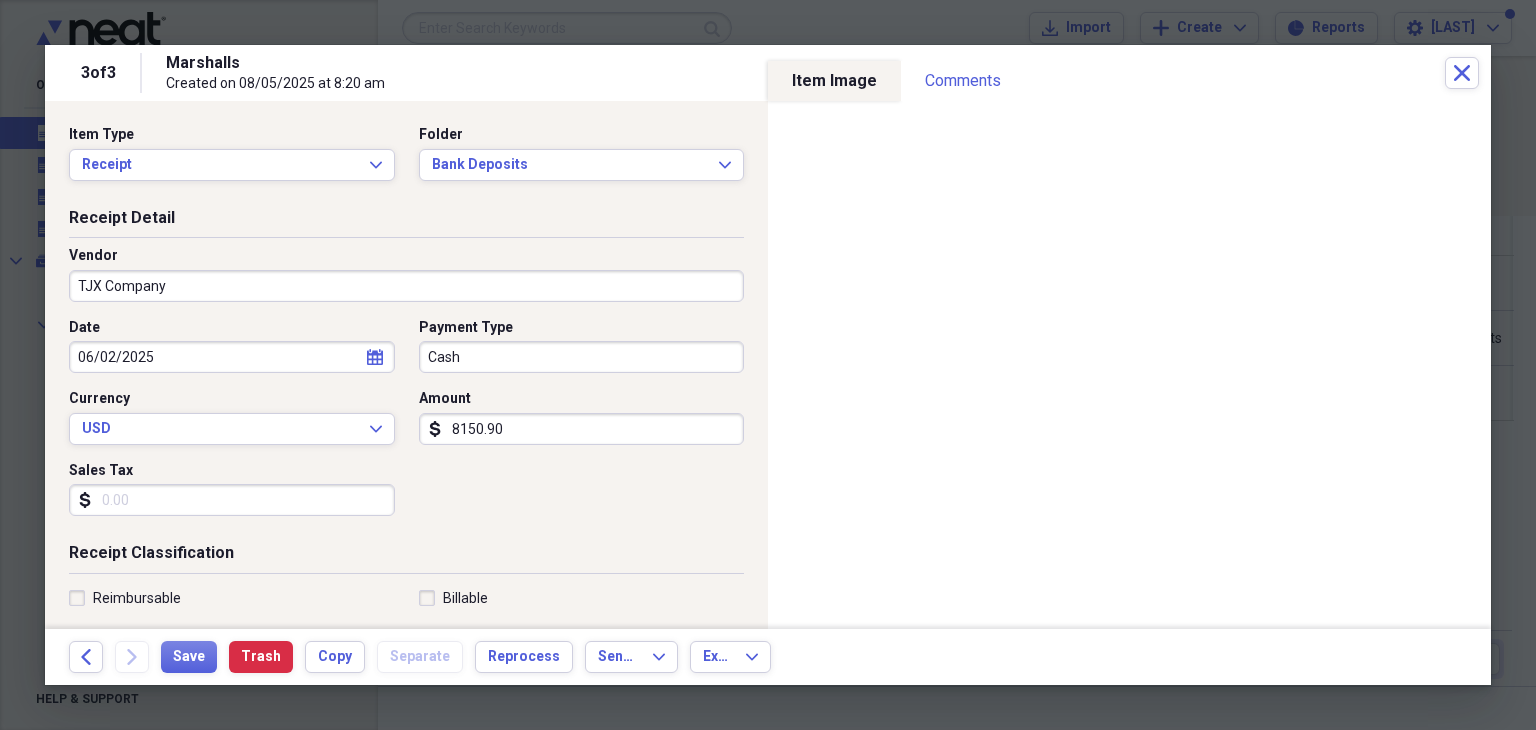 select on "5" 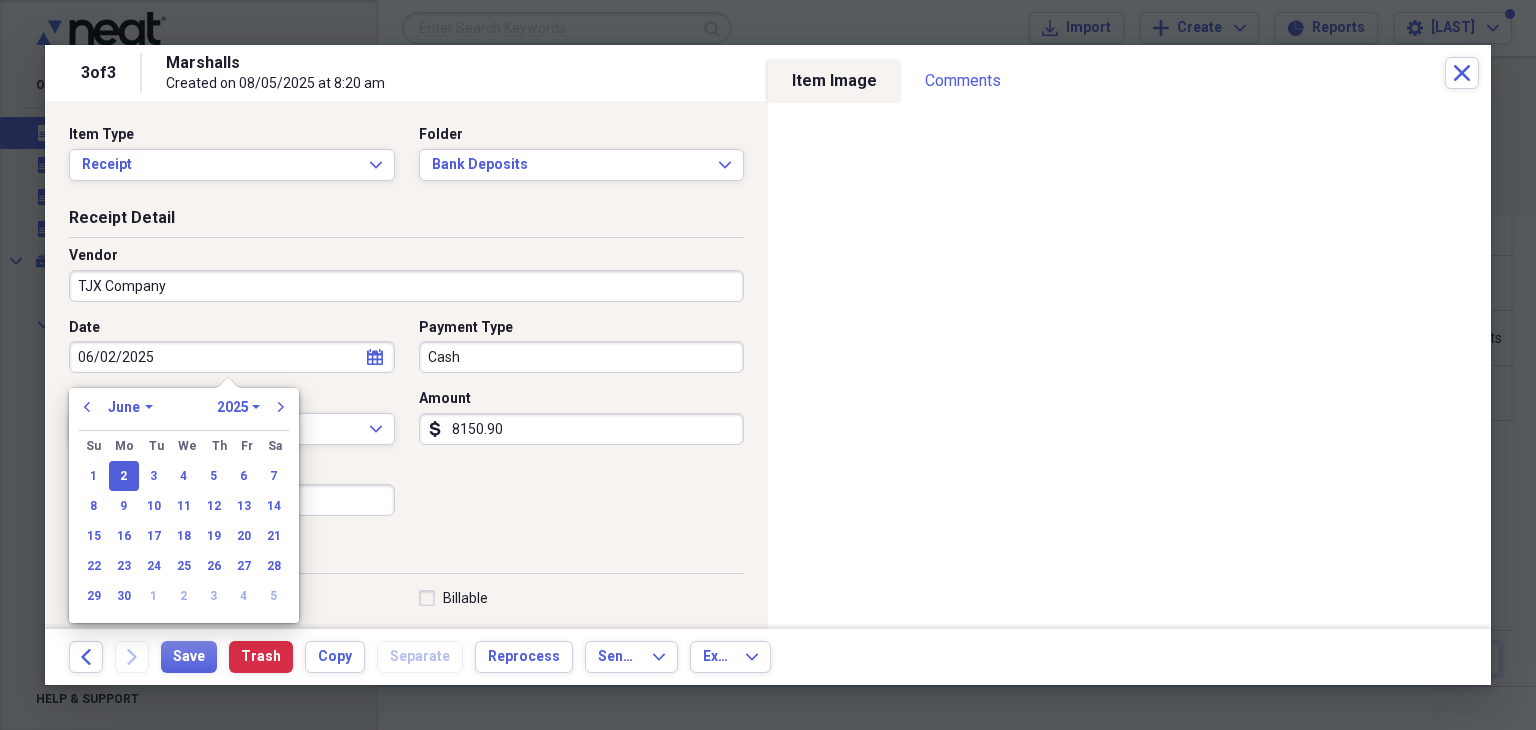 click on "06/02/2025" at bounding box center (232, 357) 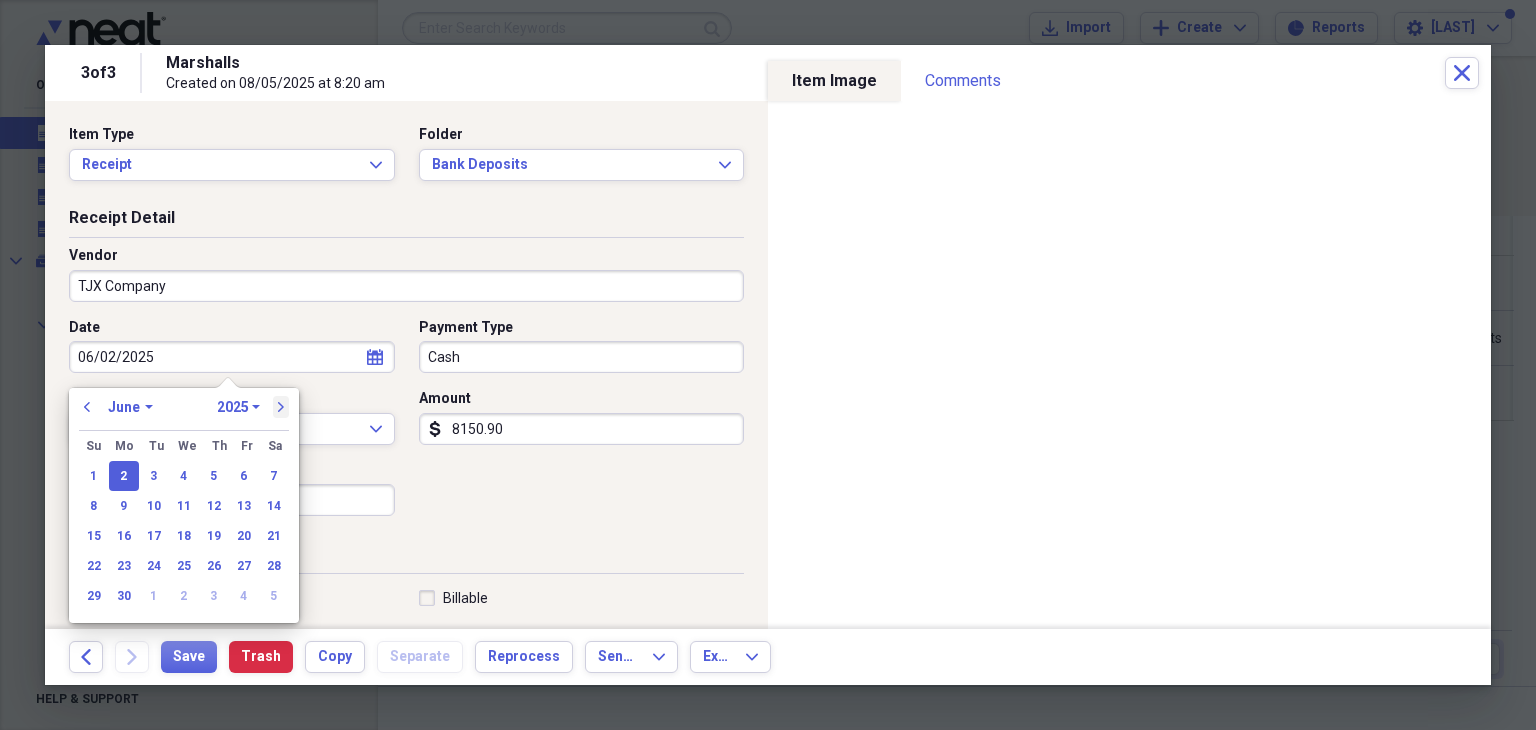 click on "next" at bounding box center [281, 407] 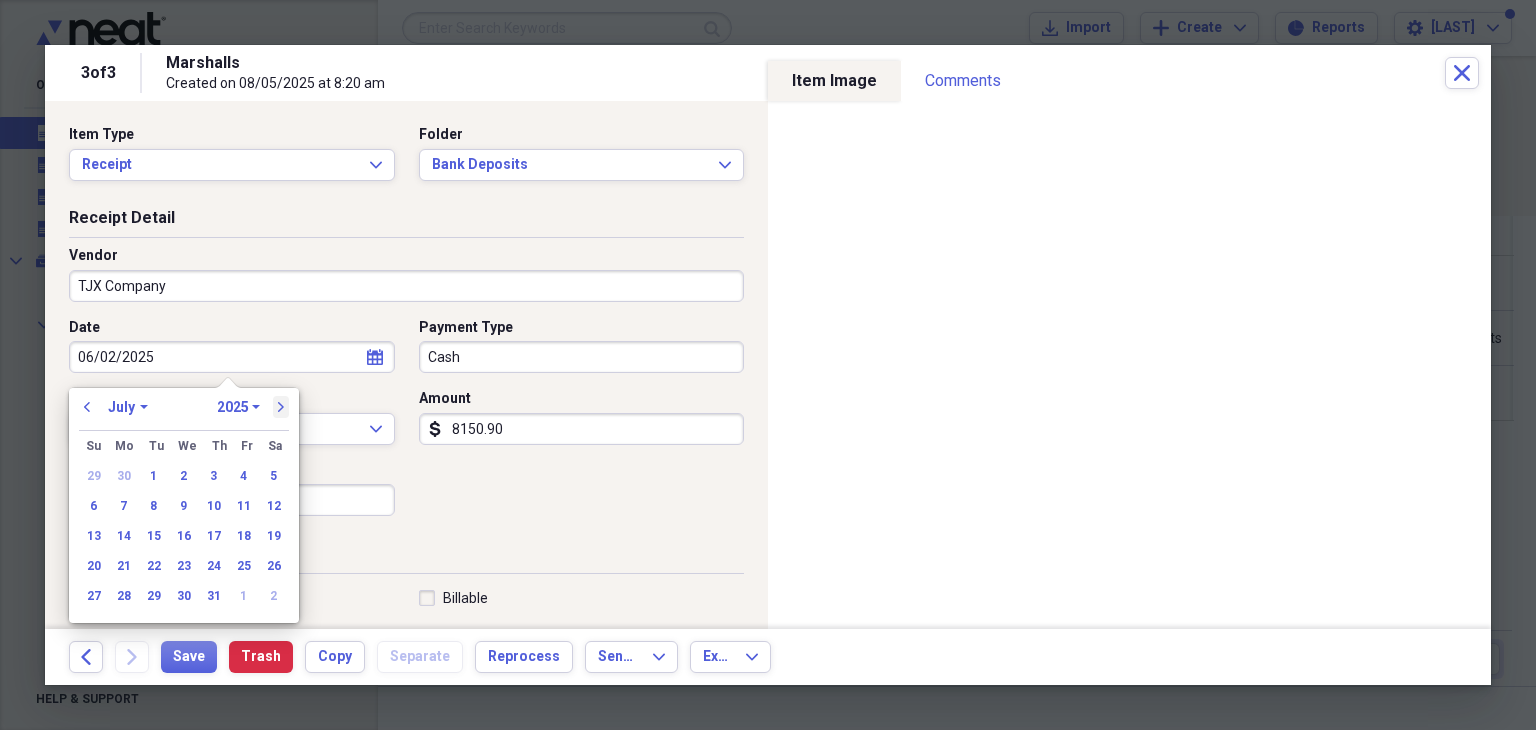 click on "next" at bounding box center [281, 407] 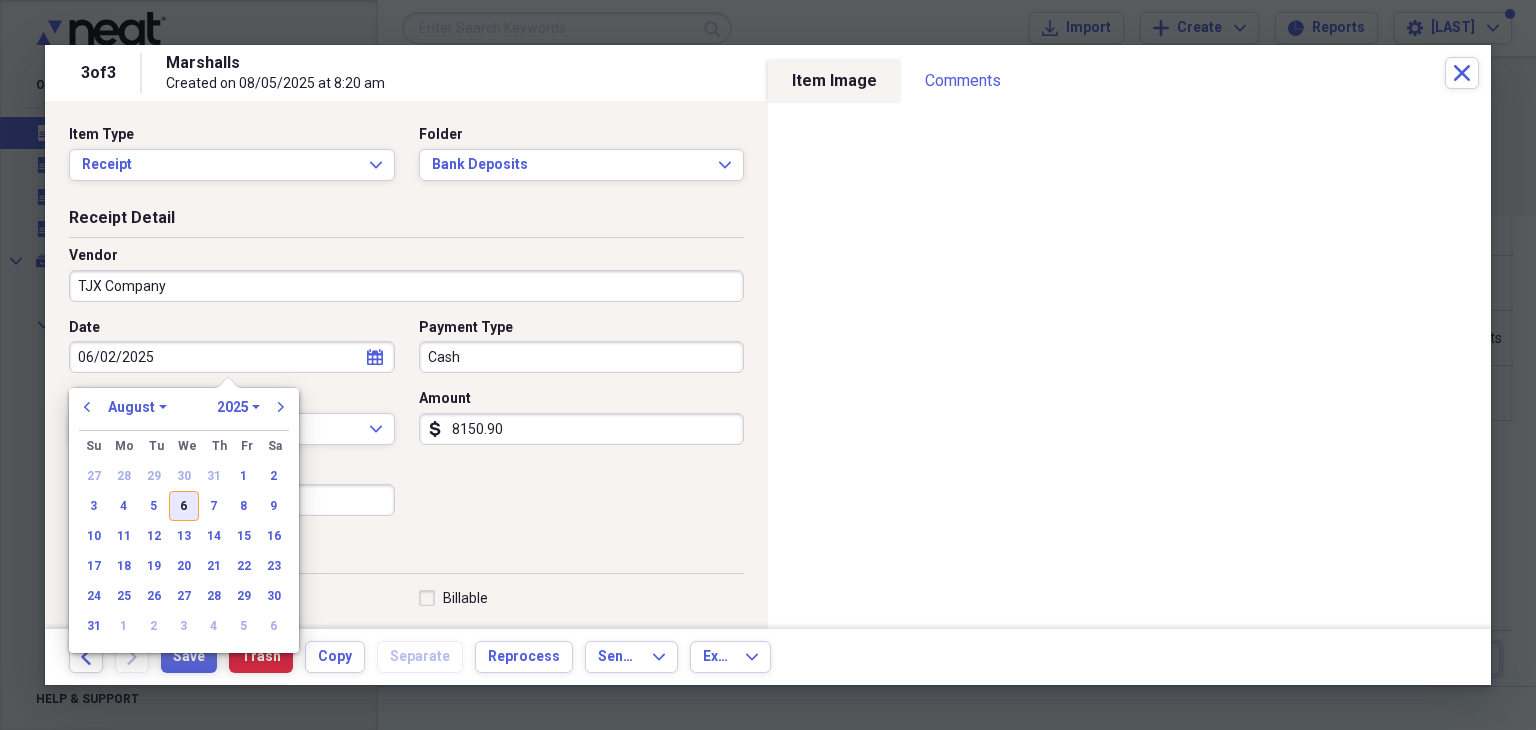click on "6" at bounding box center (184, 506) 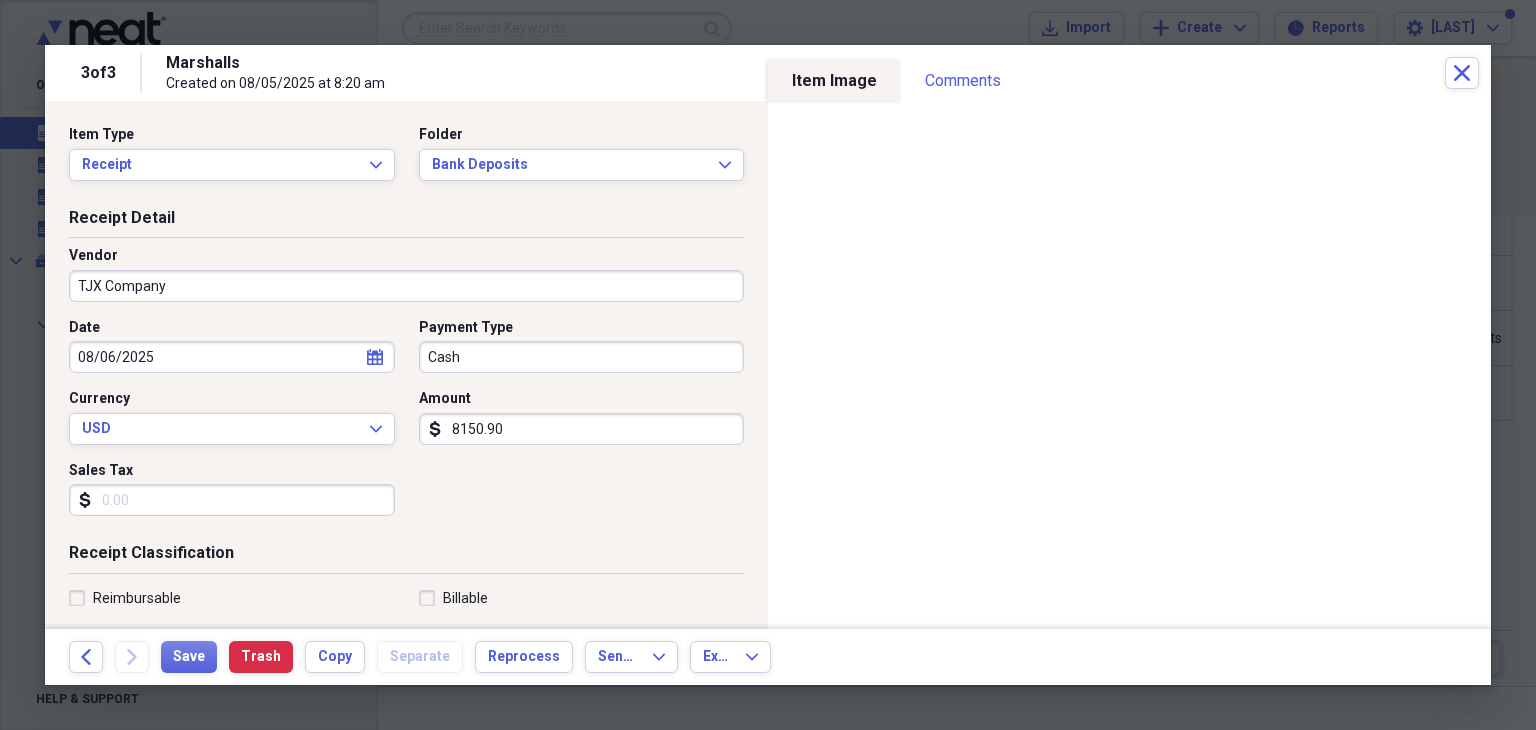 type on "08/06/2025" 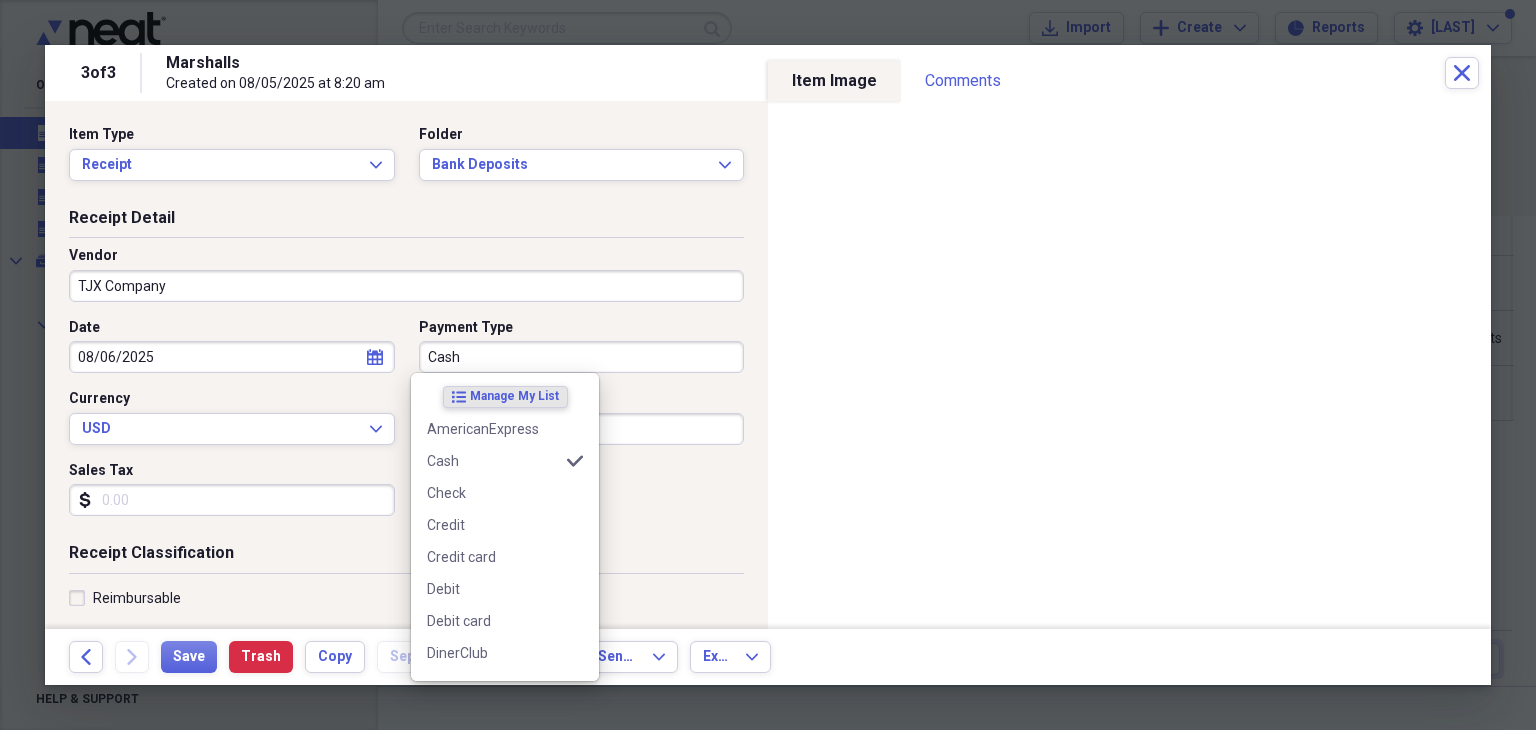 click on "Cash" at bounding box center [582, 357] 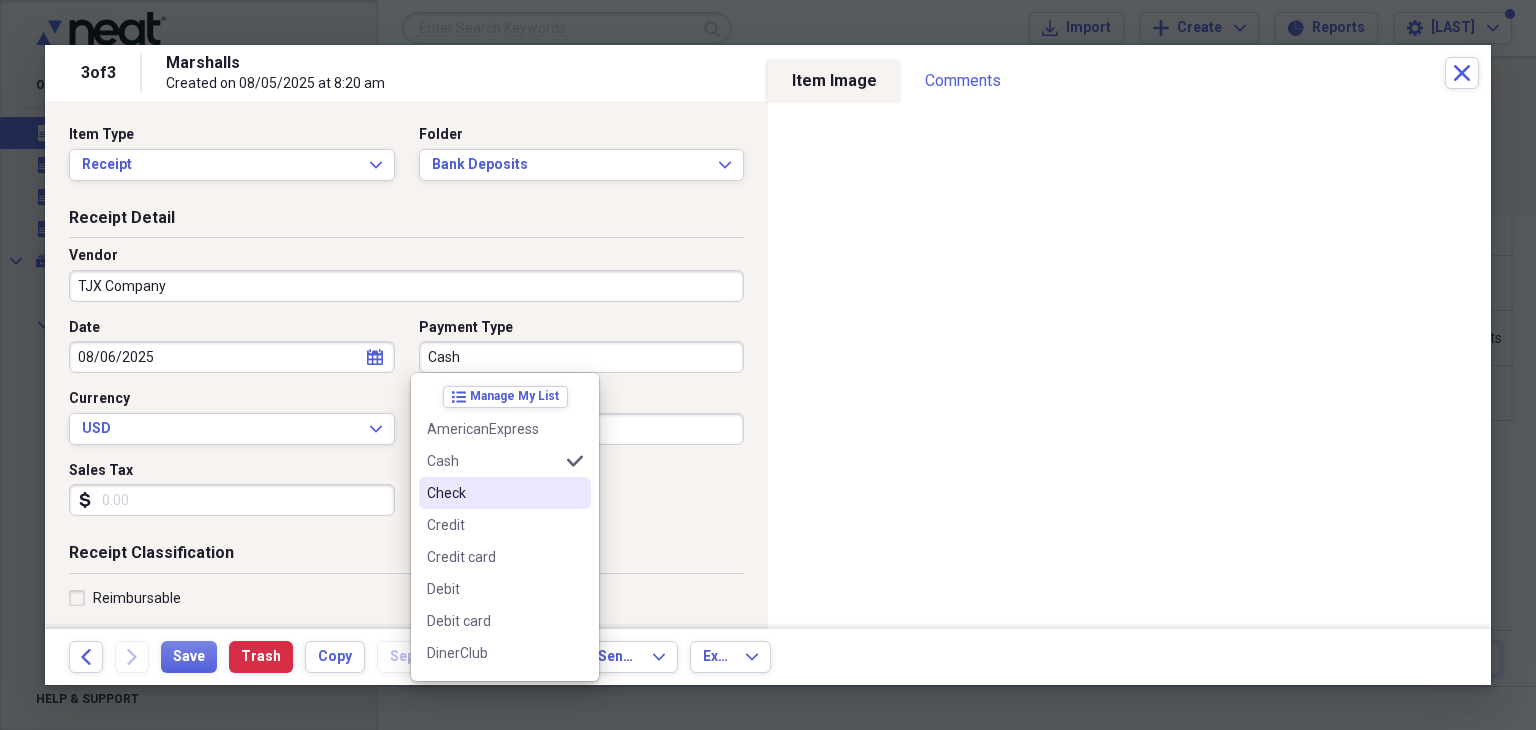 click on "Check" at bounding box center [493, 493] 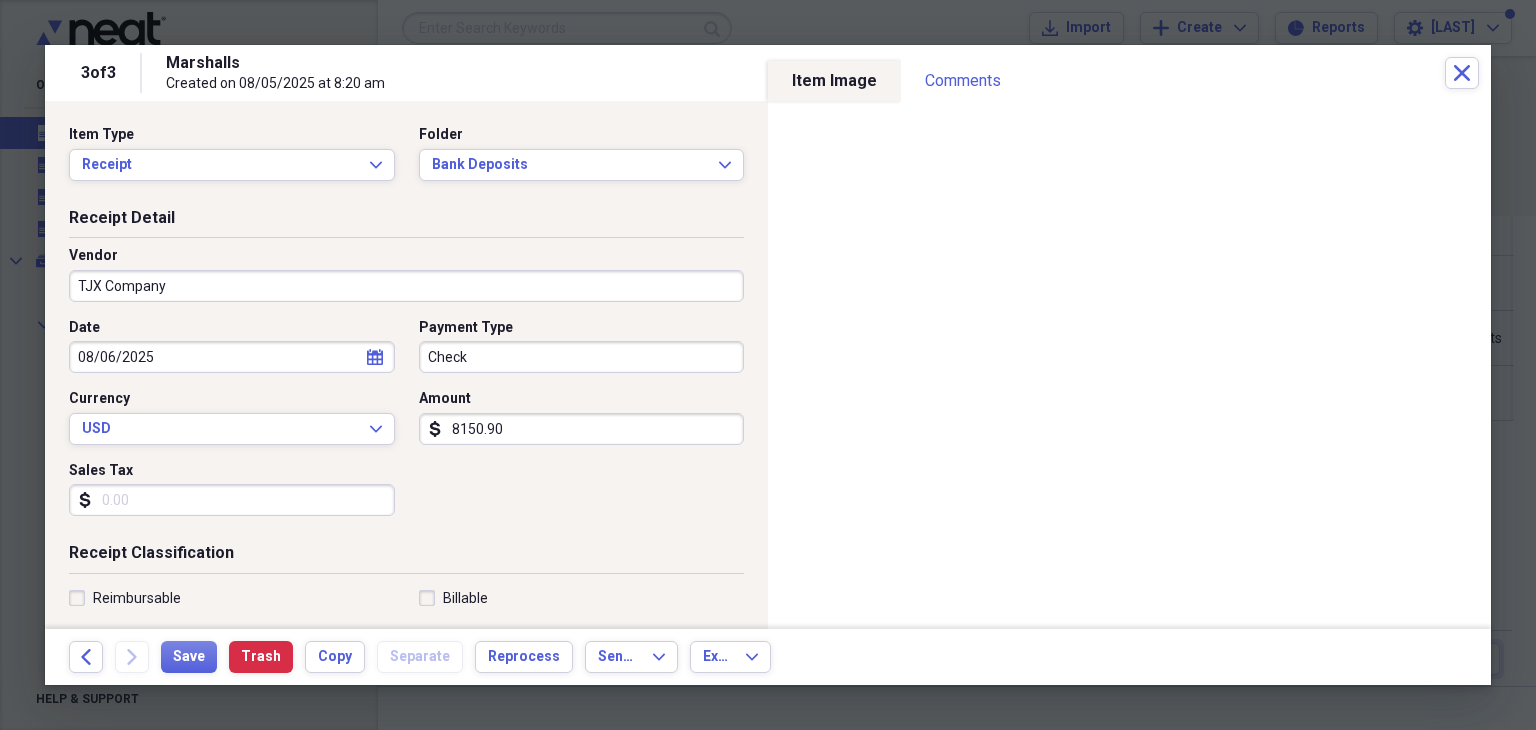 scroll, scrollTop: 100, scrollLeft: 0, axis: vertical 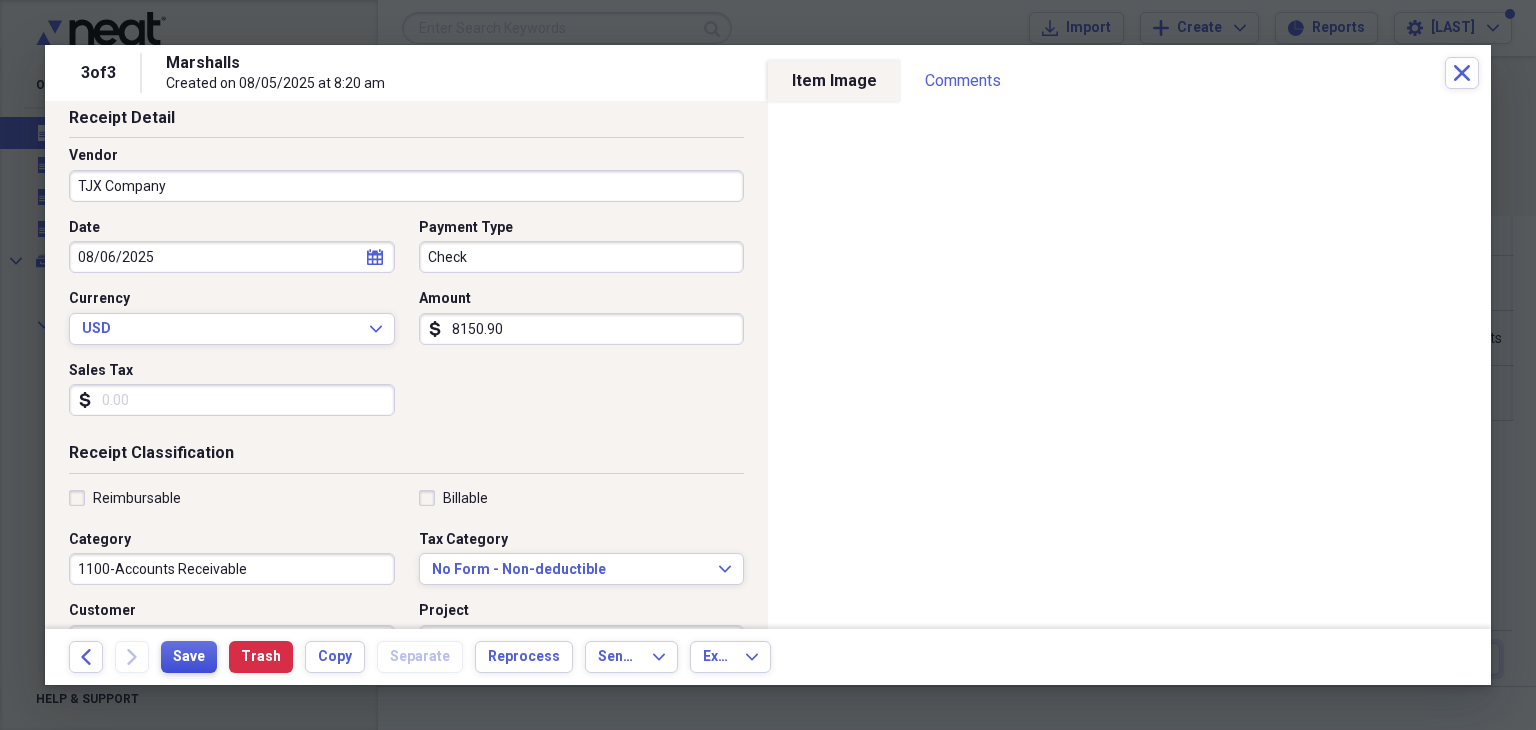 click on "Save" at bounding box center (189, 657) 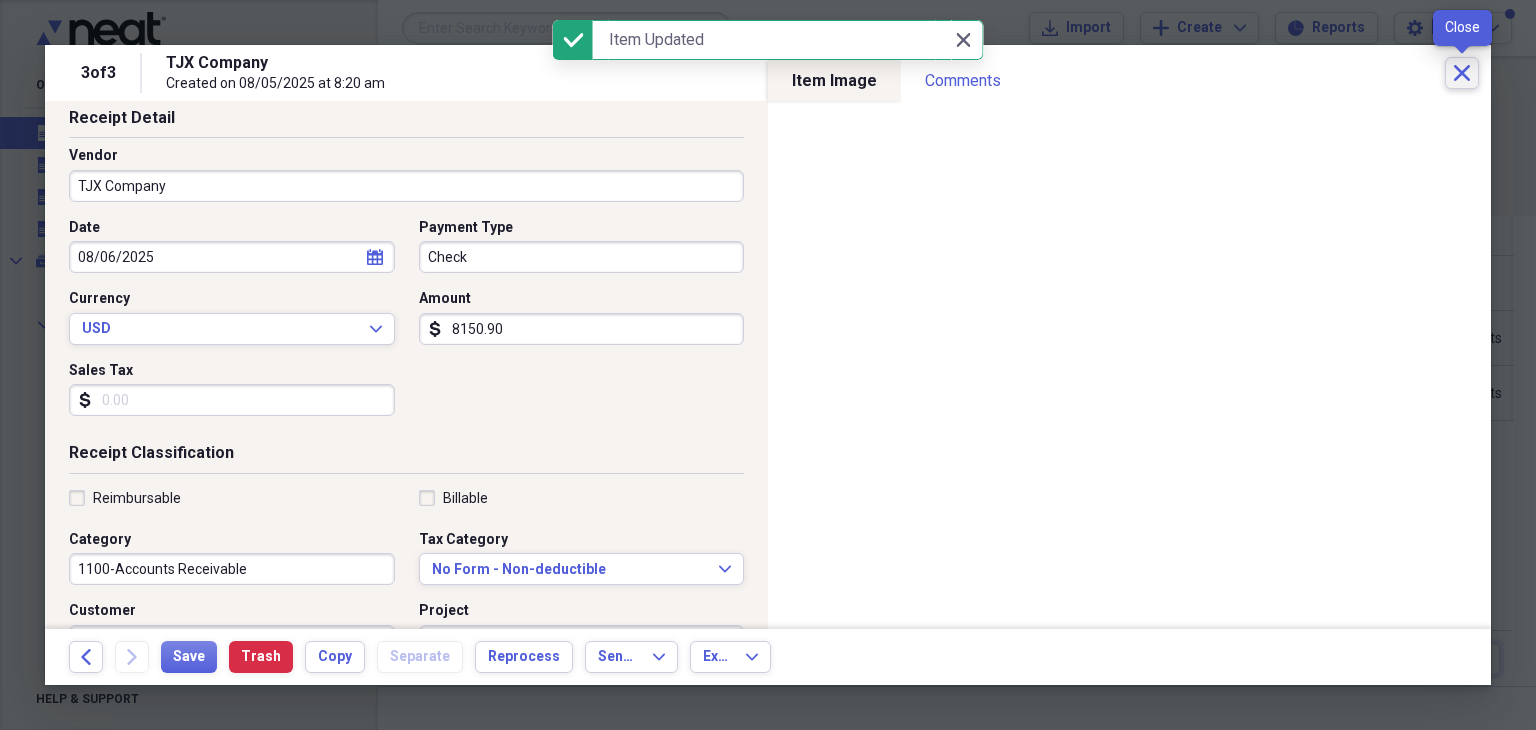 click on "Close" 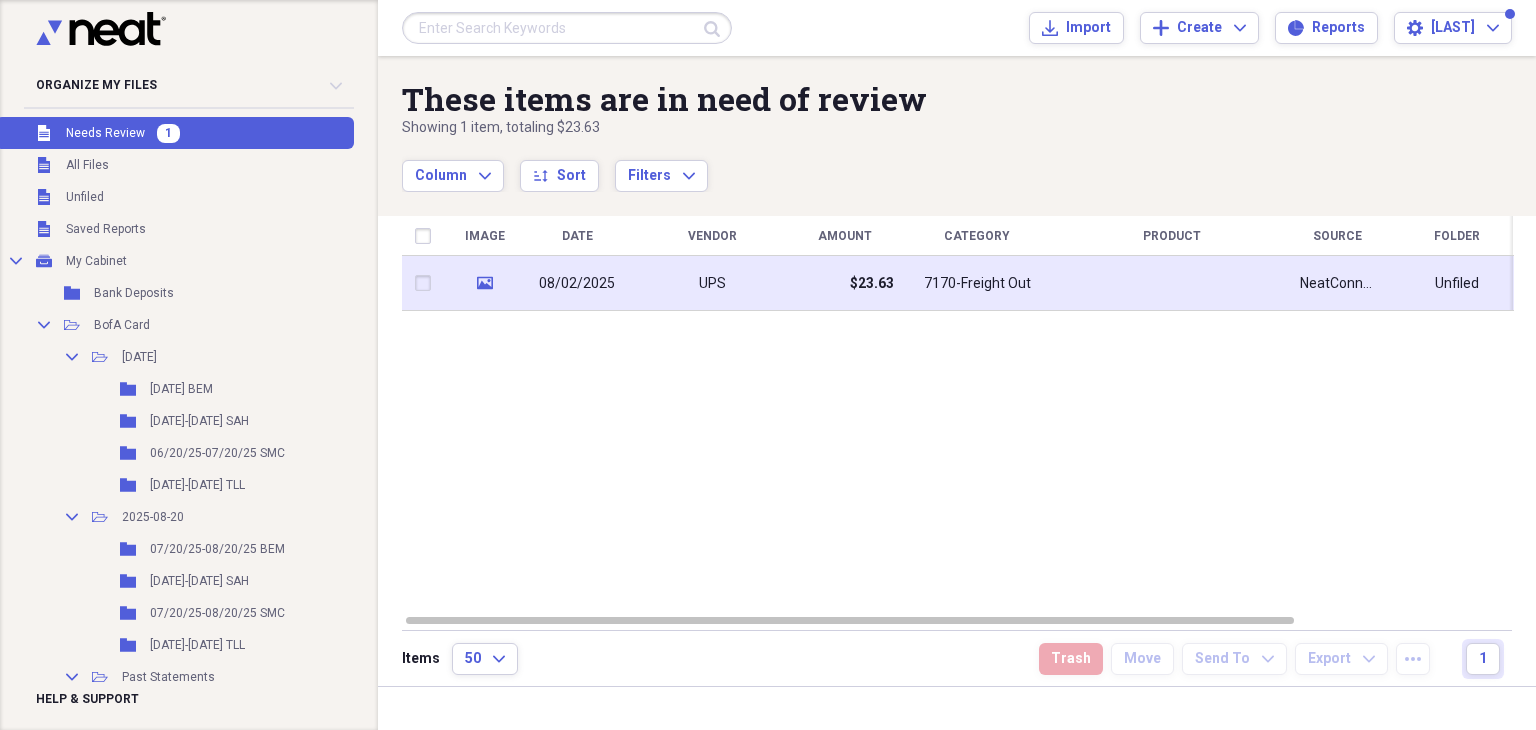 click on "08/02/2025" at bounding box center [577, 284] 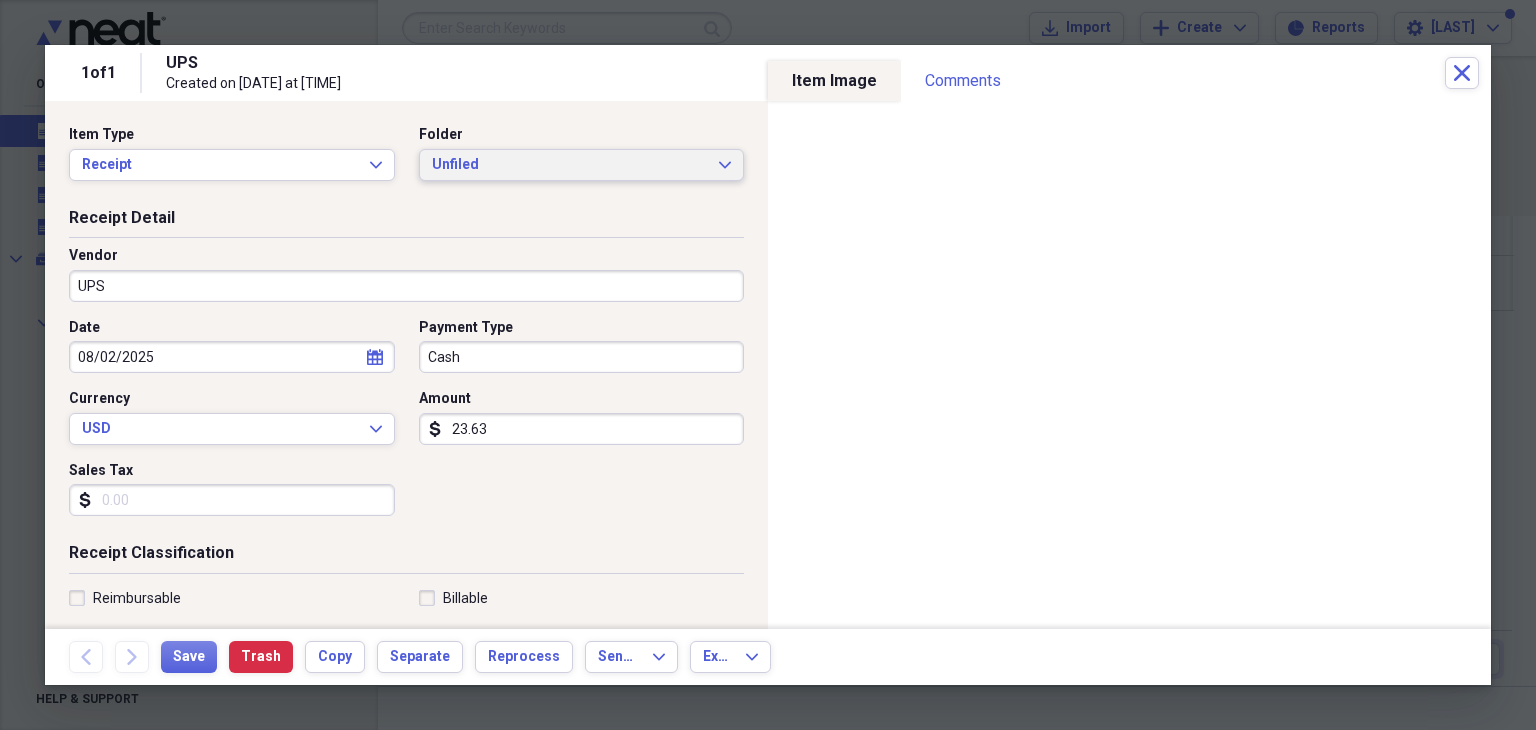 click on "Unfiled" at bounding box center [570, 165] 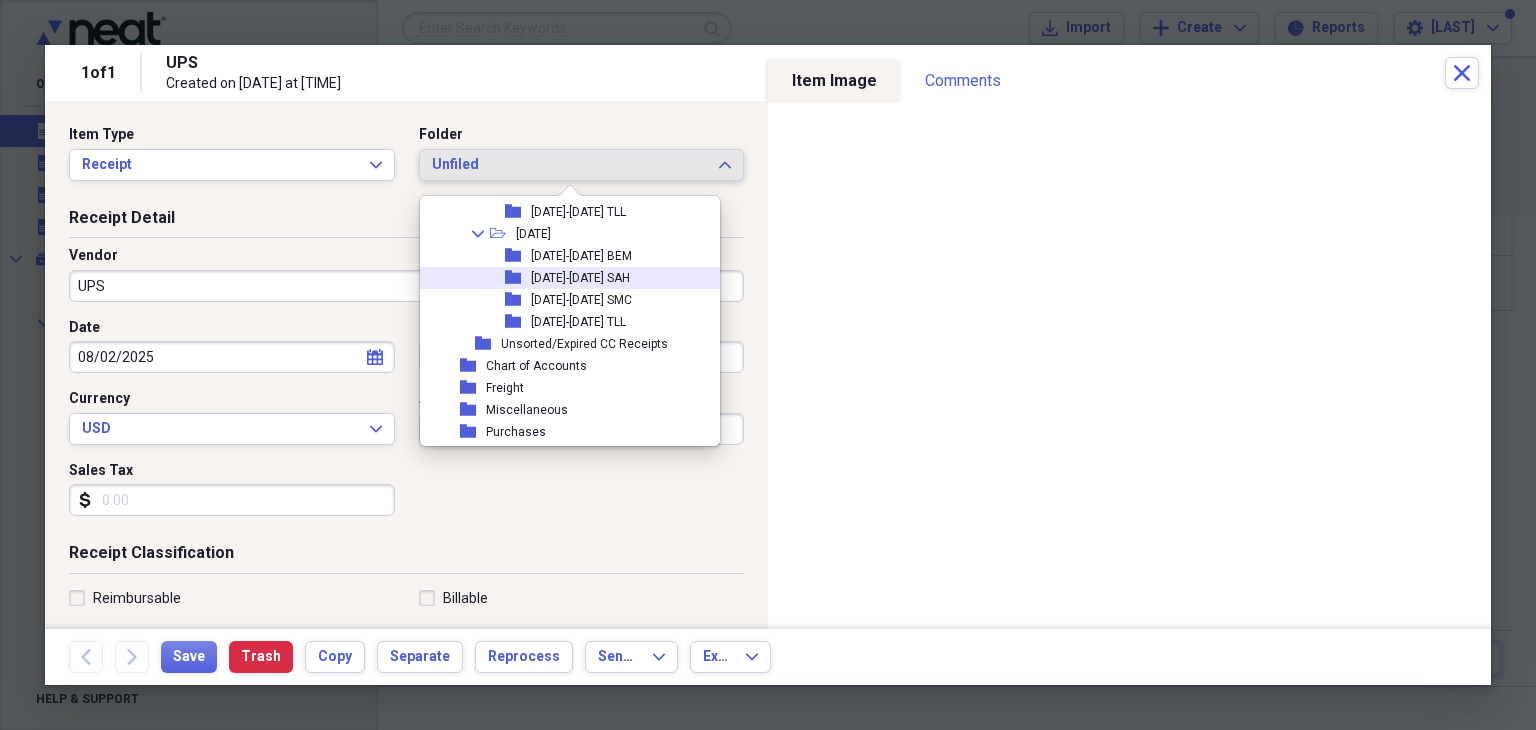 scroll, scrollTop: 1062, scrollLeft: 0, axis: vertical 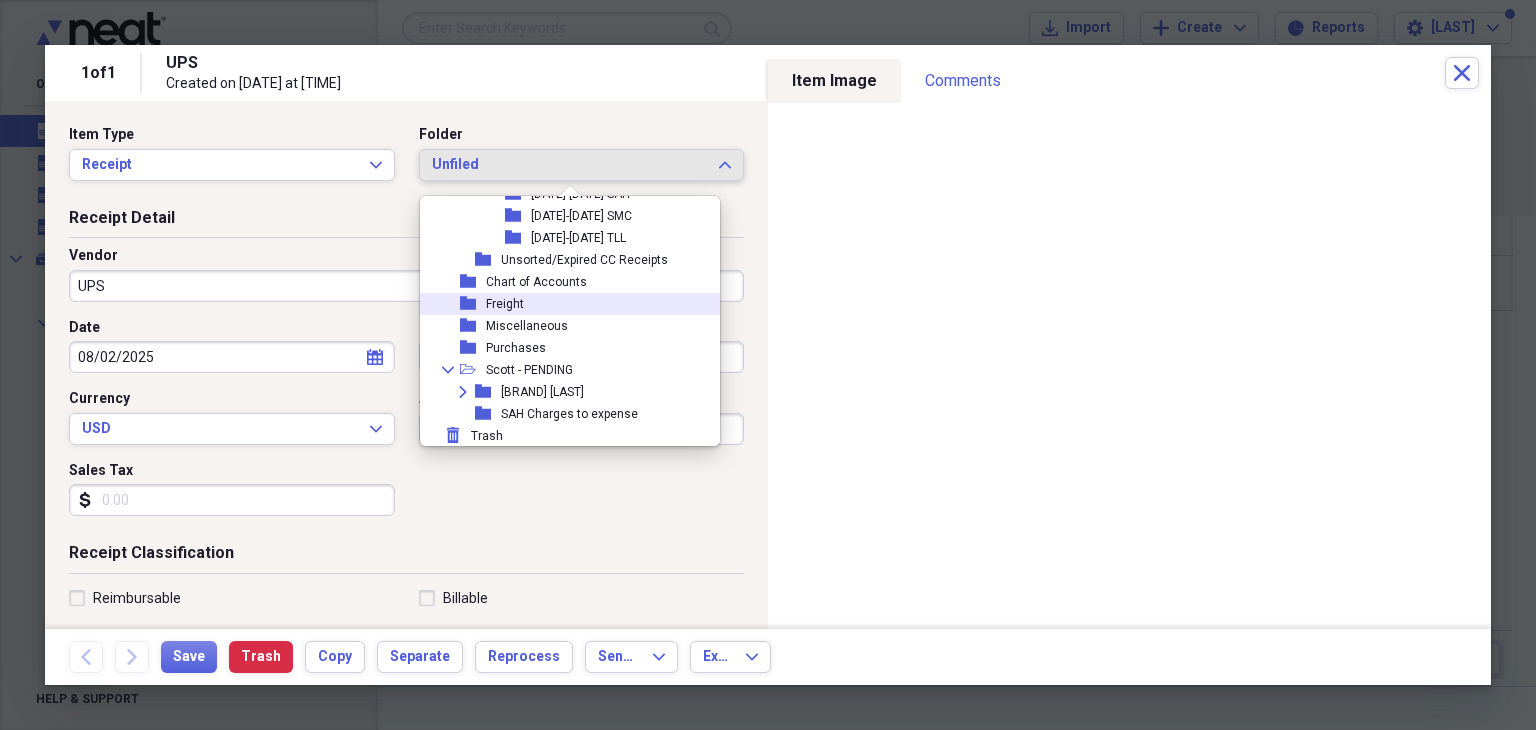 click on "Freight" at bounding box center [505, 304] 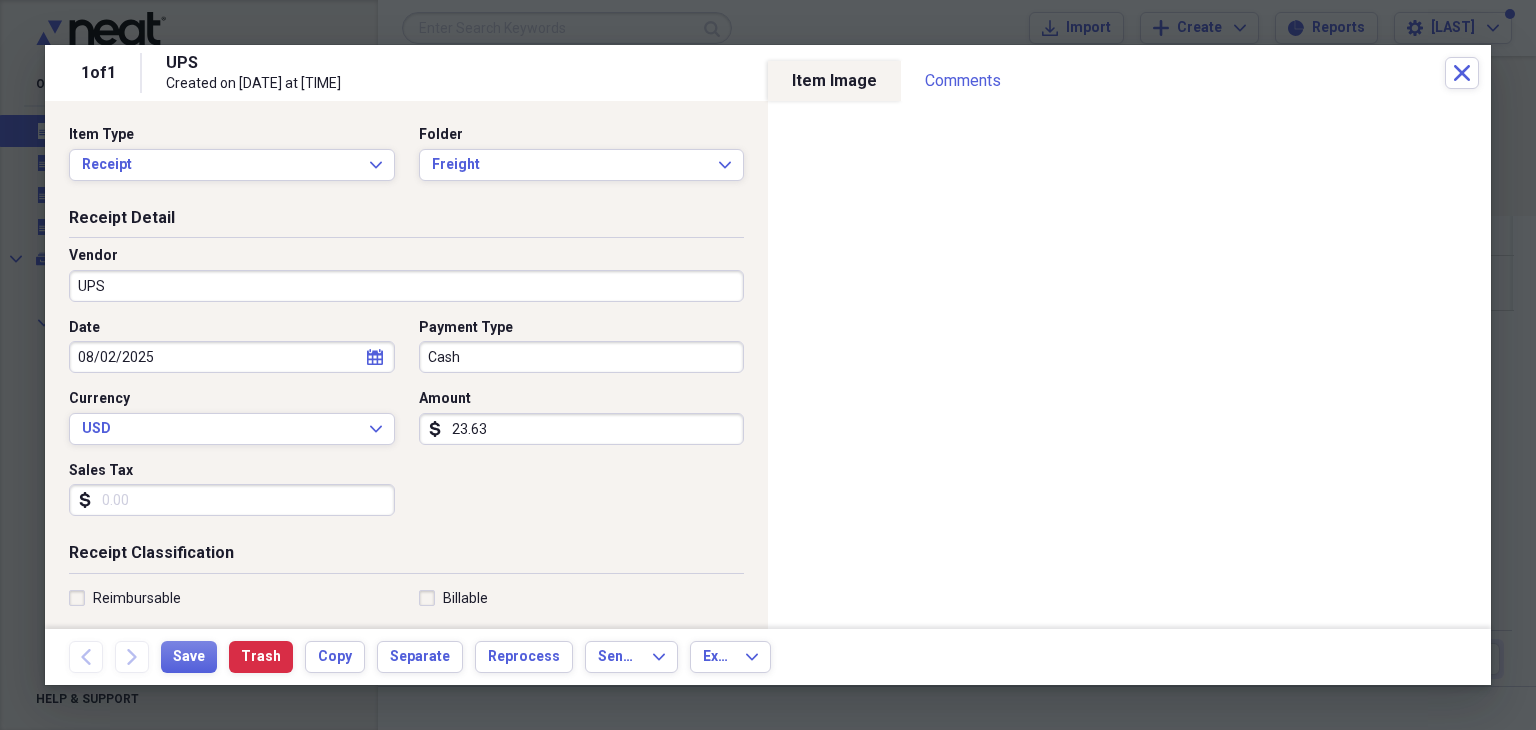 click on "Cash" at bounding box center [582, 357] 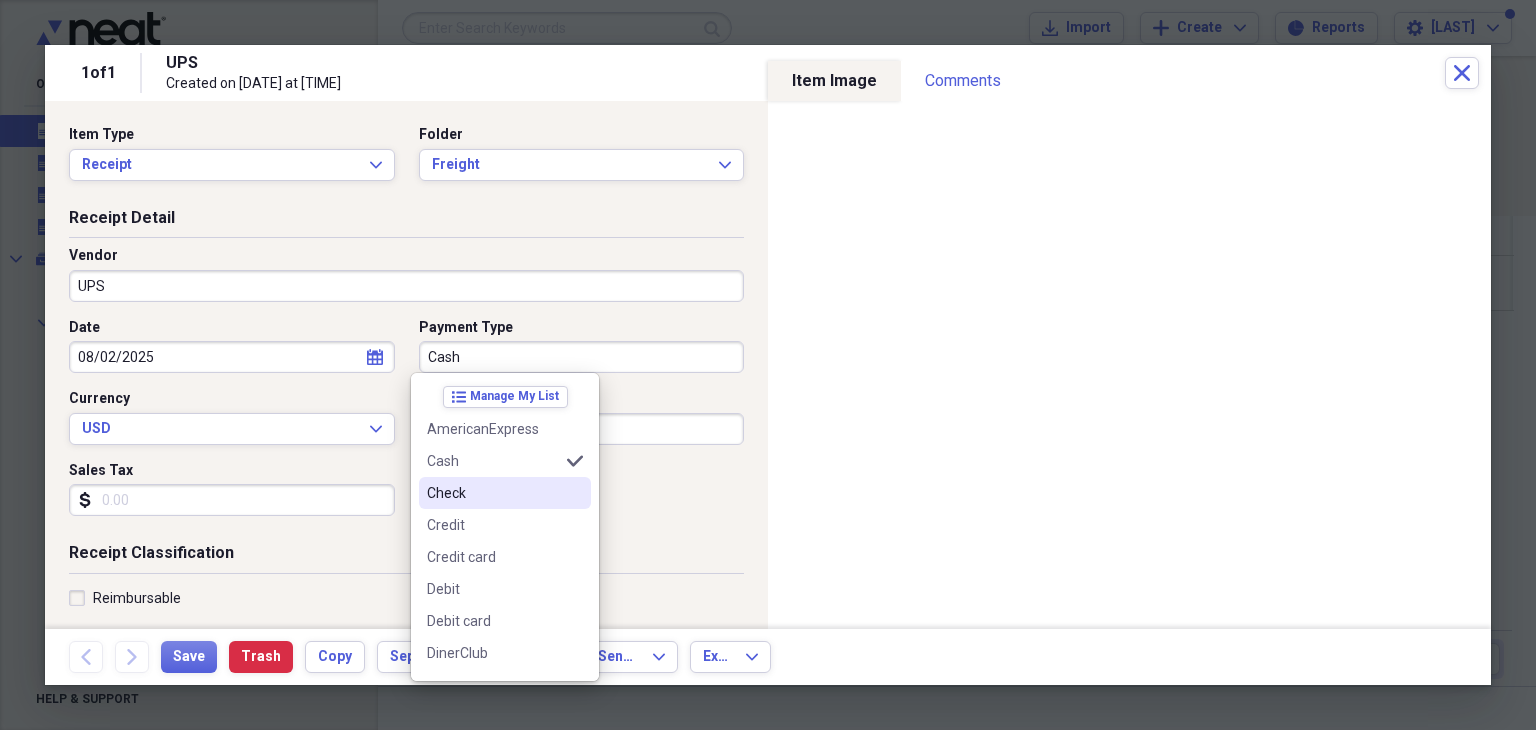 click on "Check" at bounding box center [493, 493] 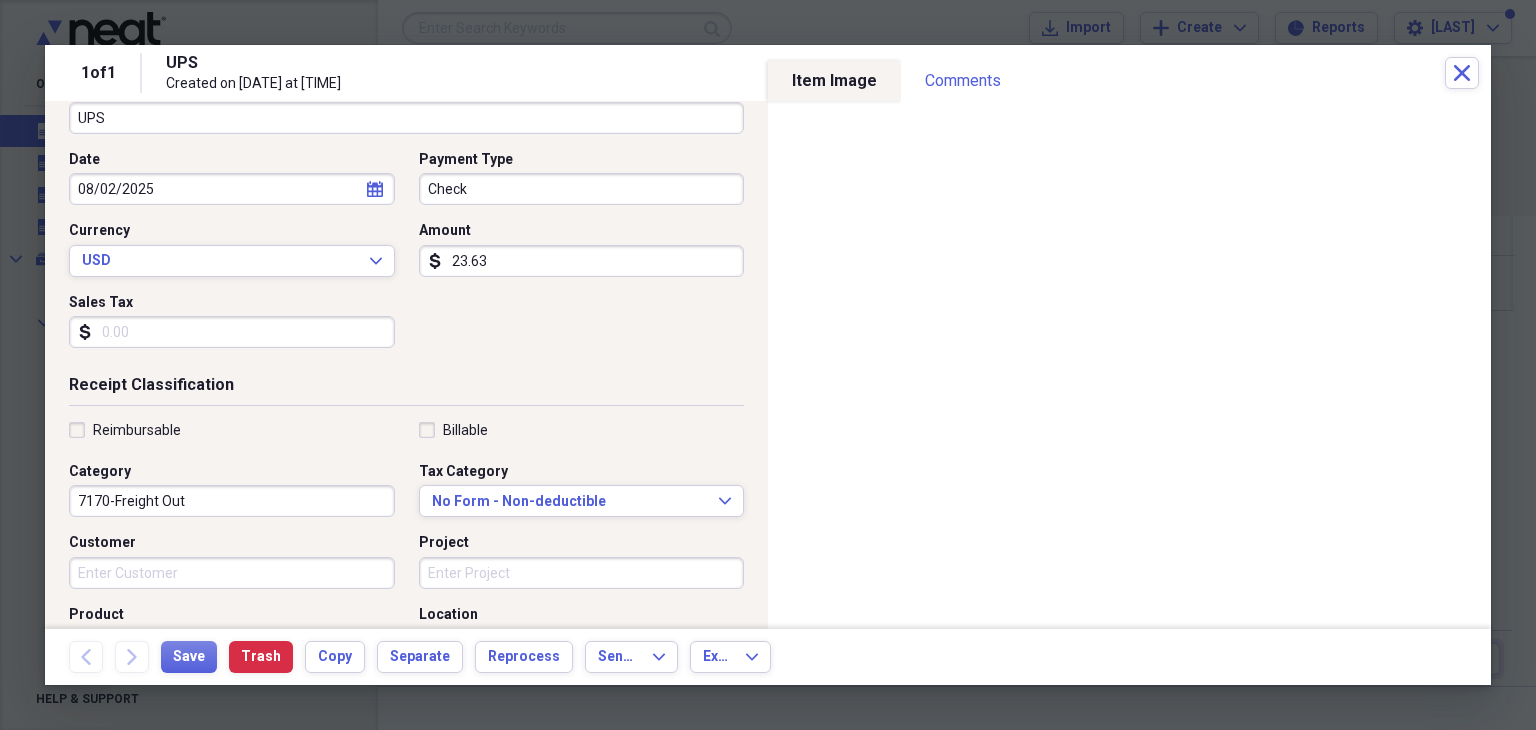 scroll, scrollTop: 200, scrollLeft: 0, axis: vertical 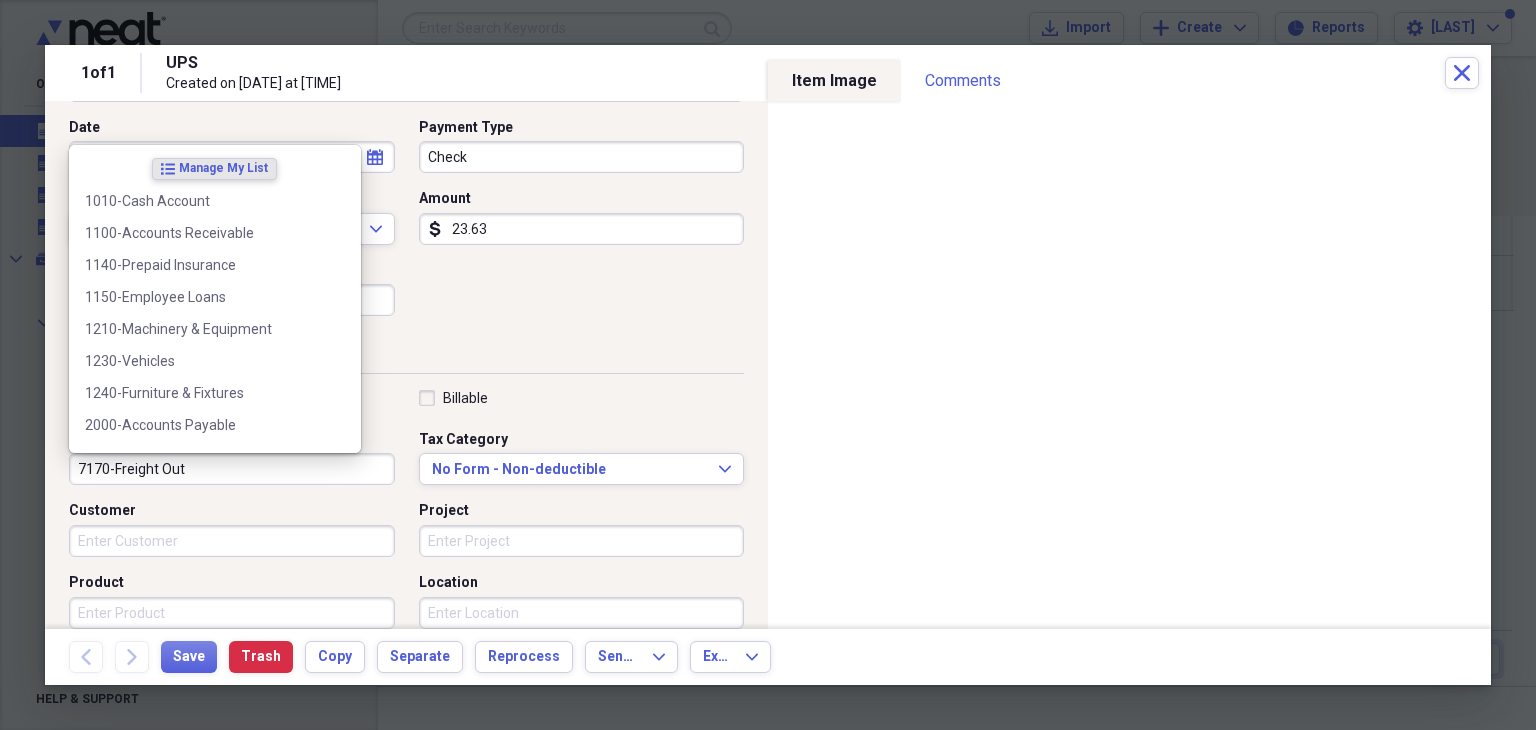 click on "7170-Freight Out" at bounding box center (232, 469) 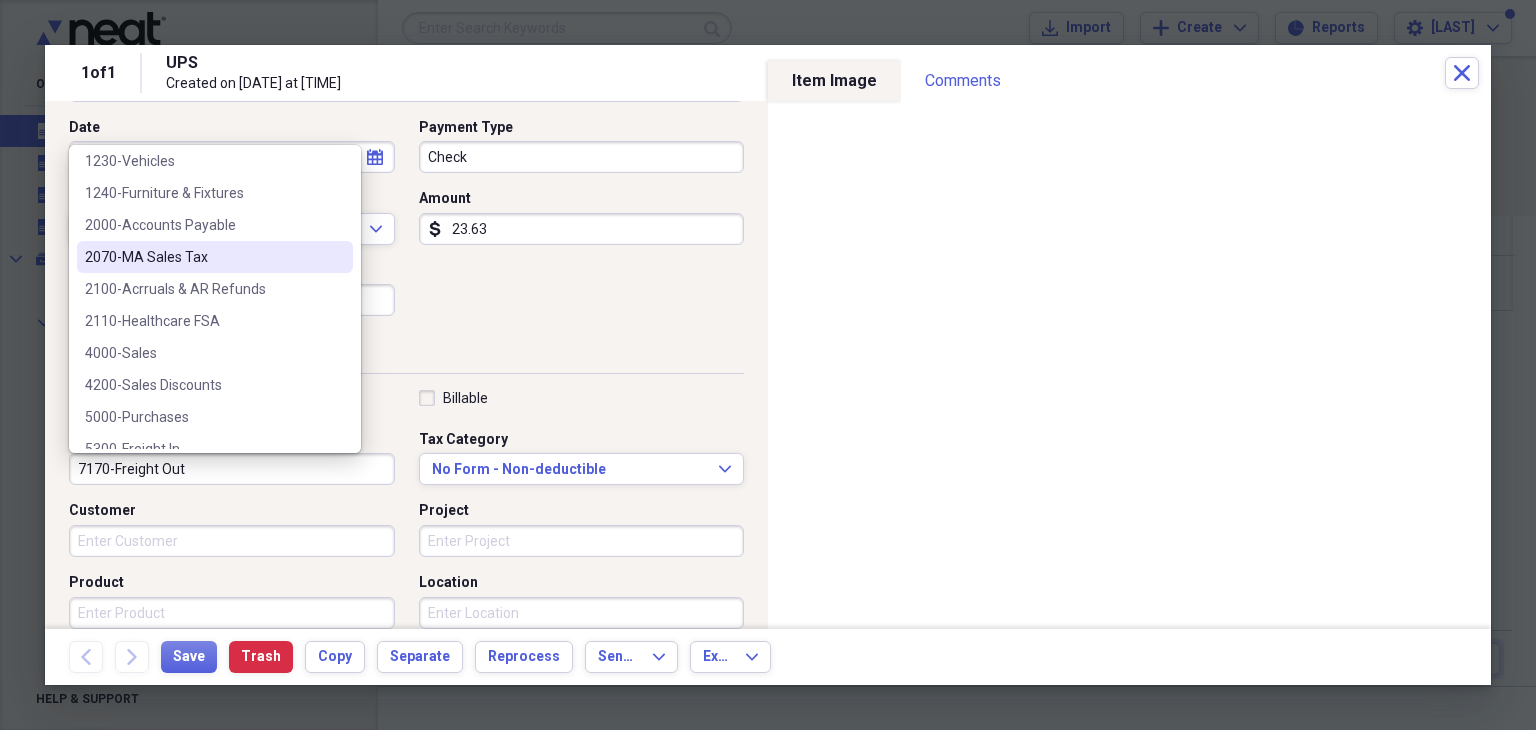 scroll, scrollTop: 300, scrollLeft: 0, axis: vertical 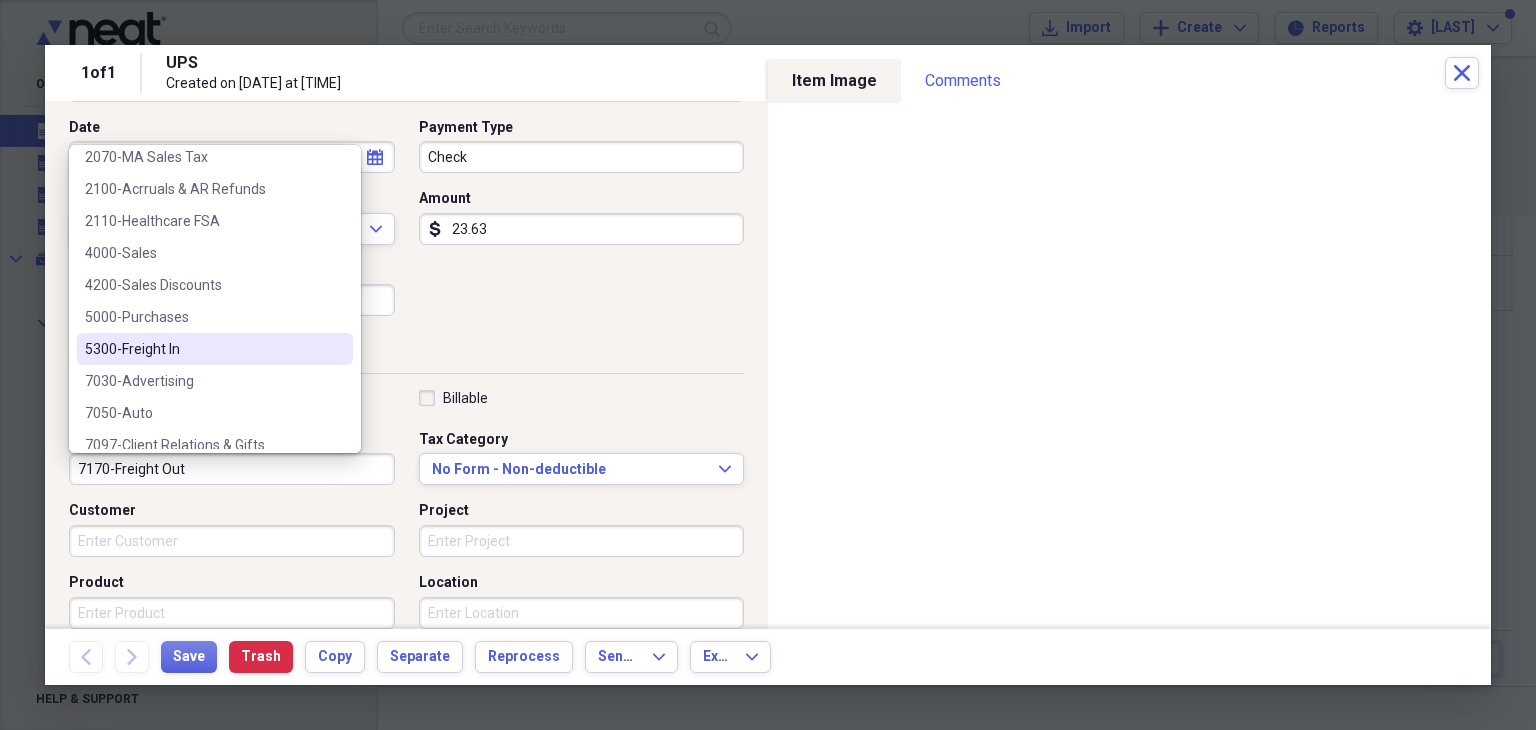 click on "5300-Freight In" at bounding box center (203, 349) 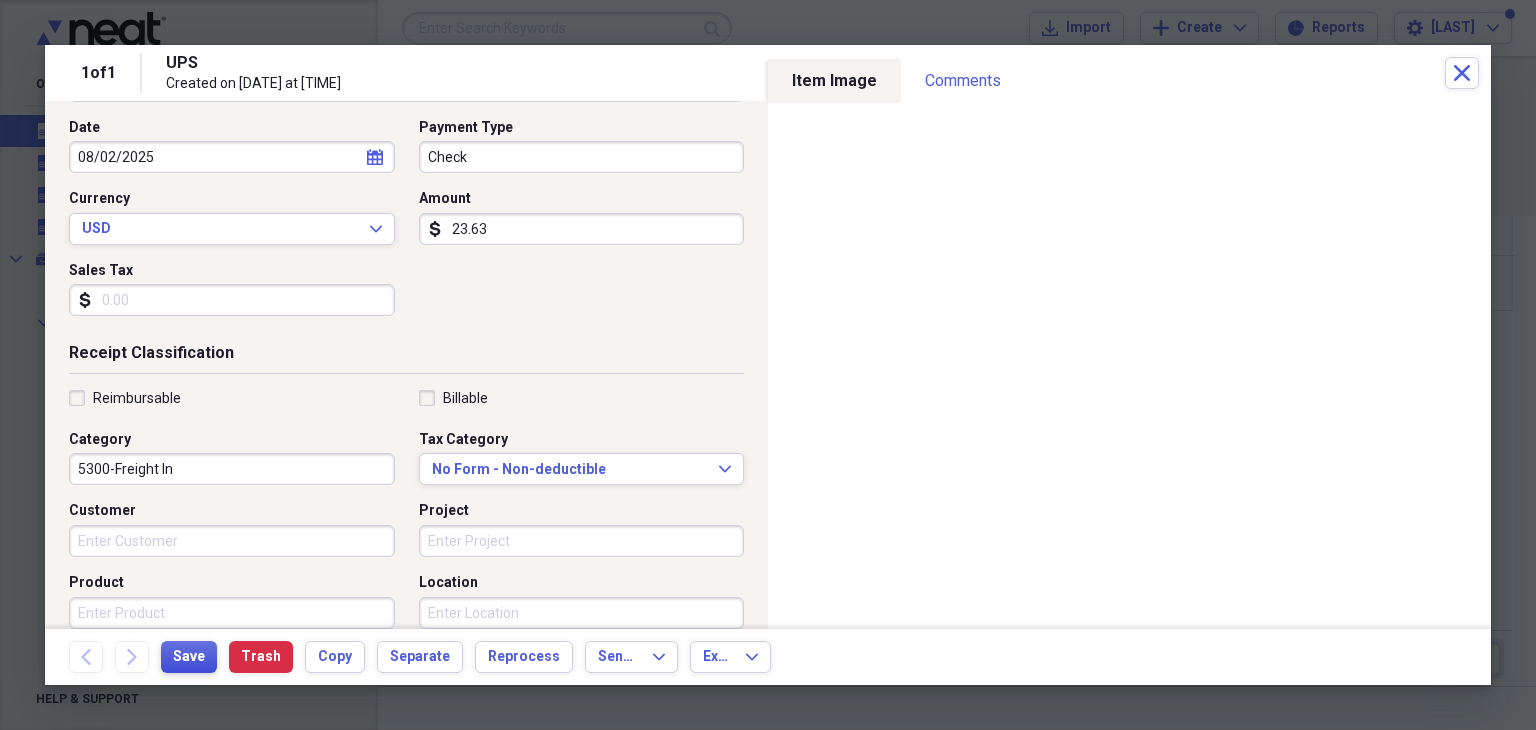 click on "Save" at bounding box center [189, 657] 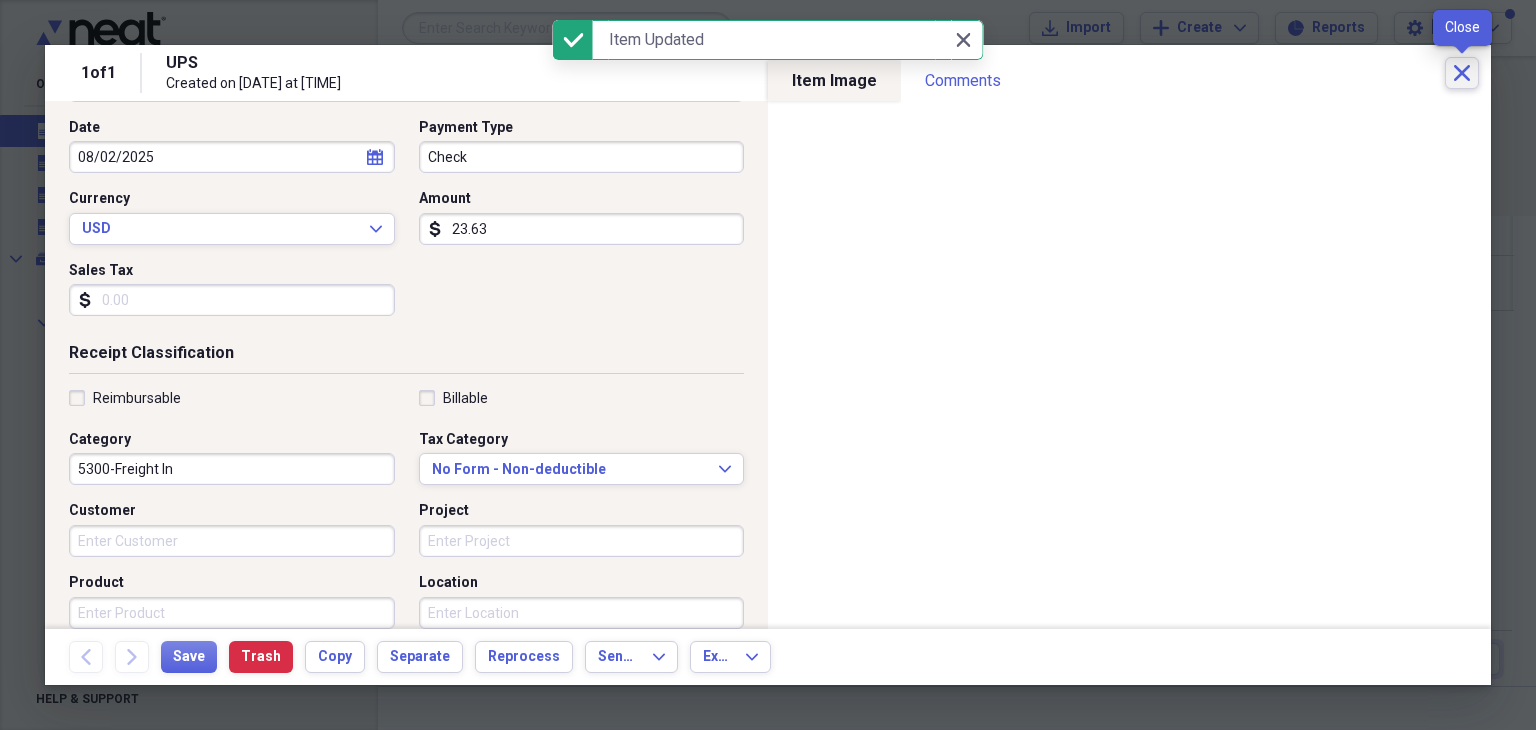 click on "Close" 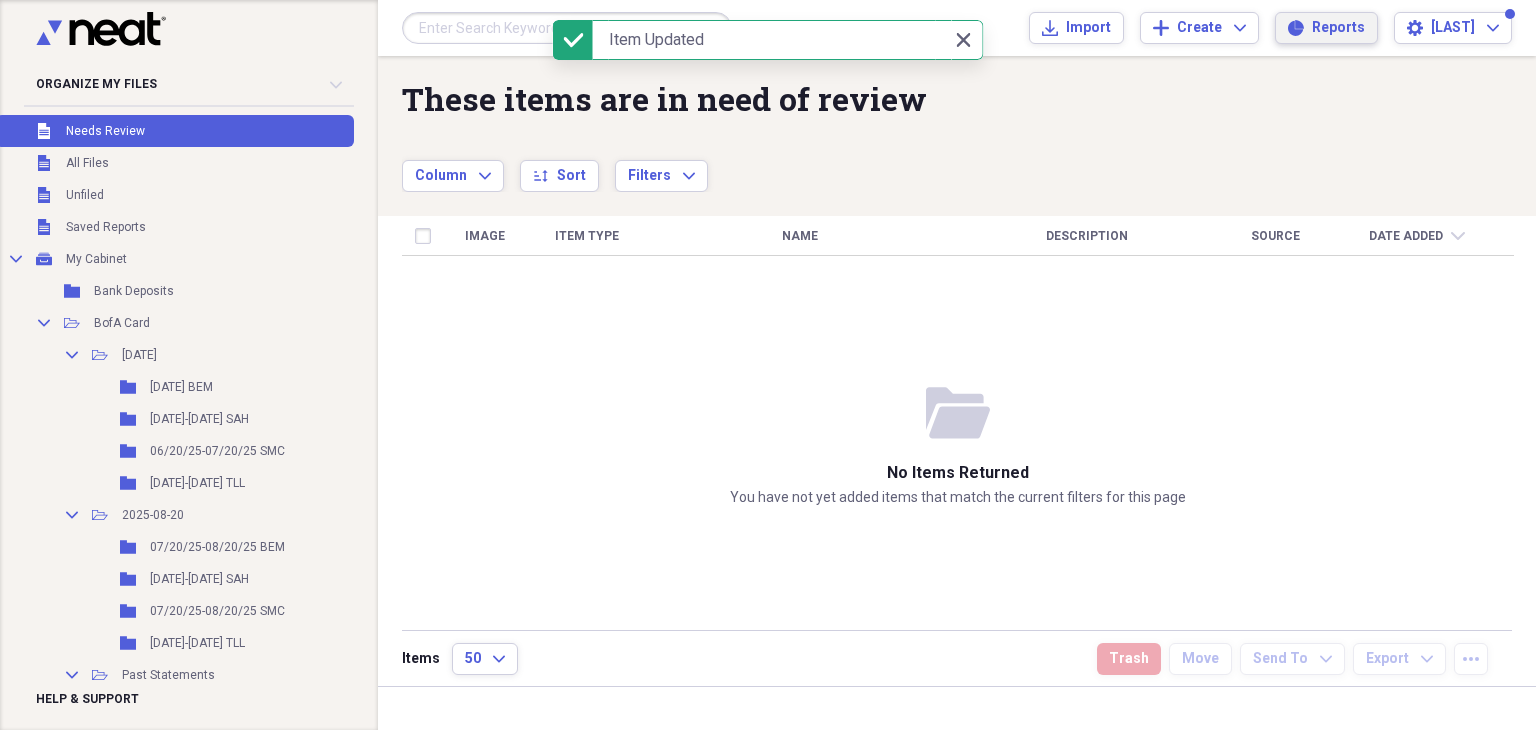 click on "Reports" at bounding box center [1338, 28] 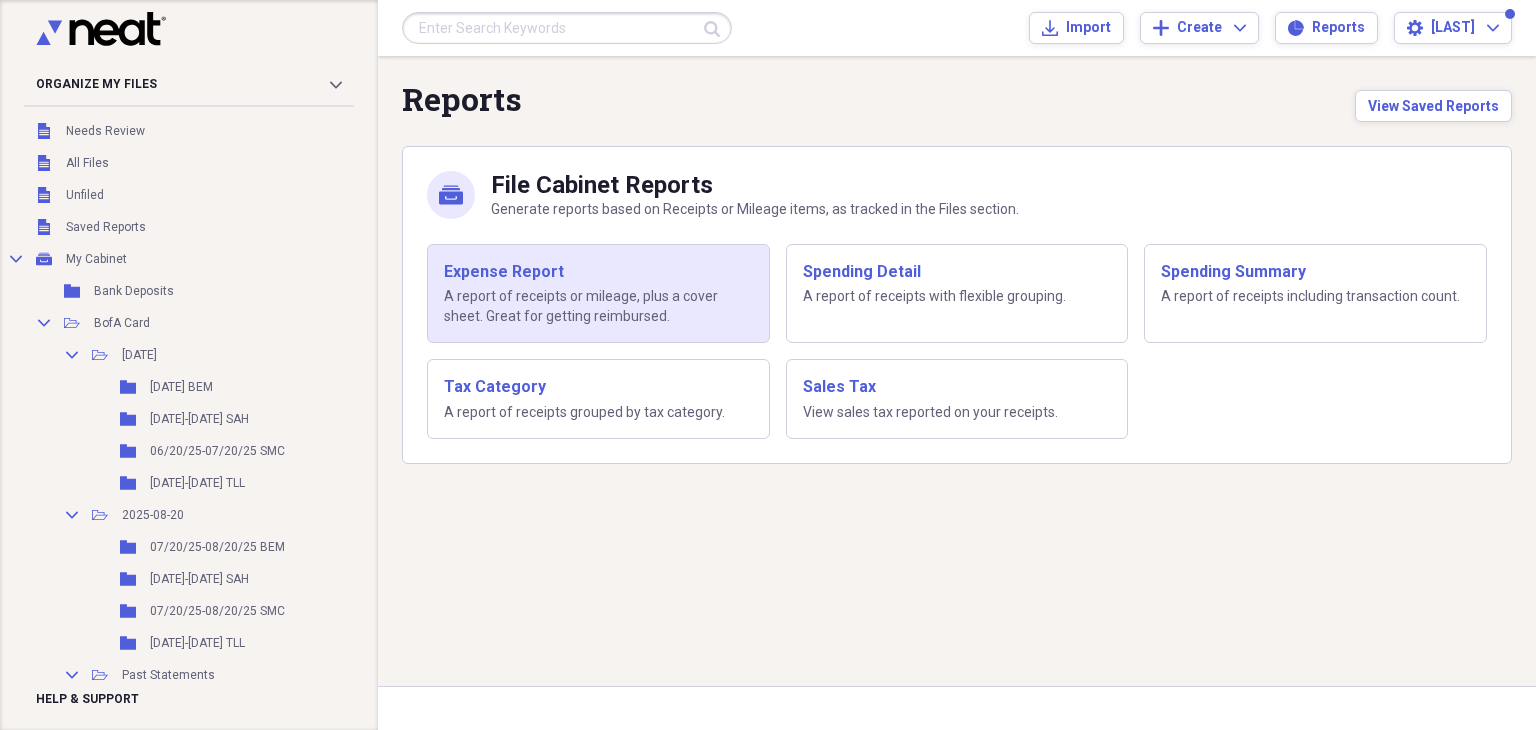 click on "Expense Report" at bounding box center [598, 272] 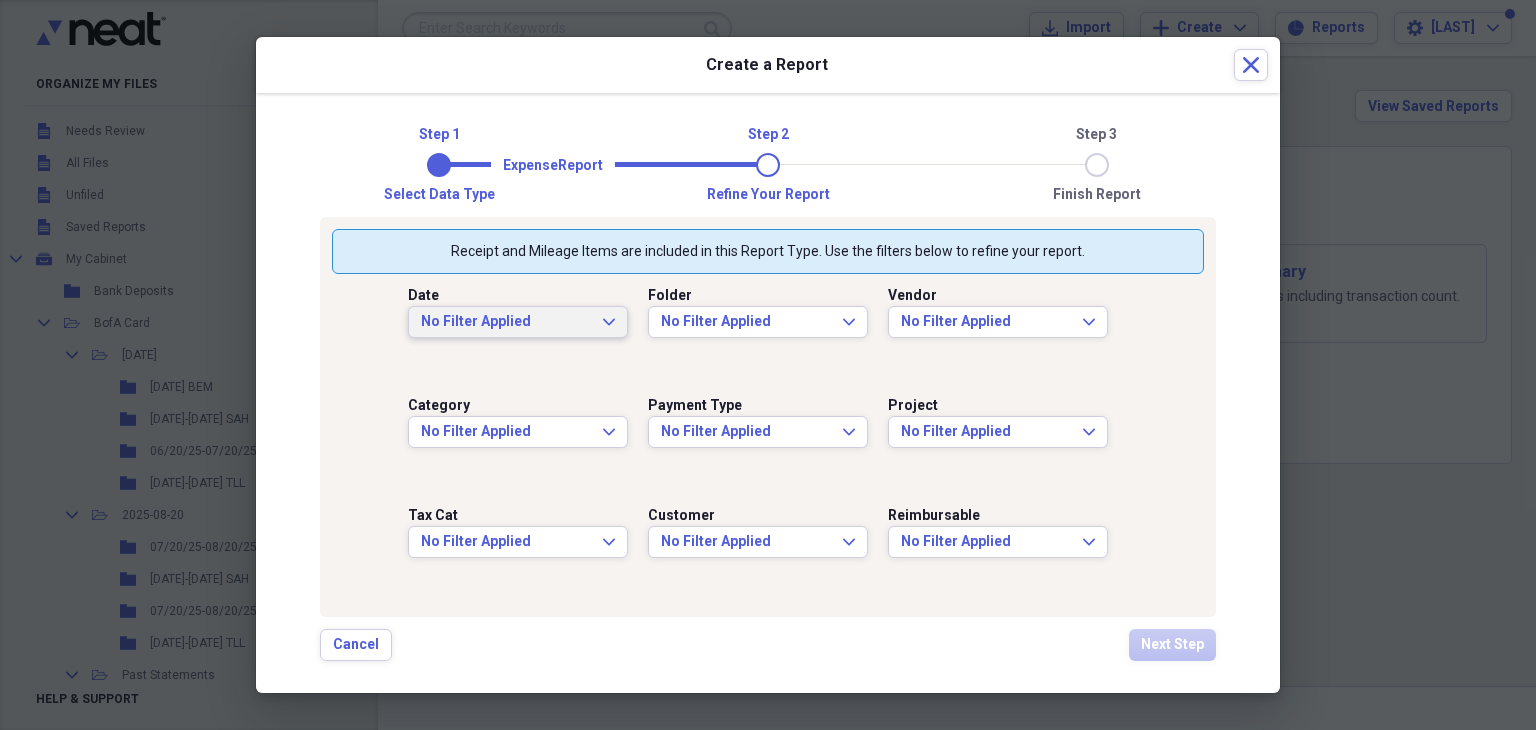 click on "No Filter Applied" at bounding box center (506, 322) 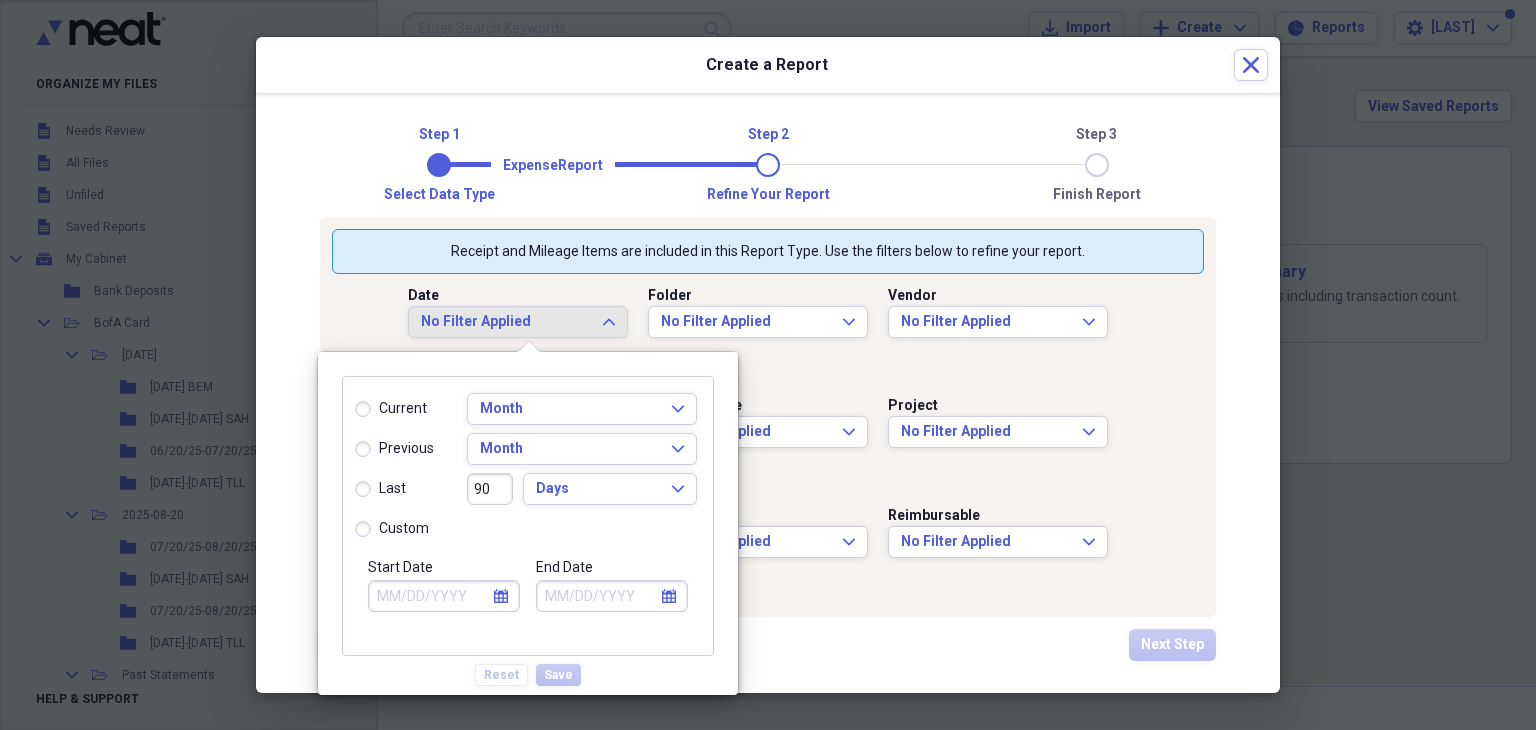click 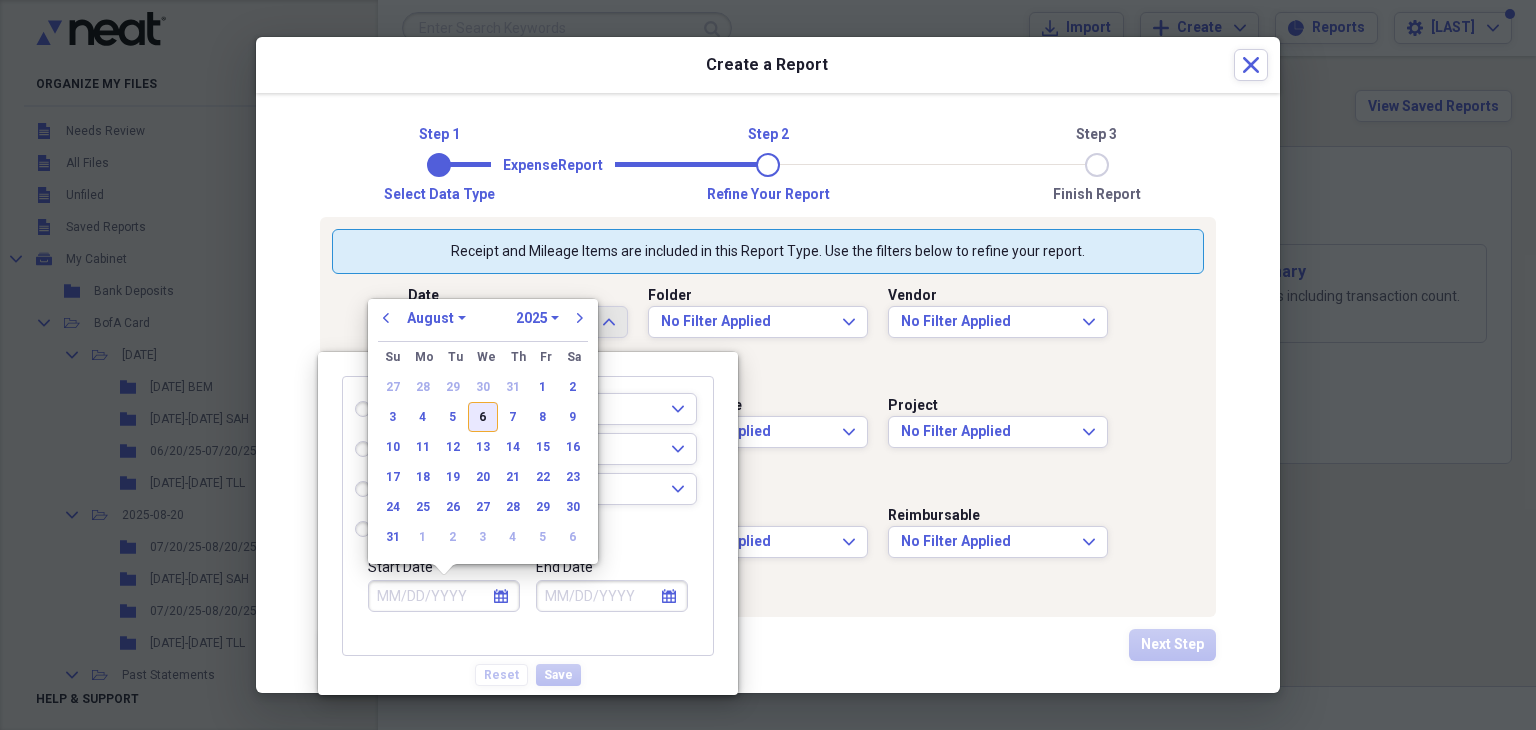click on "6" at bounding box center (483, 417) 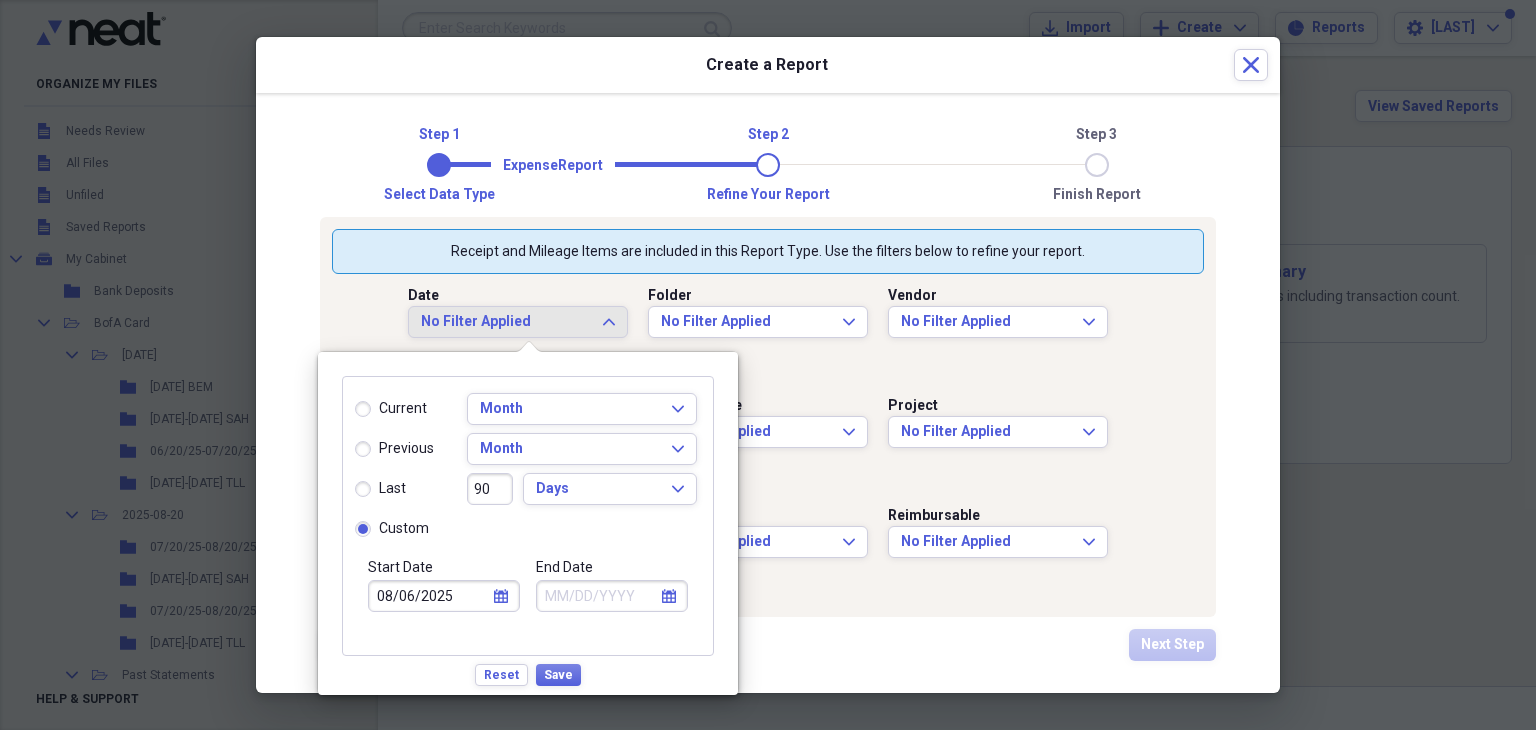 click 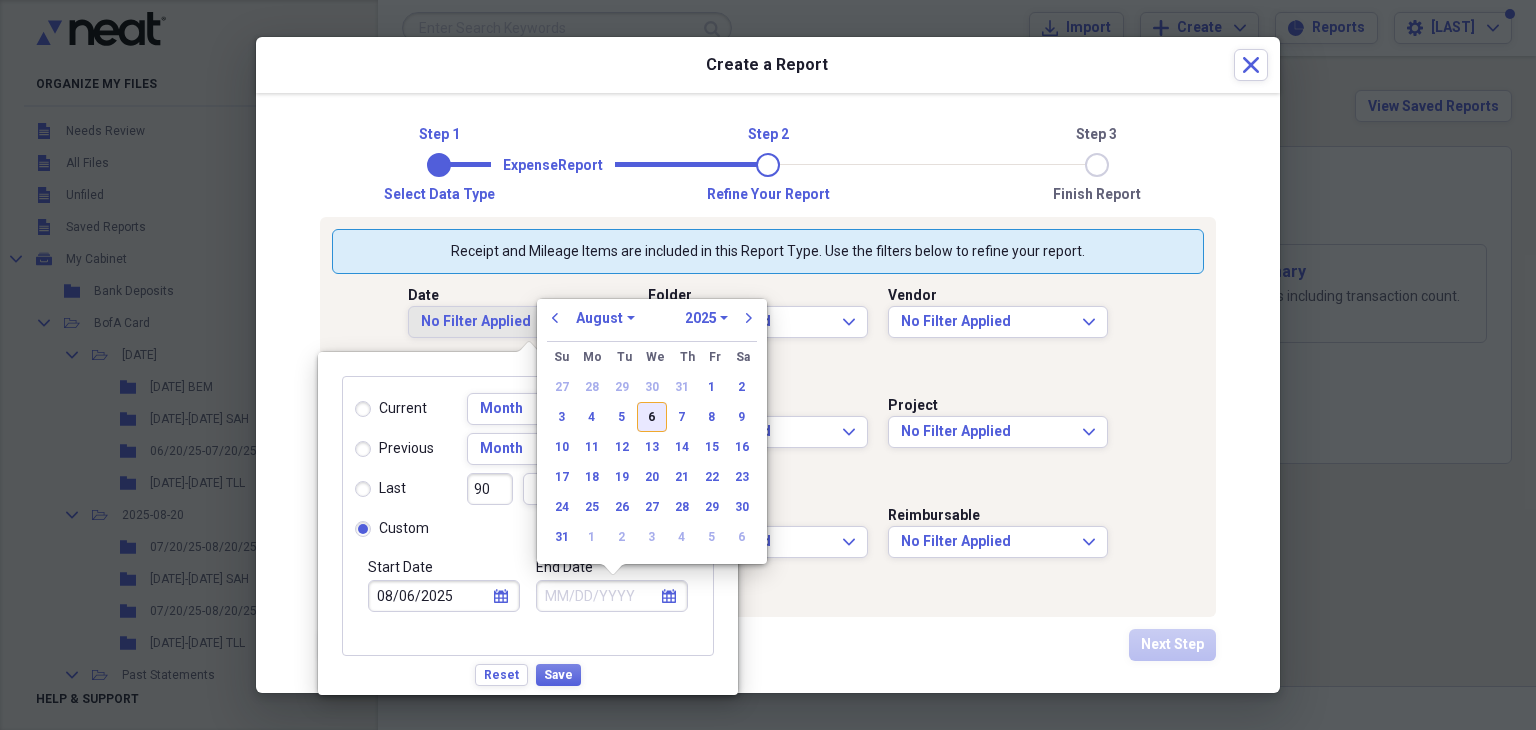 click on "6" at bounding box center [652, 417] 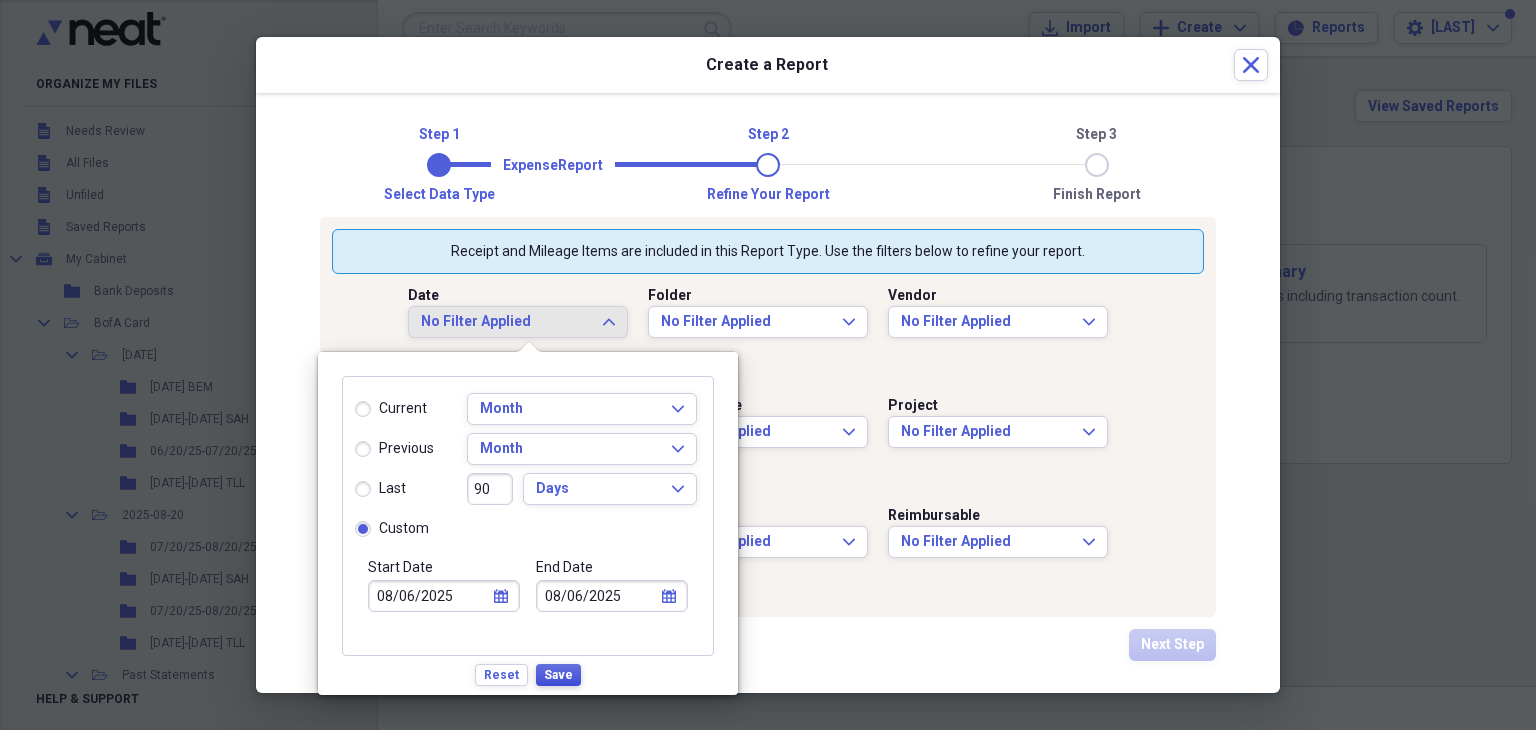click on "Save" at bounding box center (558, 675) 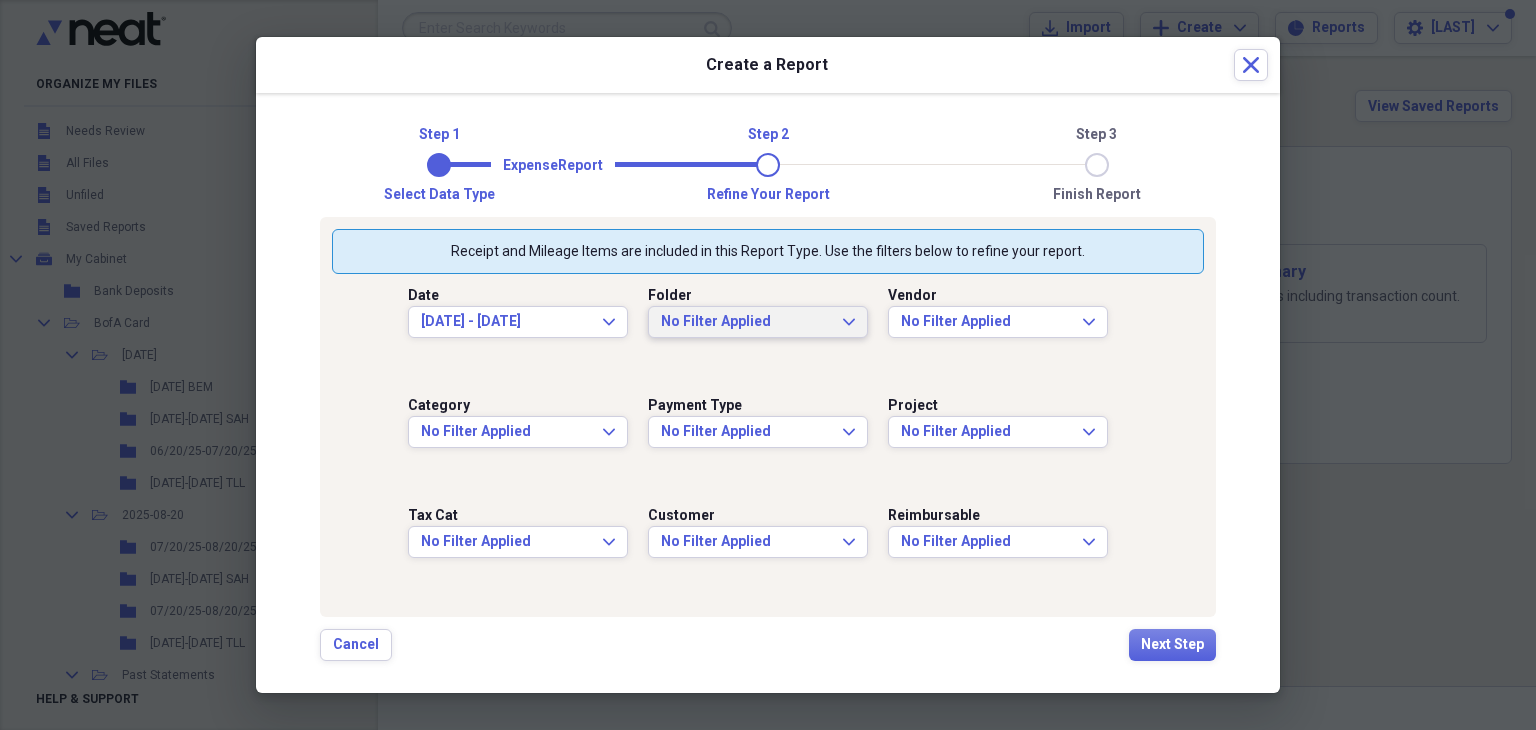 click on "No Filter Applied" at bounding box center (746, 322) 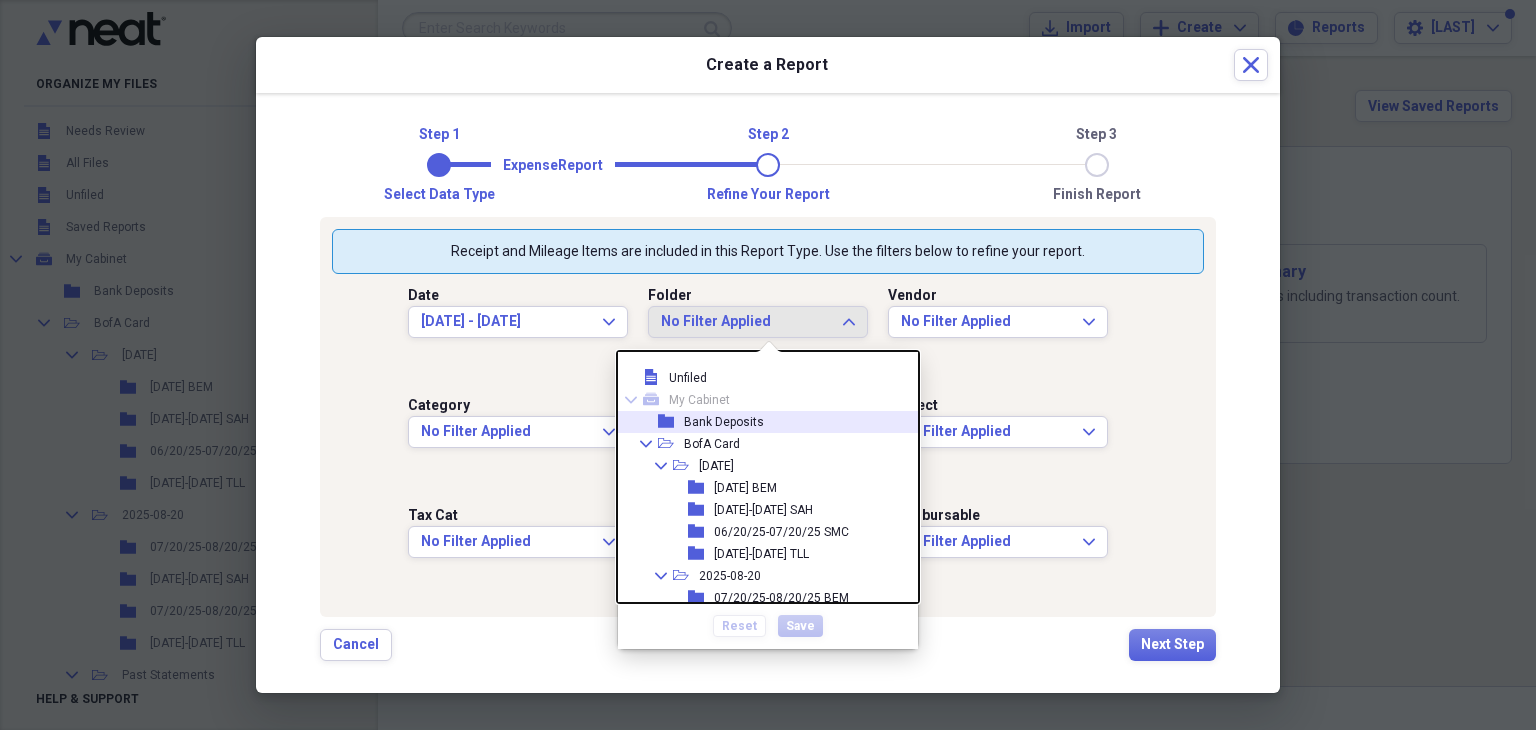 click on "Bank Deposits" at bounding box center (724, 422) 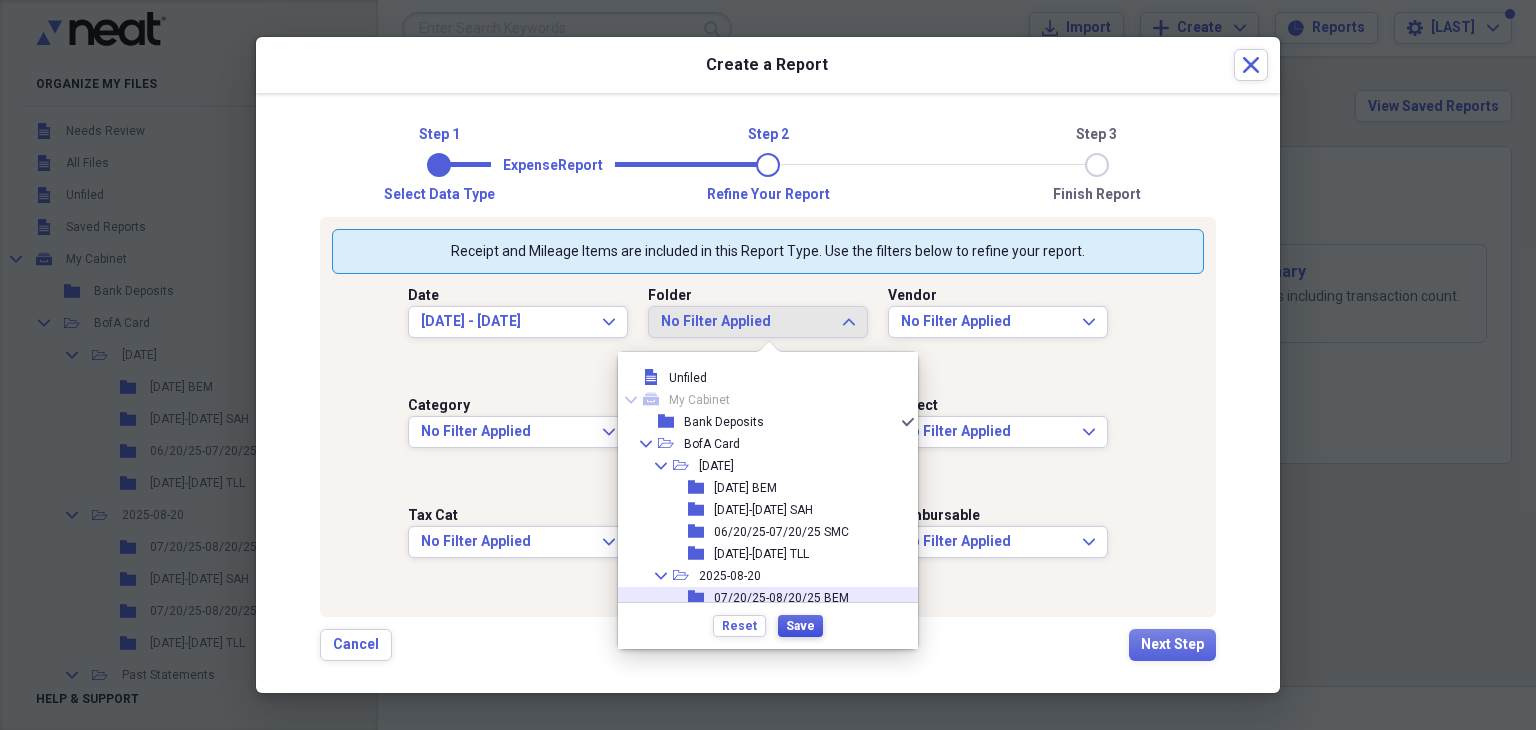 click on "Save" at bounding box center [800, 626] 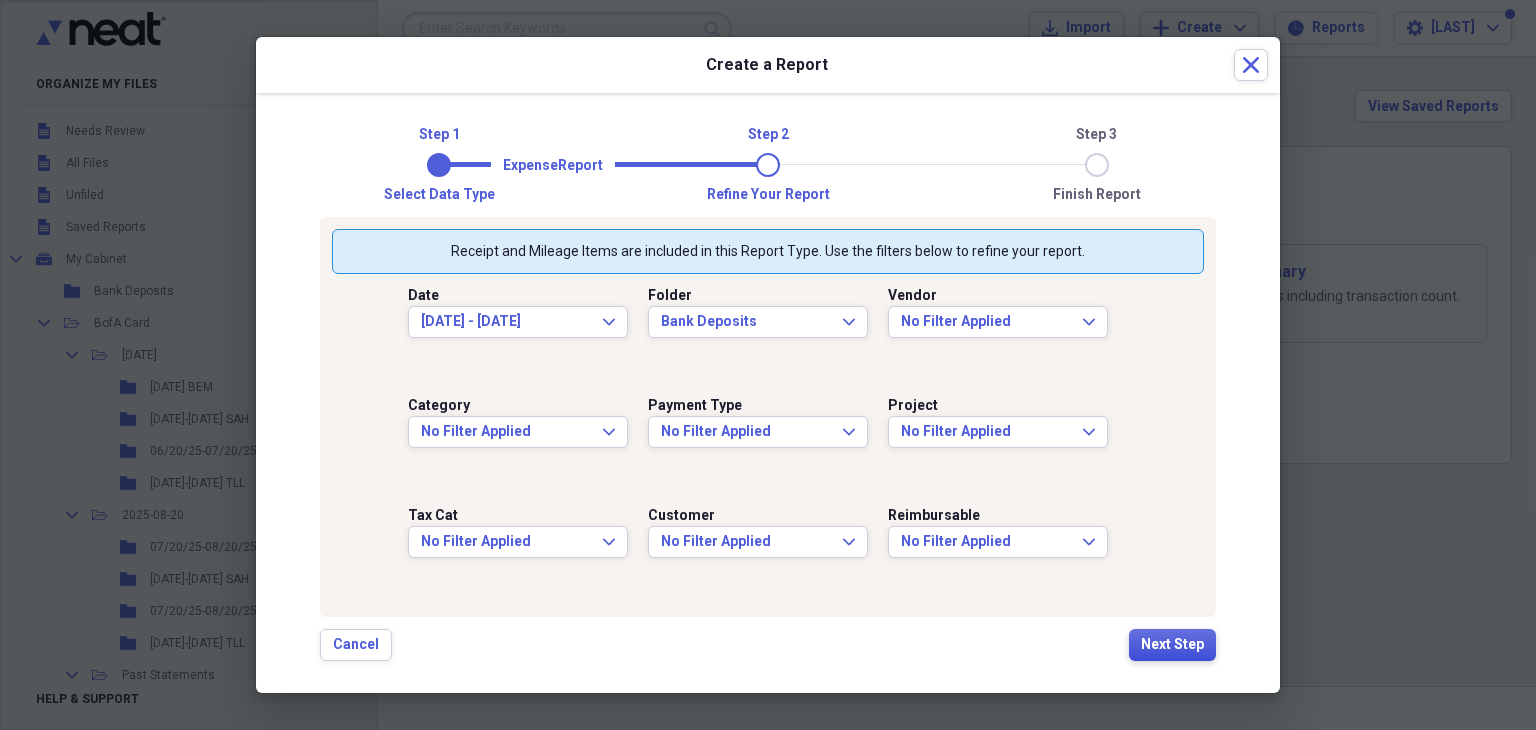 click on "Next Step" at bounding box center (1172, 645) 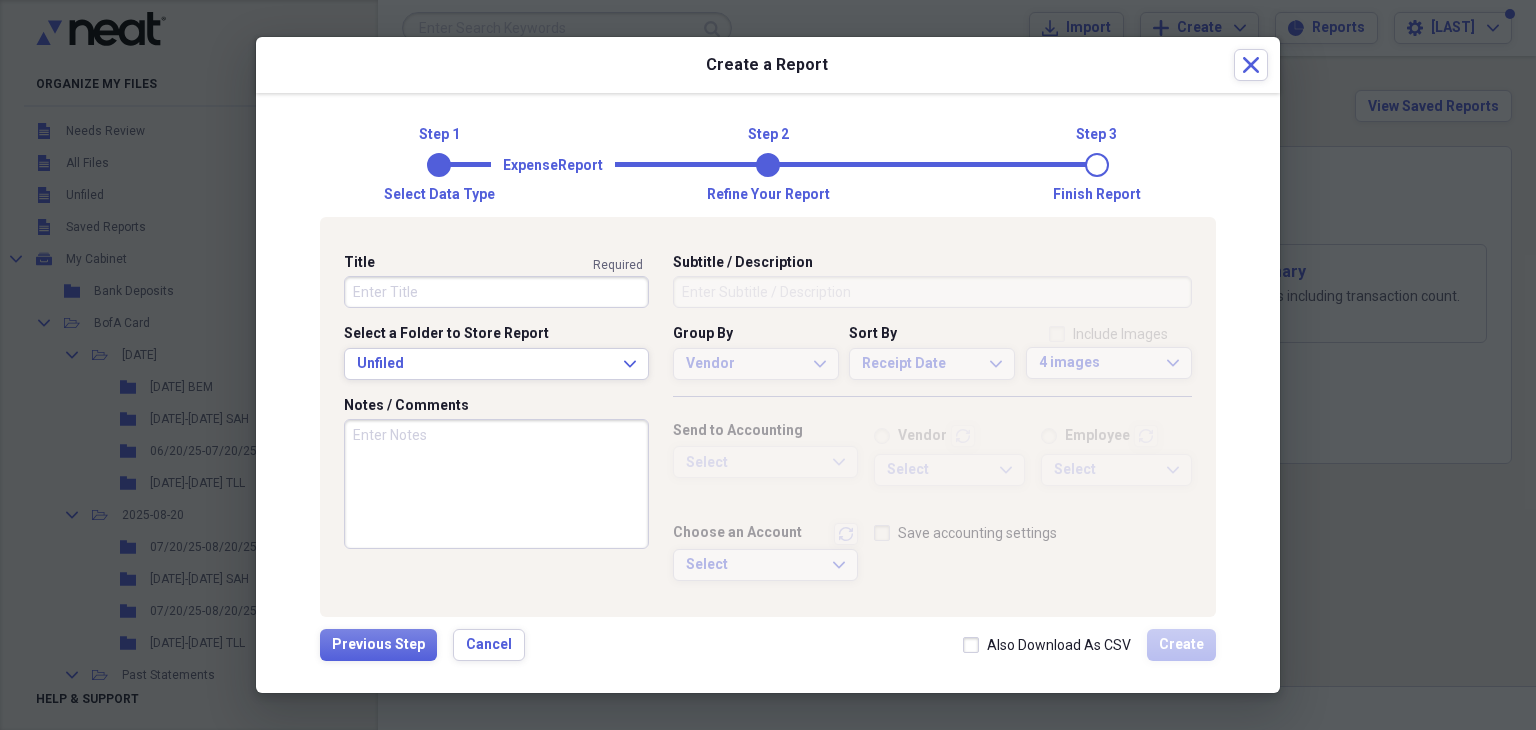 click on "Title" at bounding box center (496, 292) 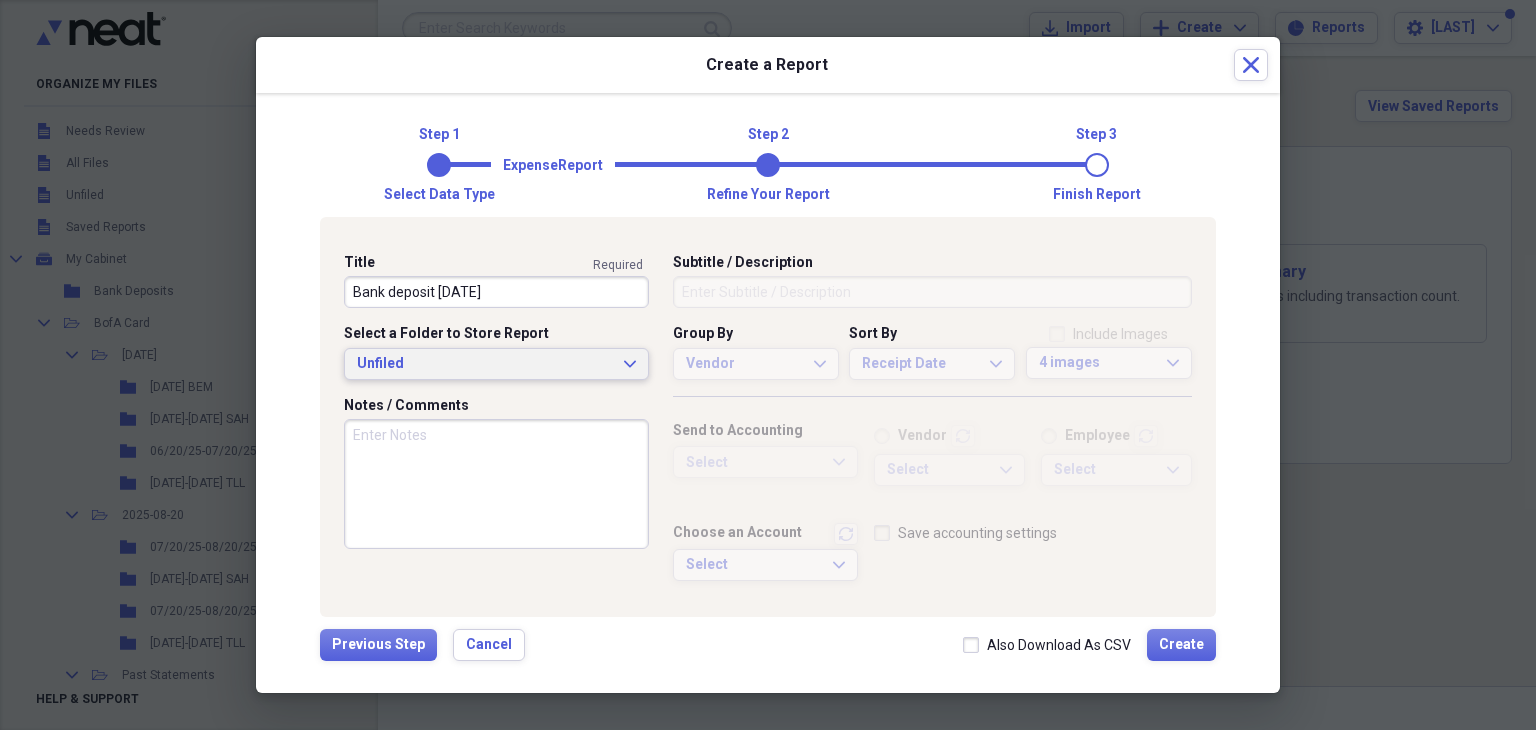 type on "Bank deposit [DATE]" 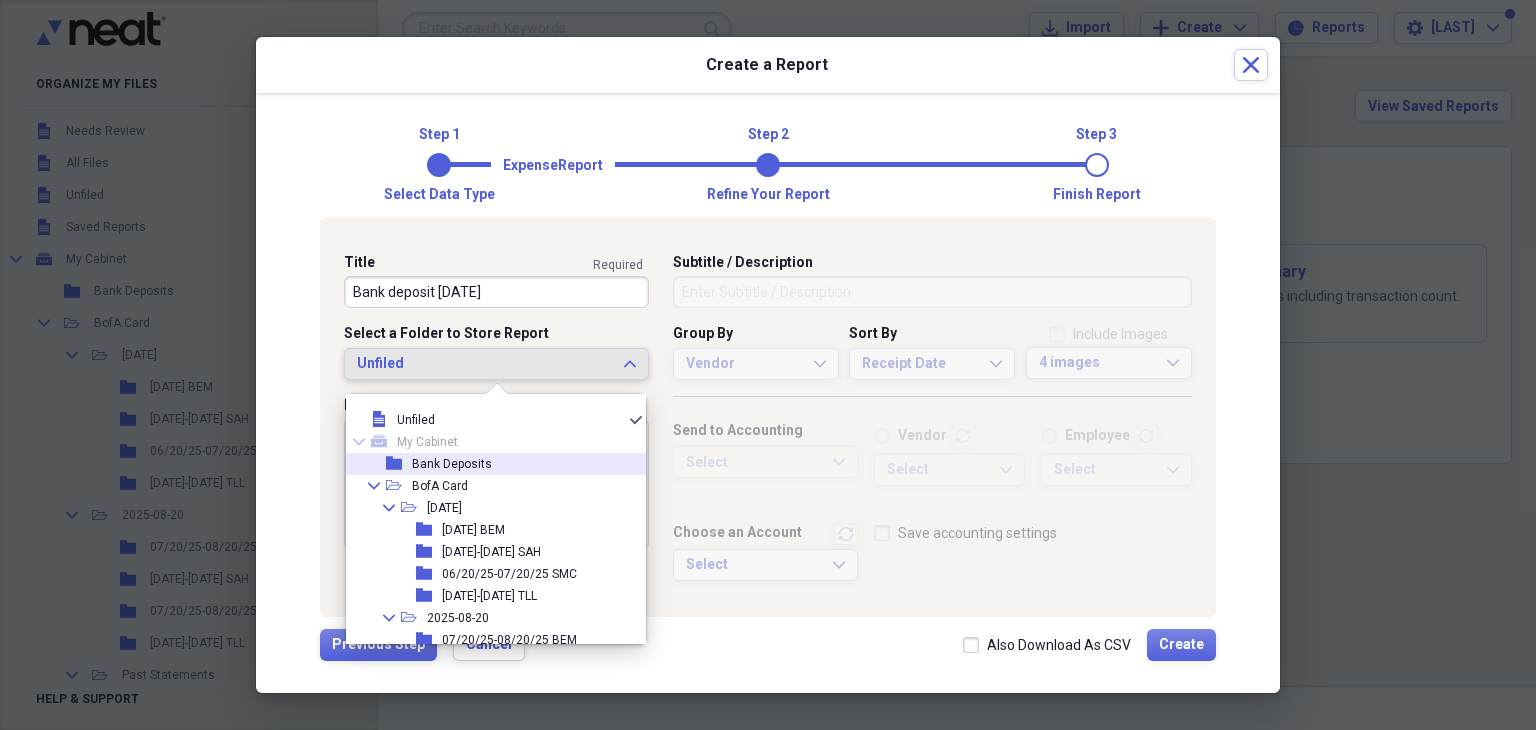 click on "Bank Deposits" at bounding box center [452, 464] 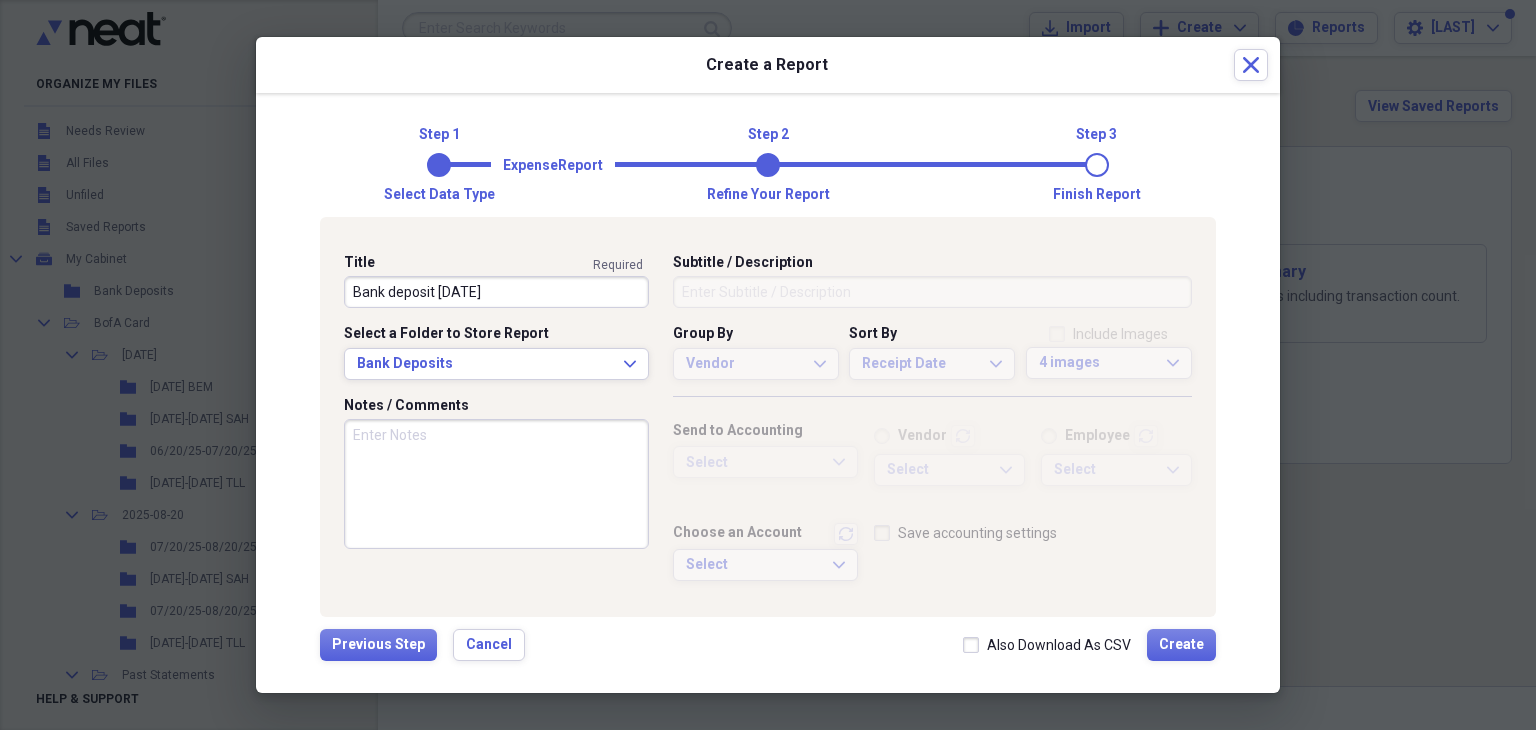 click on "Notes / Comments" at bounding box center [496, 484] 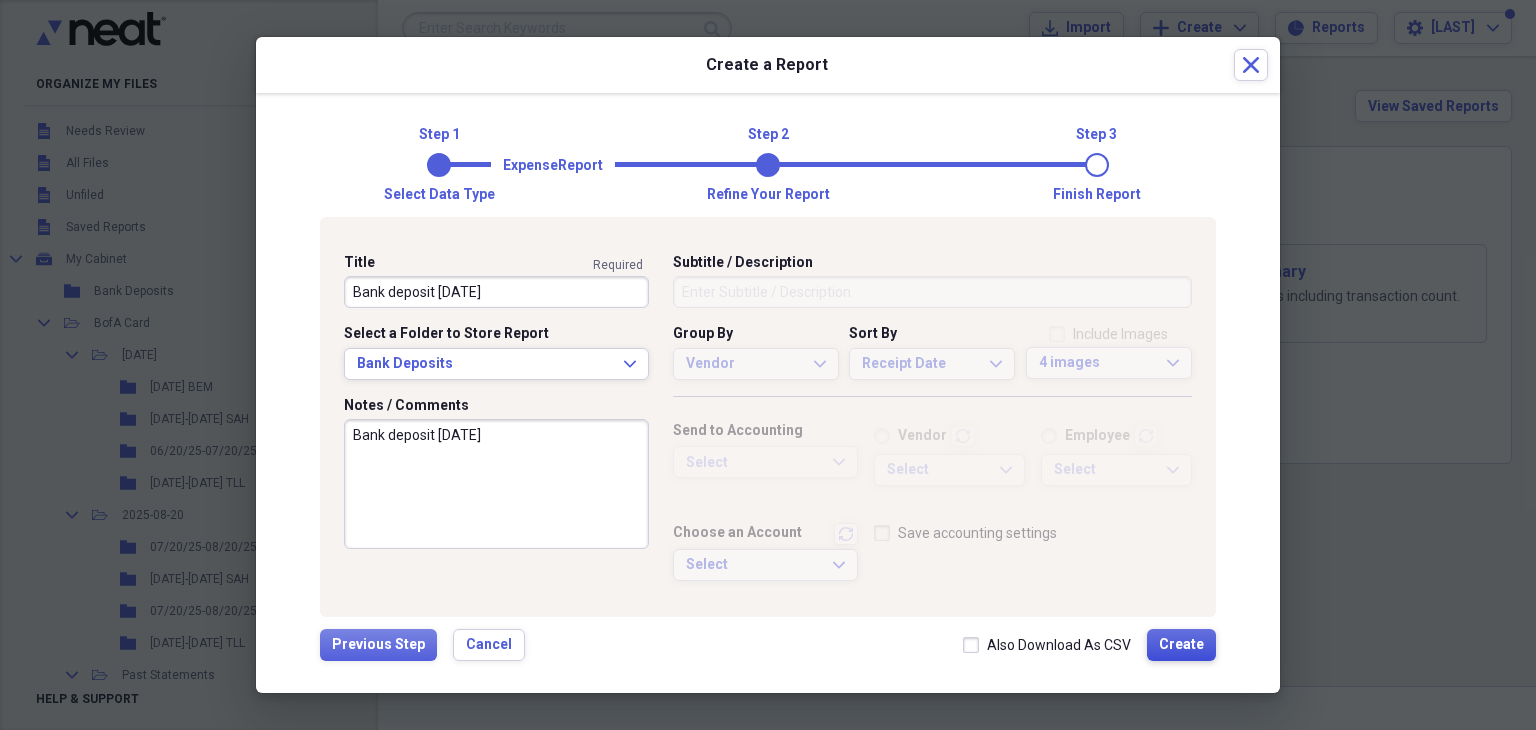 type on "Bank deposit [DATE]" 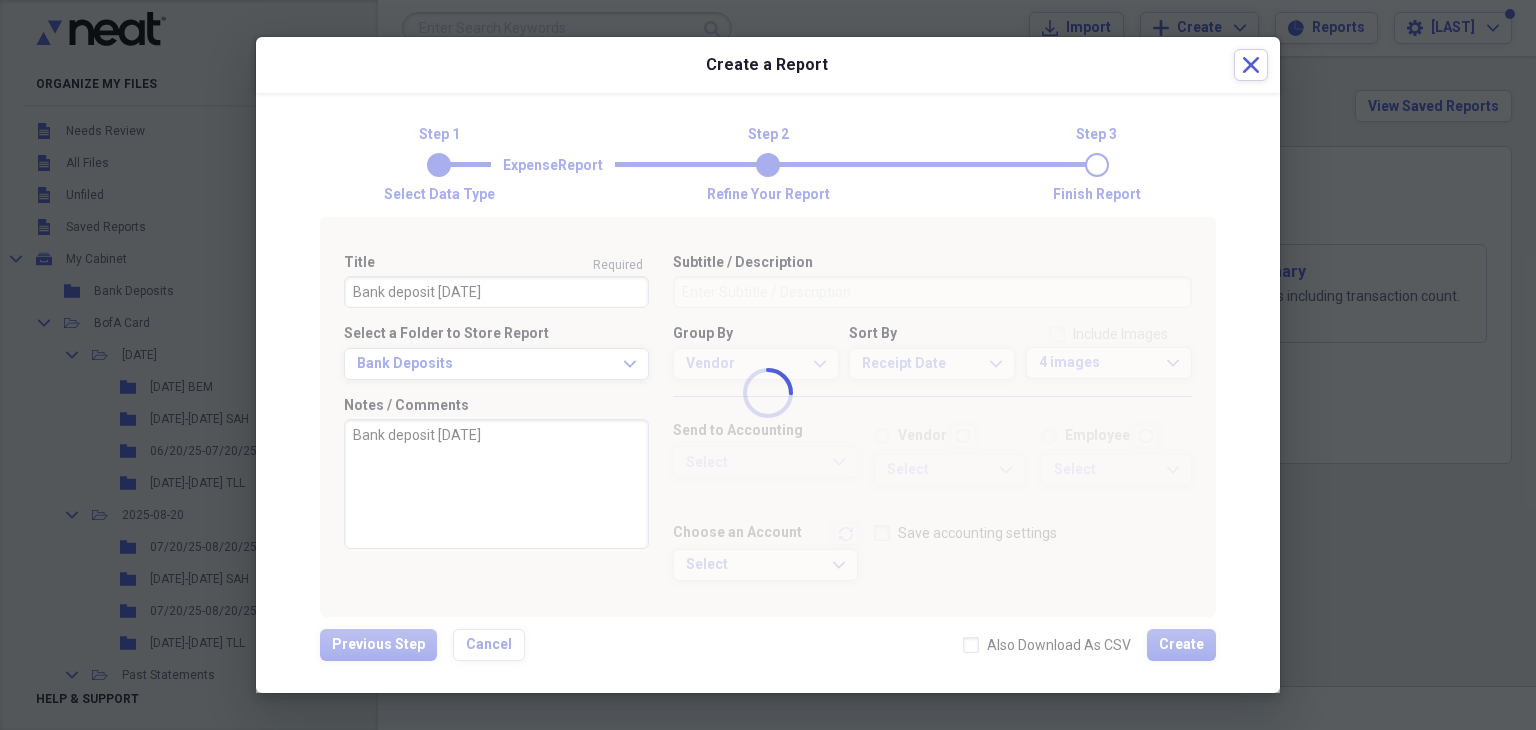 type 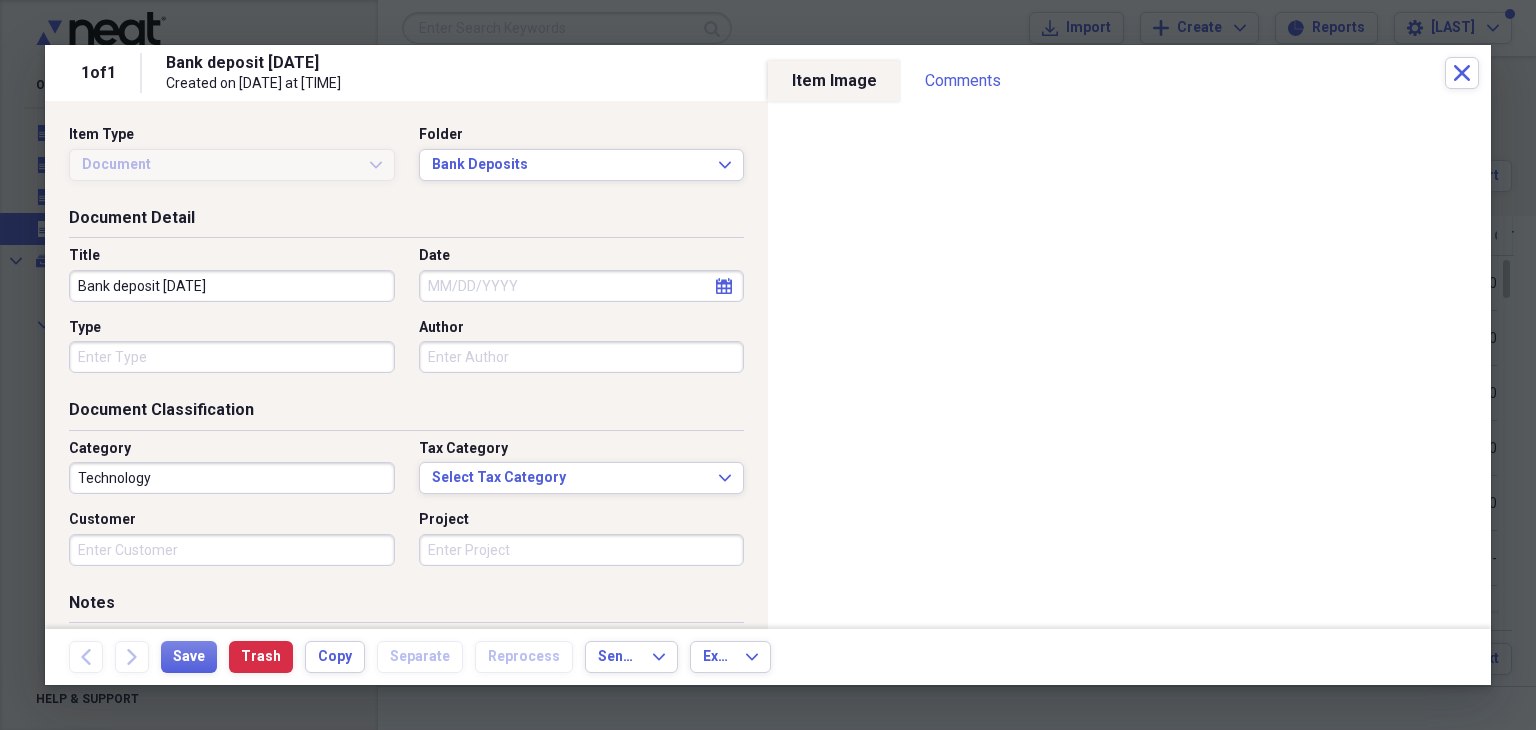 type on "Technology" 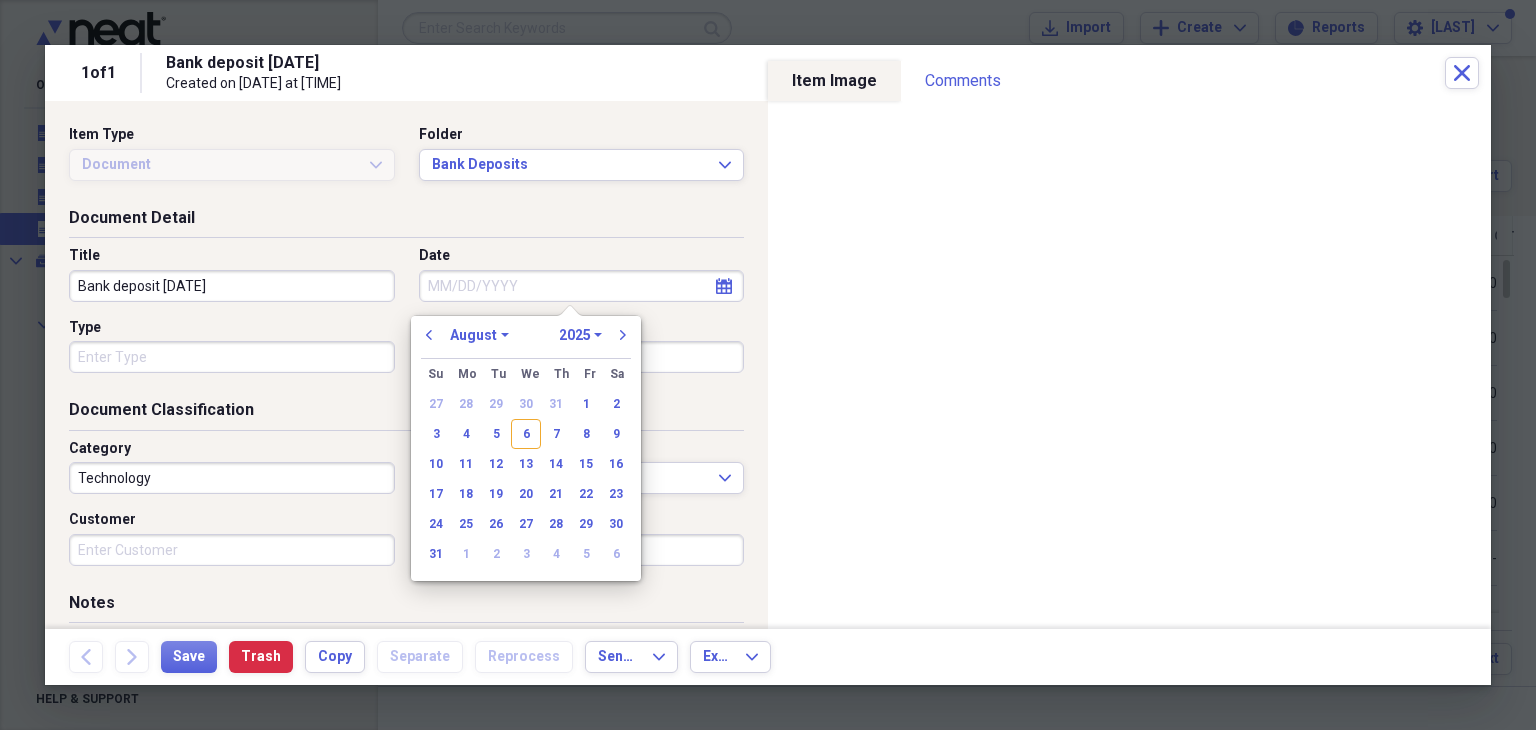 click on "Date" at bounding box center [582, 286] 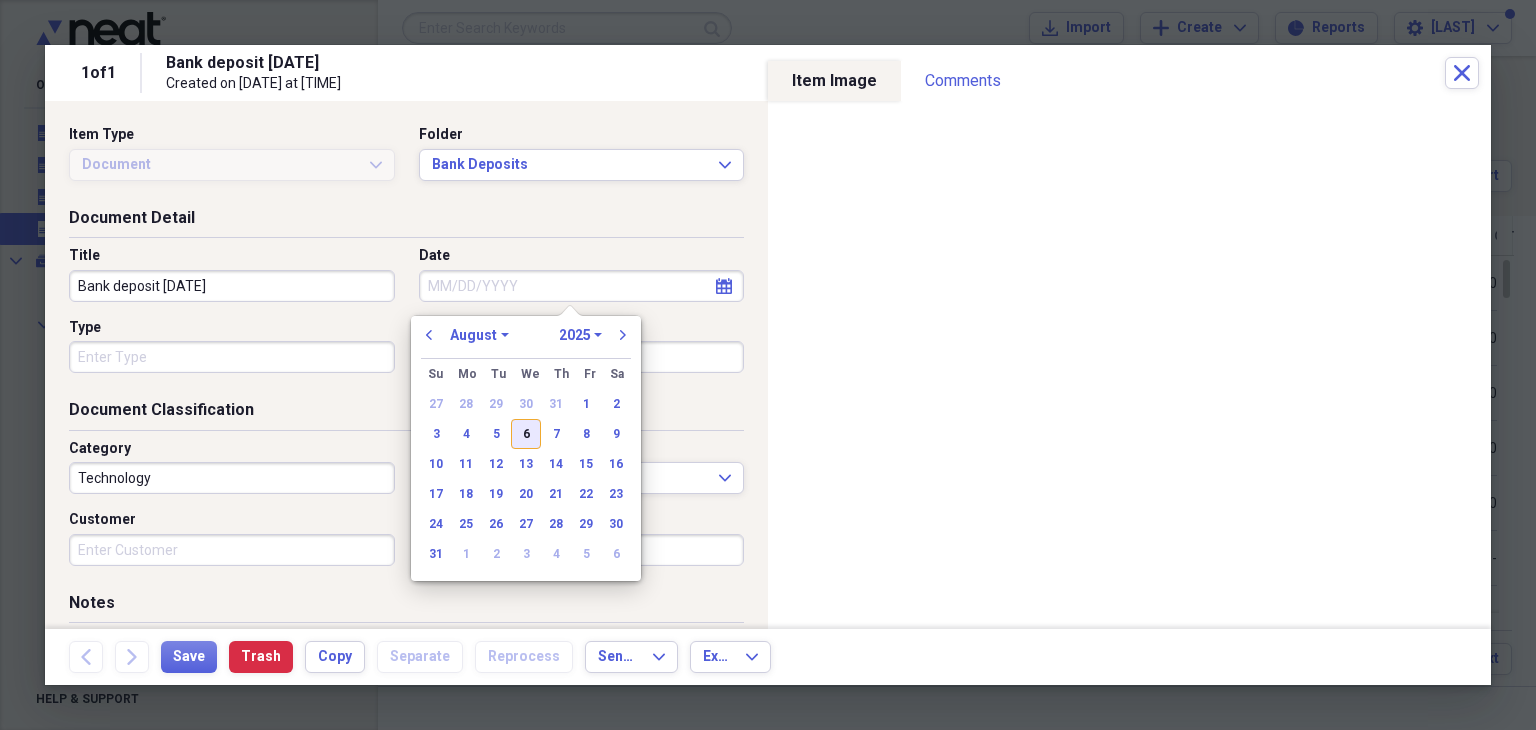 click on "6" at bounding box center (526, 434) 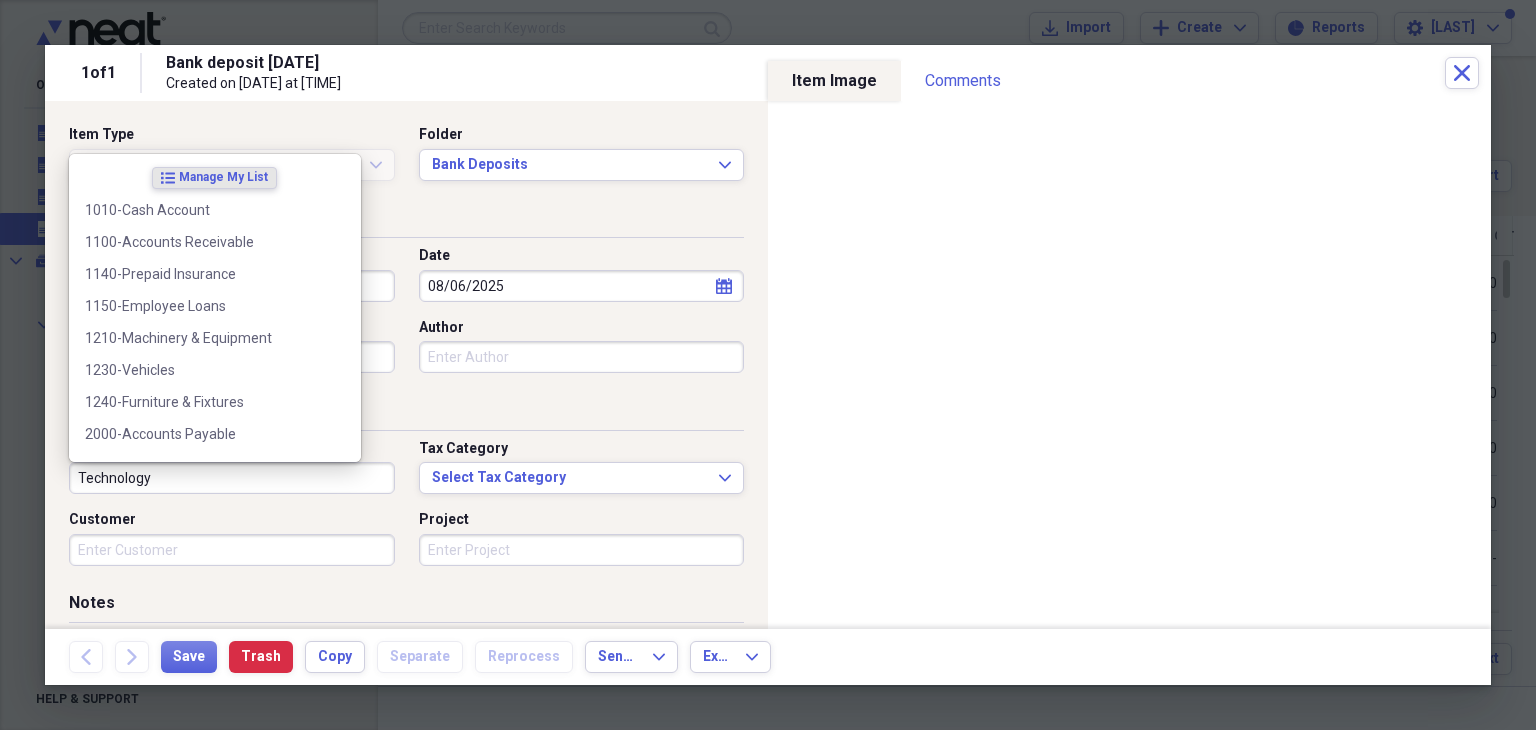 click on "Technology" at bounding box center (232, 478) 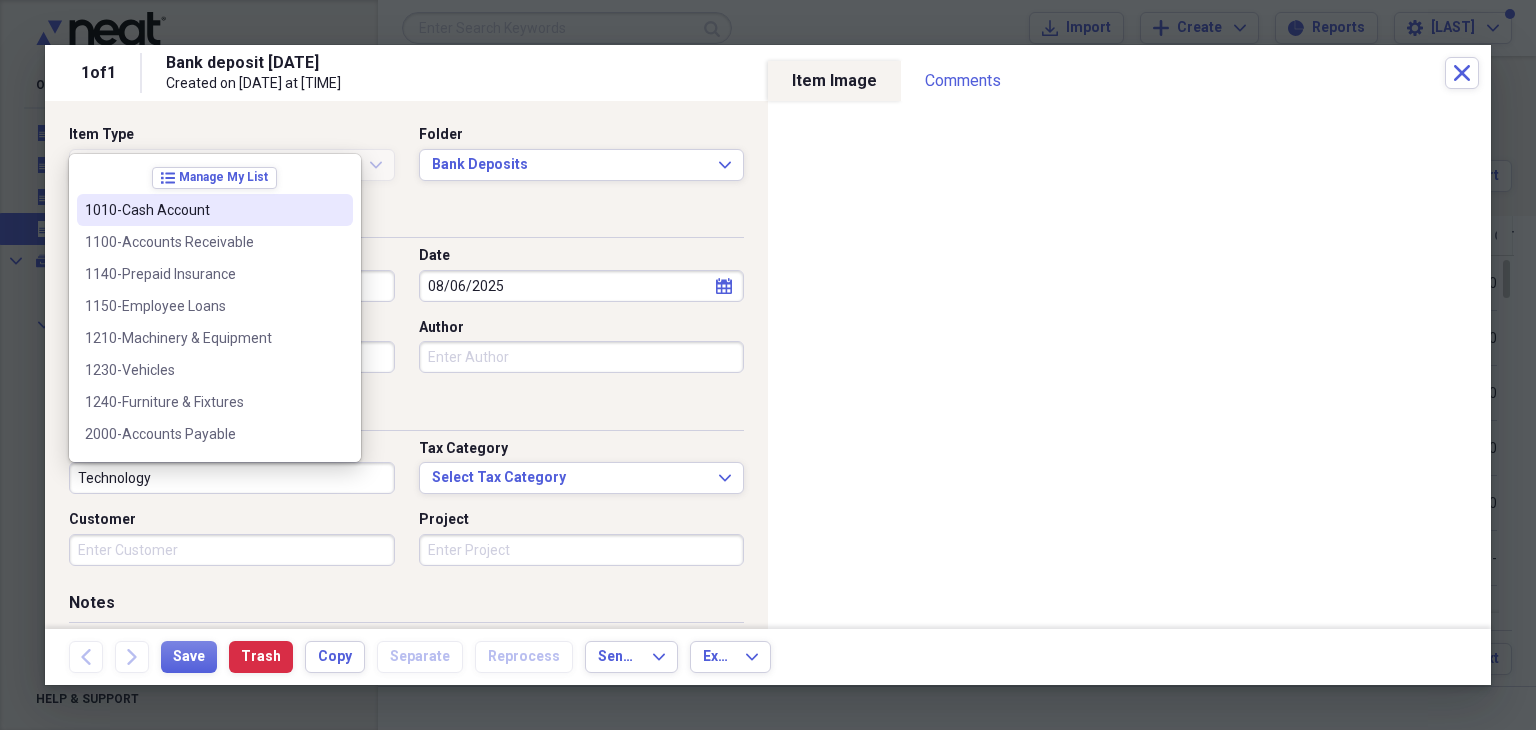 click on "1010-Cash Account" at bounding box center [203, 210] 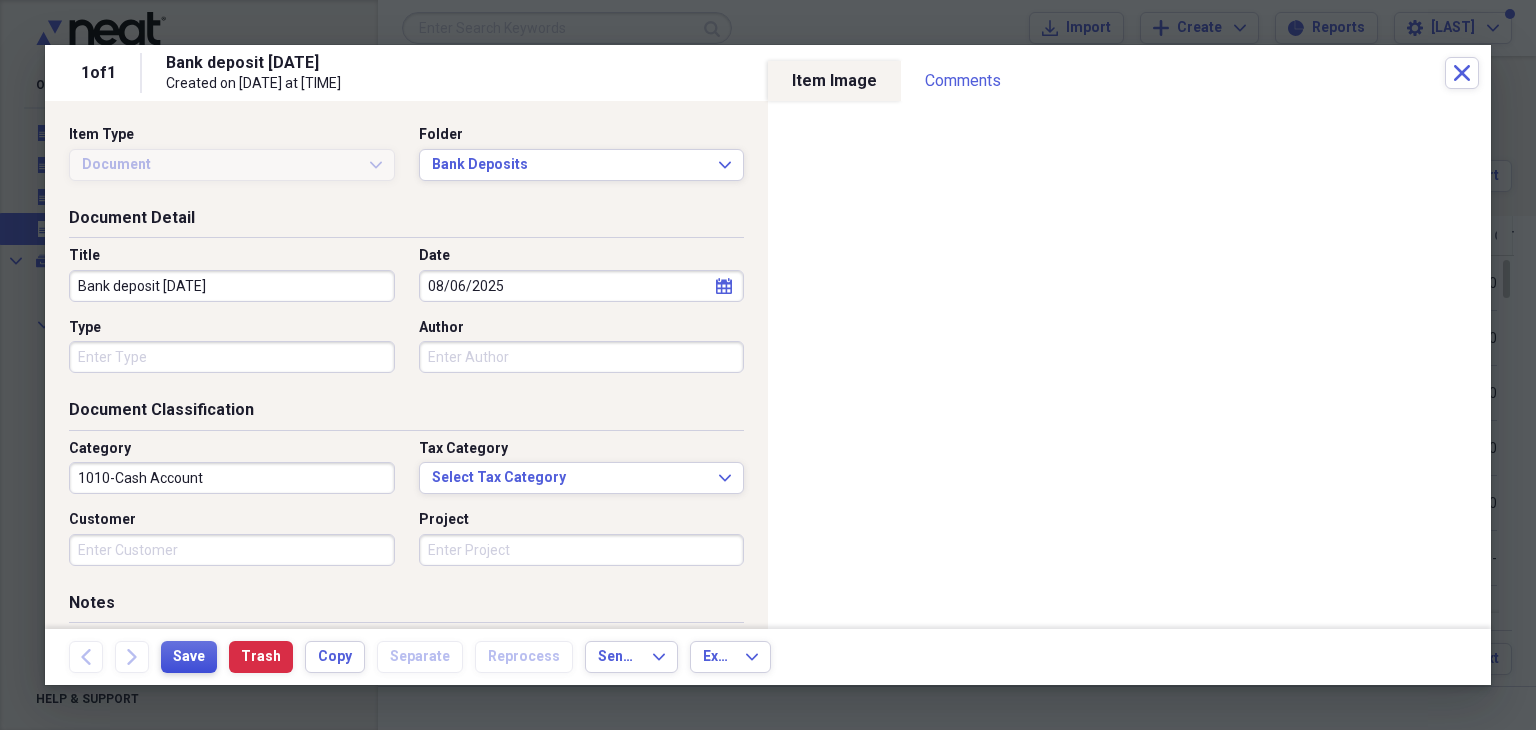 click on "Save" at bounding box center (189, 657) 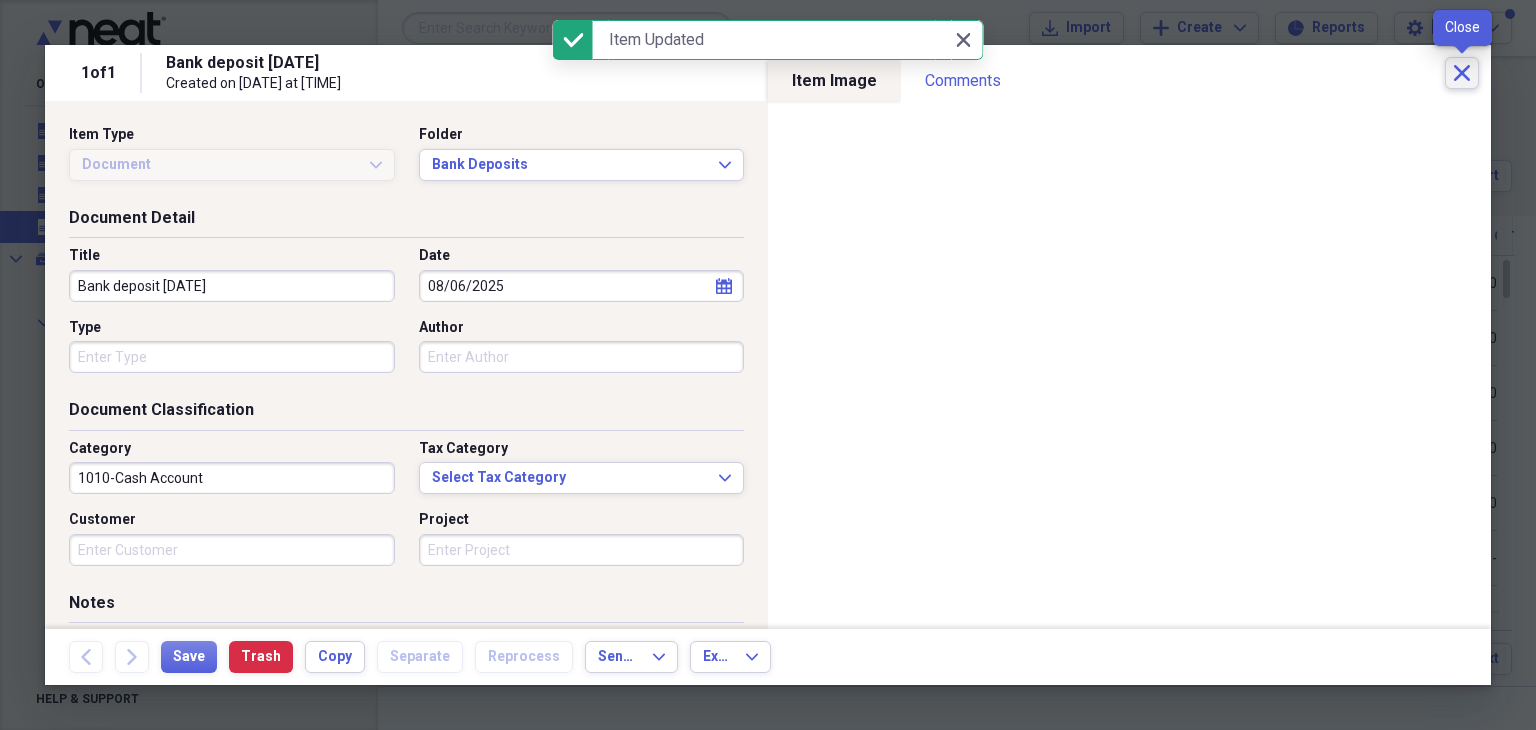 click on "Close" at bounding box center (1462, 73) 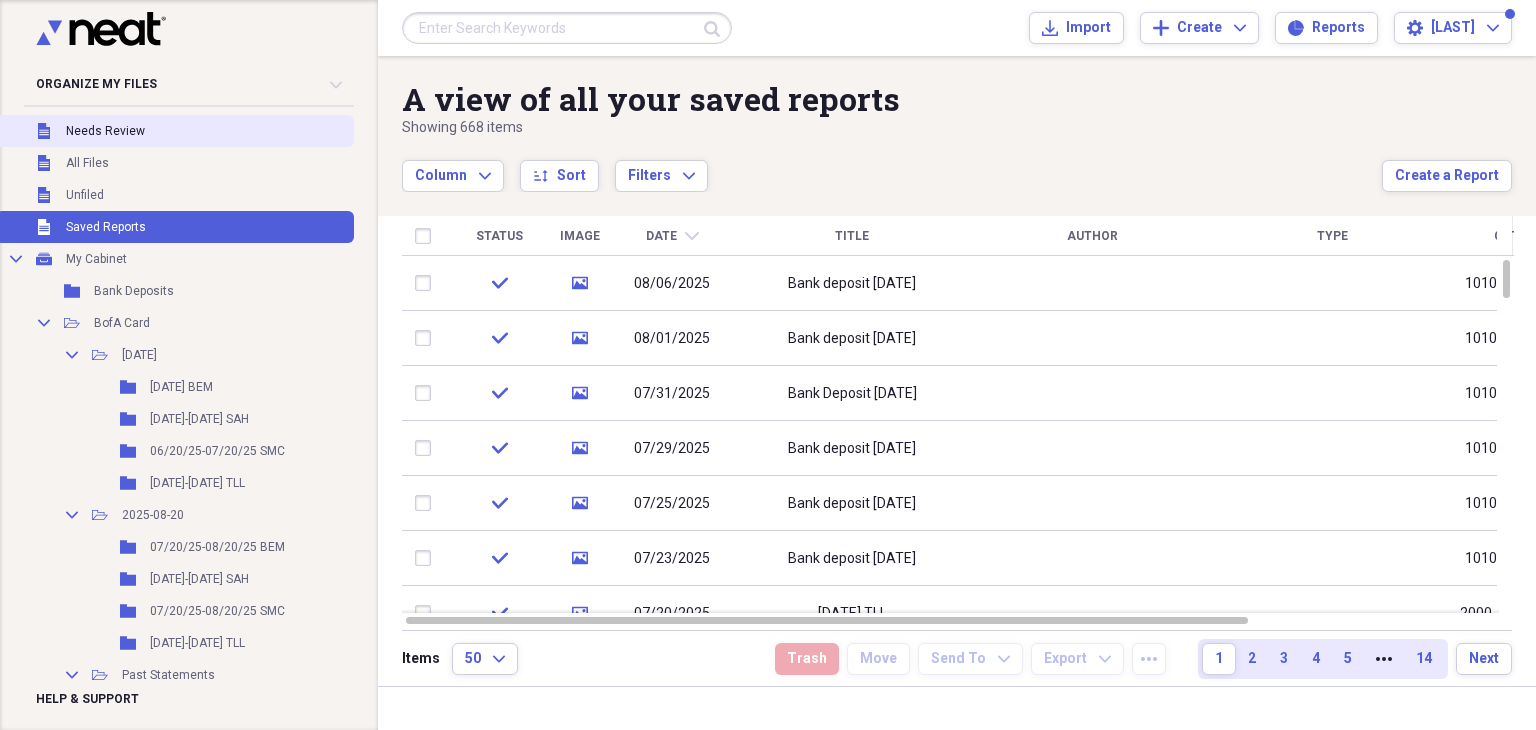 click on "Needs Review" at bounding box center [105, 131] 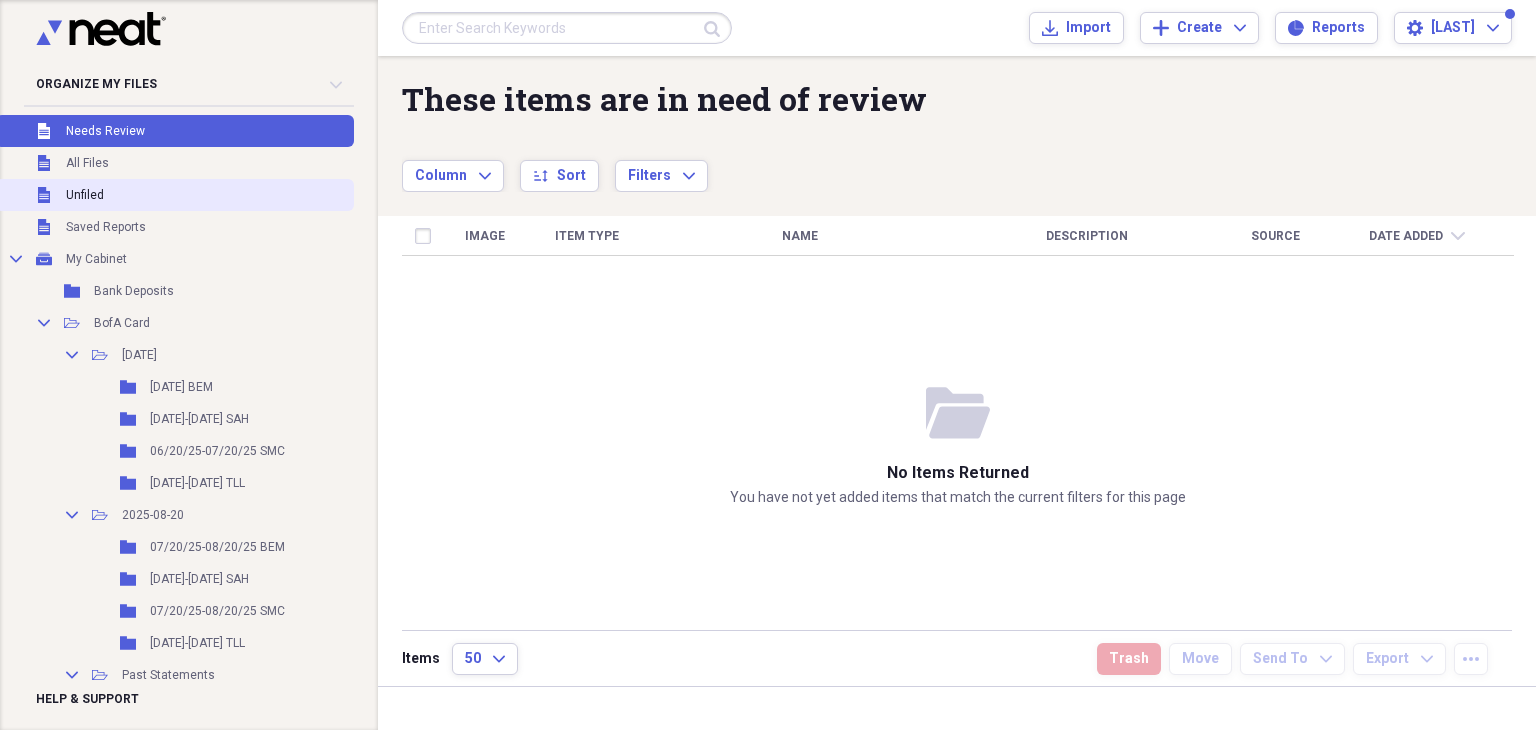click on "Unfiled Unfiled" at bounding box center [175, 195] 